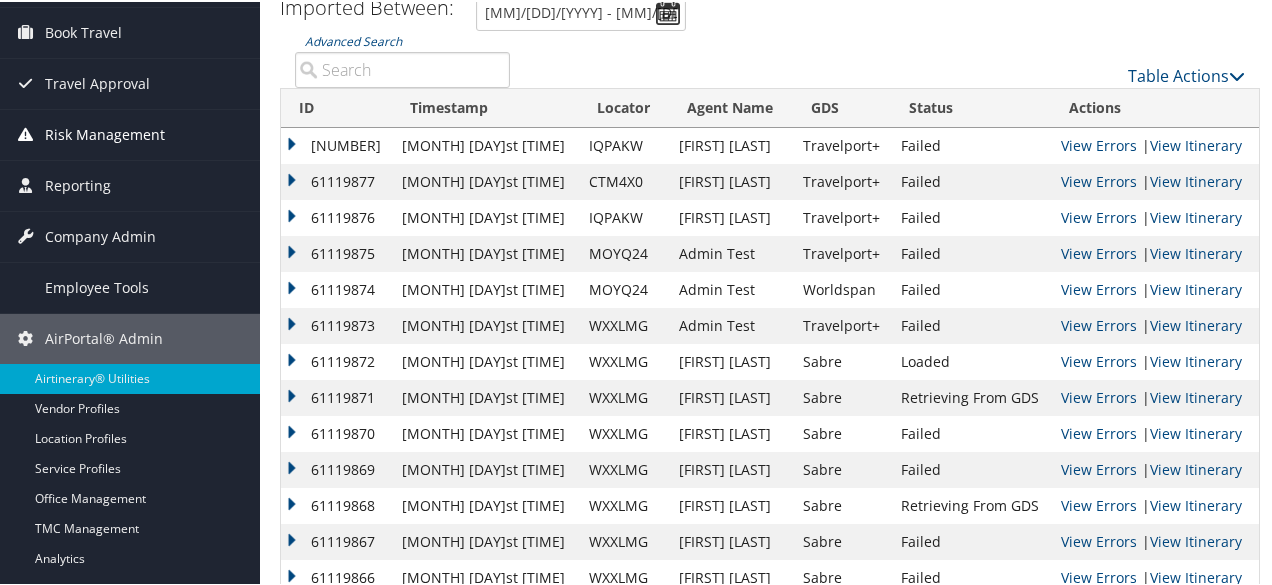 scroll, scrollTop: 241, scrollLeft: 0, axis: vertical 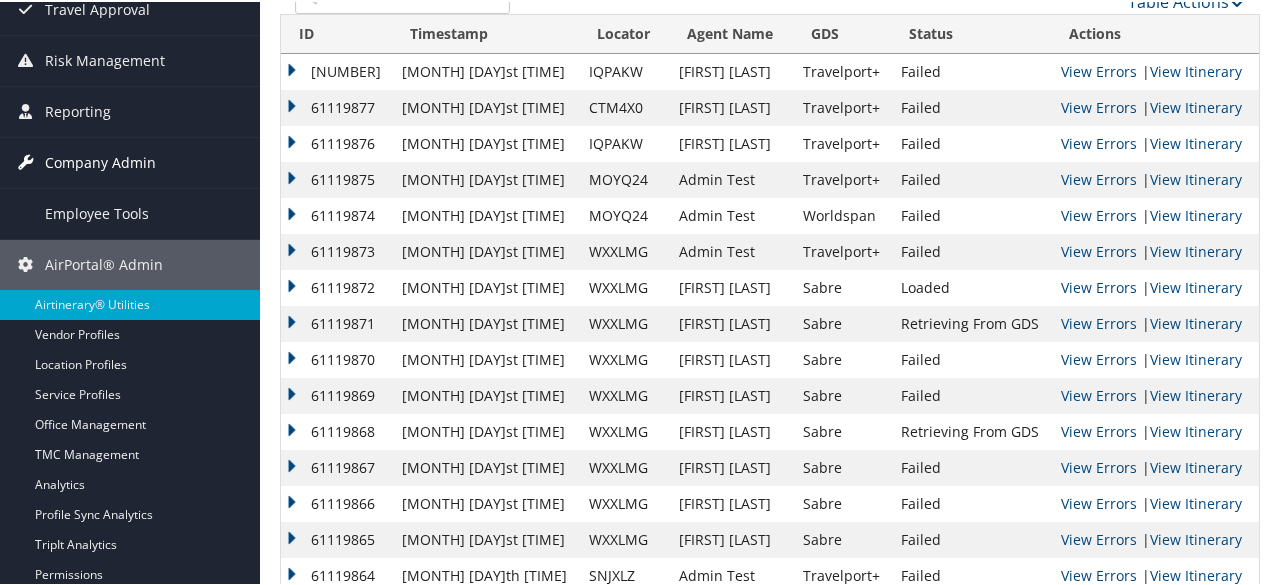 click on "Company Admin" at bounding box center [100, 161] 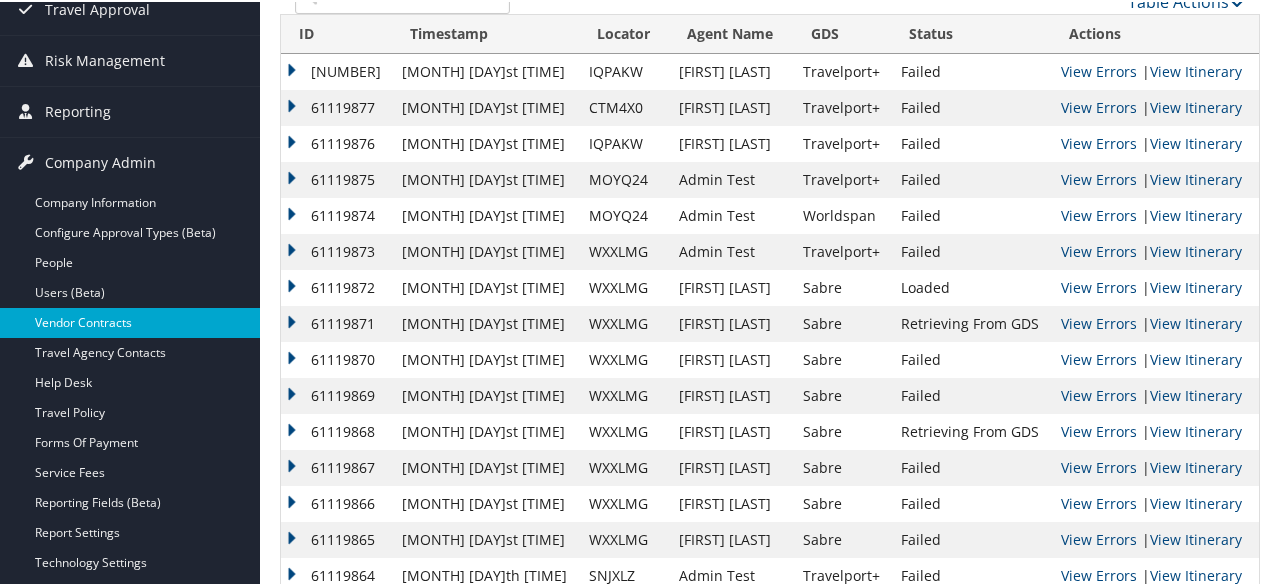 click on "Vendor Contracts" at bounding box center (130, 321) 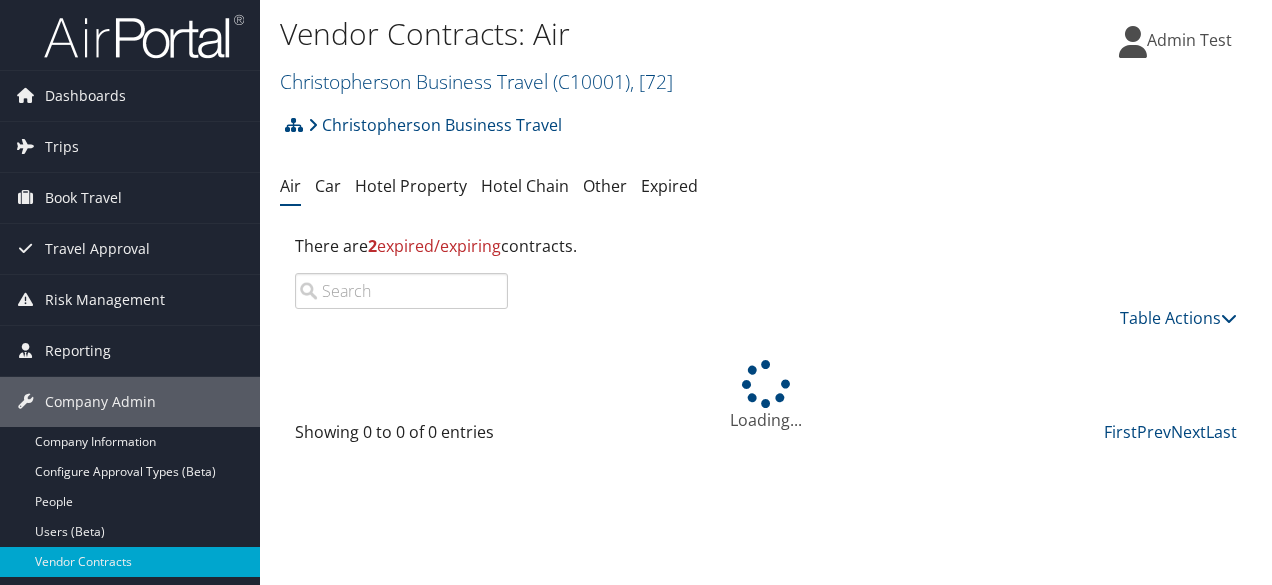 scroll, scrollTop: 0, scrollLeft: 0, axis: both 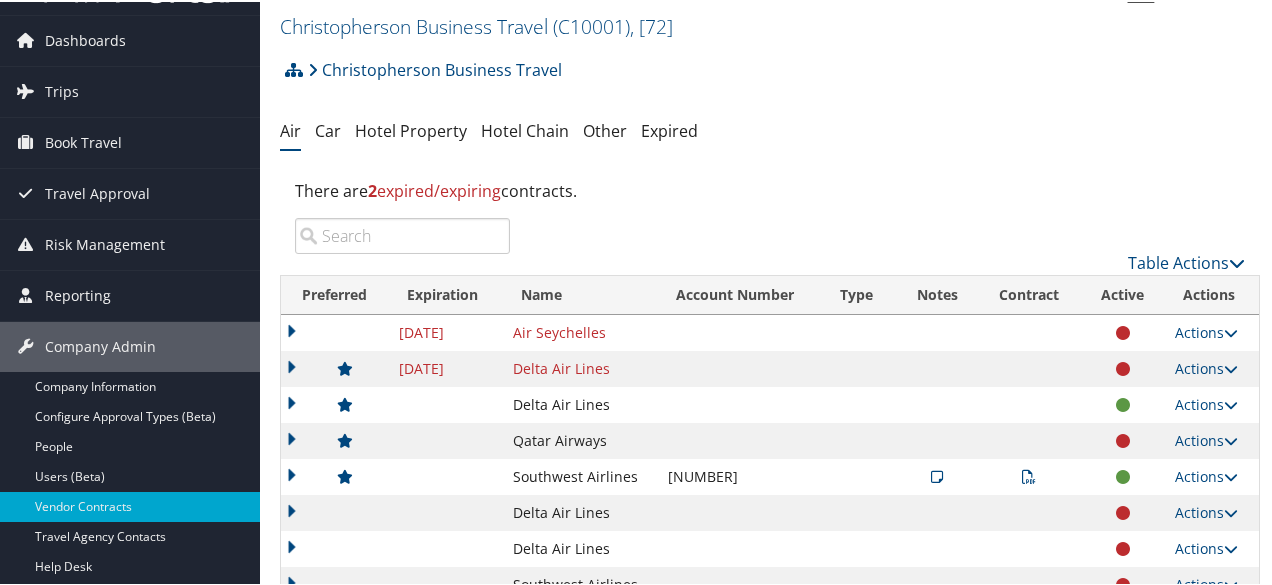 click at bounding box center [1029, 475] 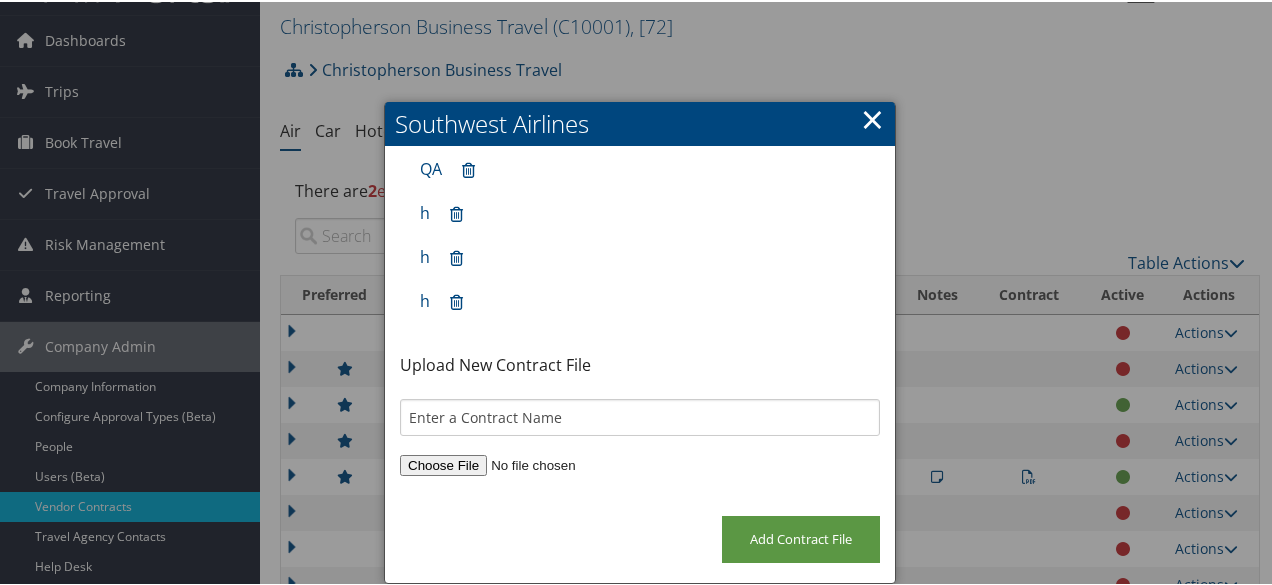 click on "×" at bounding box center (872, 117) 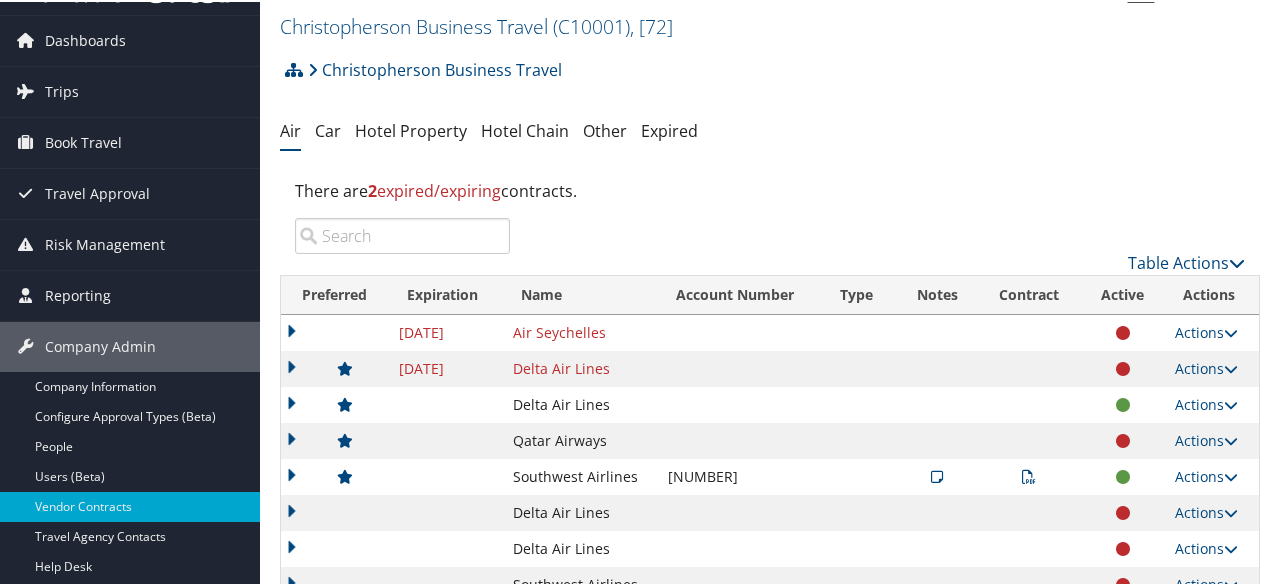 click at bounding box center (1029, 475) 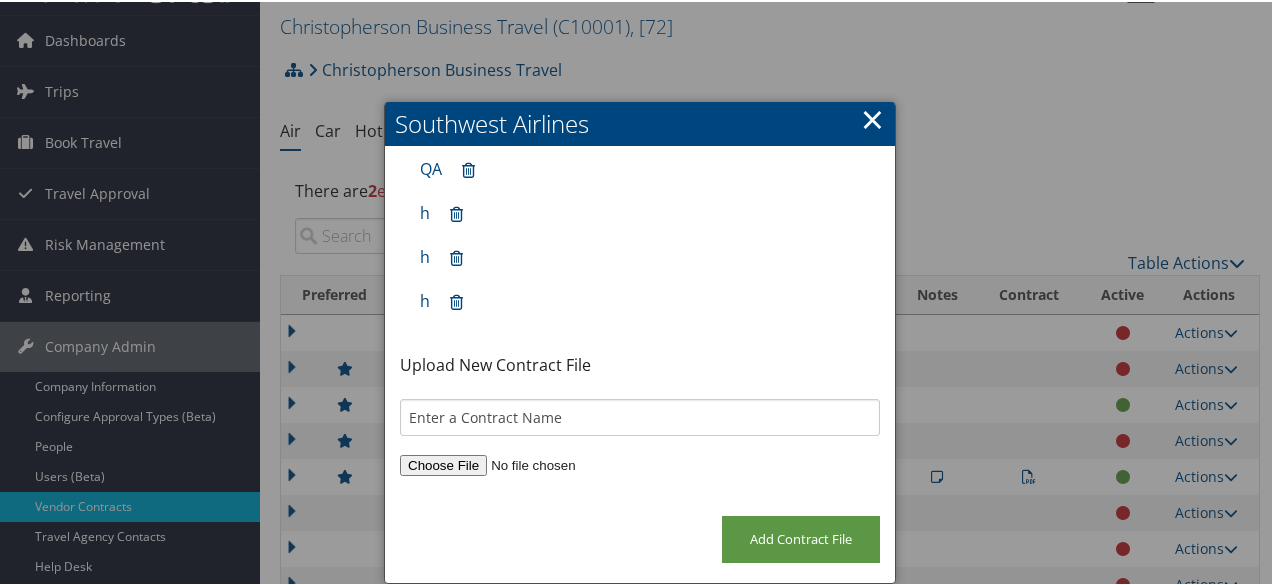 click on "Southwest Airlines" at bounding box center (640, 122) 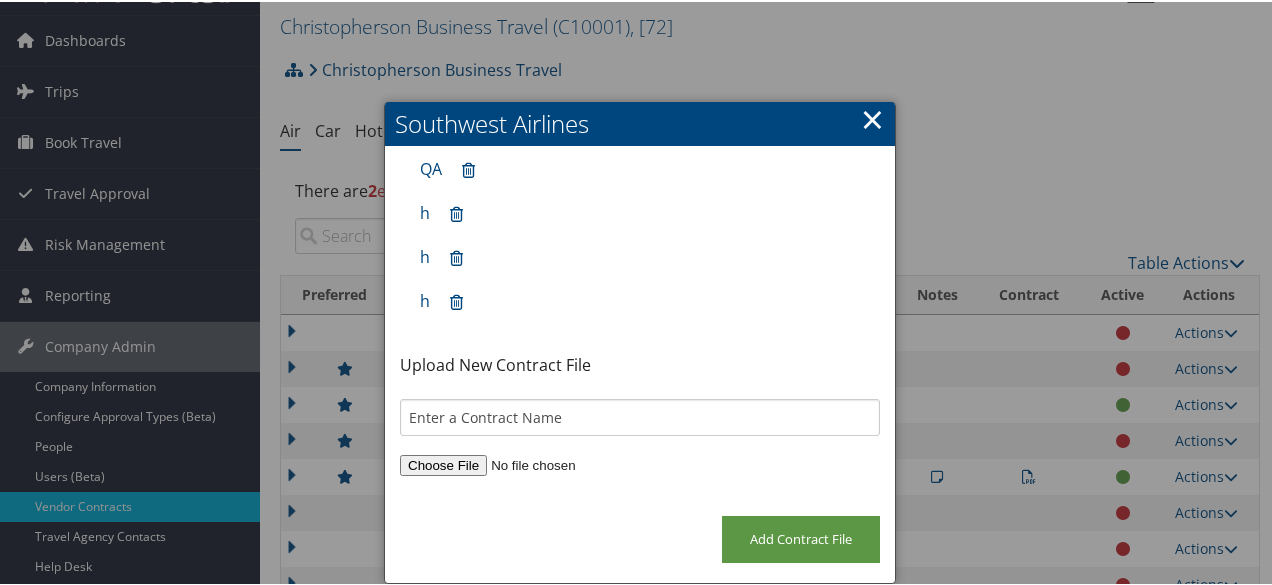 click on "×" at bounding box center (872, 117) 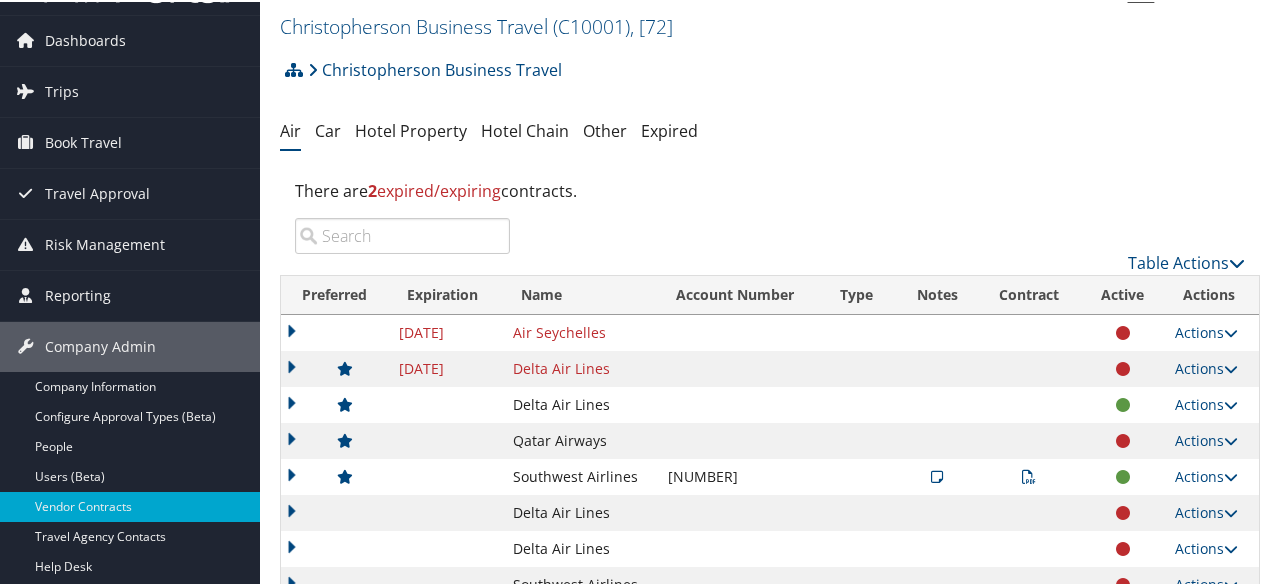 click at bounding box center (937, 475) 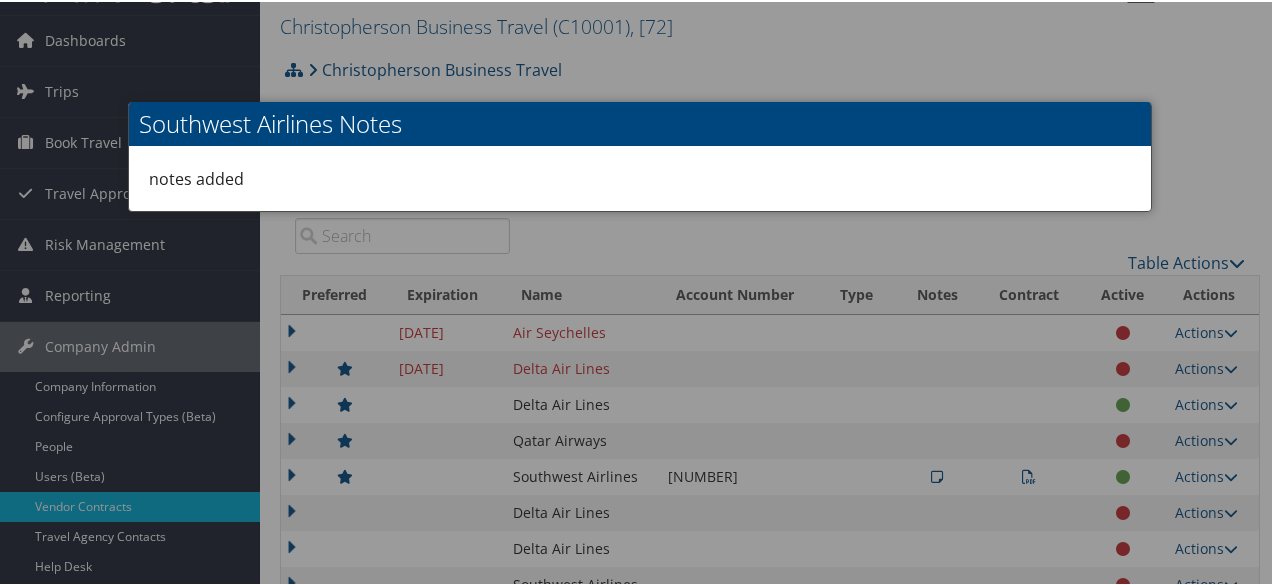 click at bounding box center (640, 292) 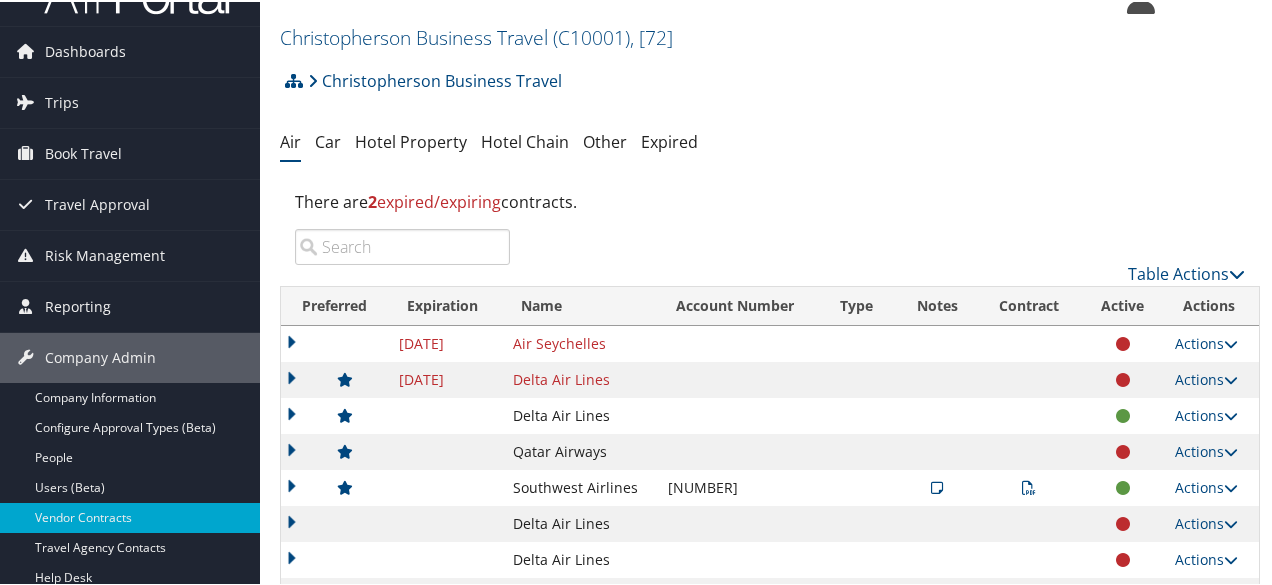 scroll, scrollTop: 42, scrollLeft: 0, axis: vertical 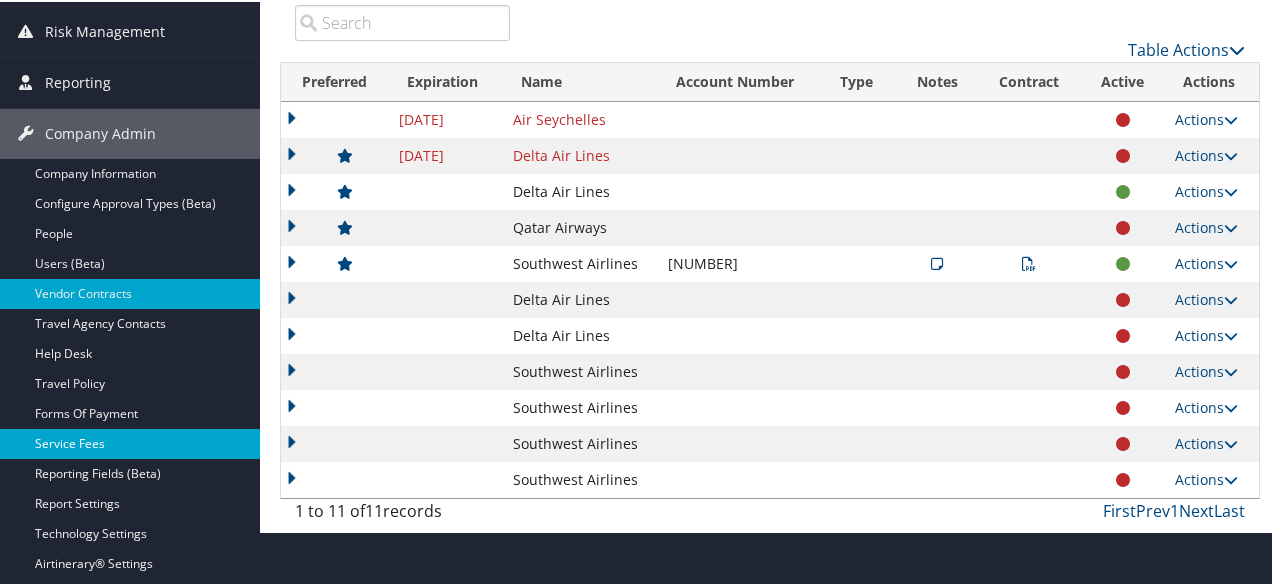 click on "Service Fees" at bounding box center [130, 442] 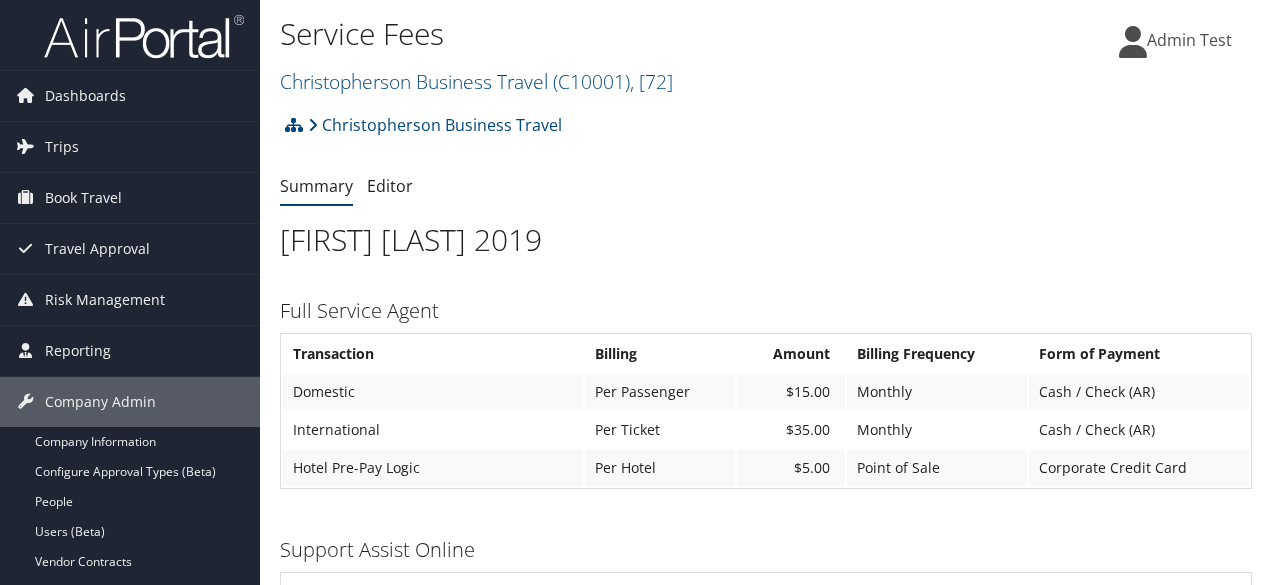 scroll, scrollTop: 0, scrollLeft: 0, axis: both 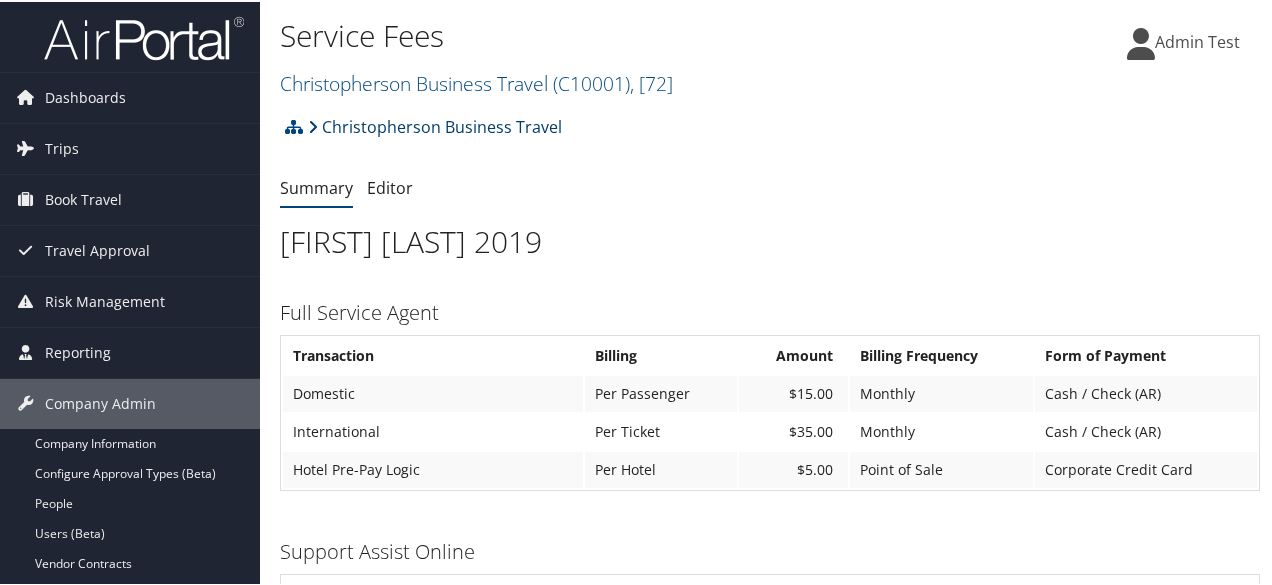click at bounding box center [313, 125] 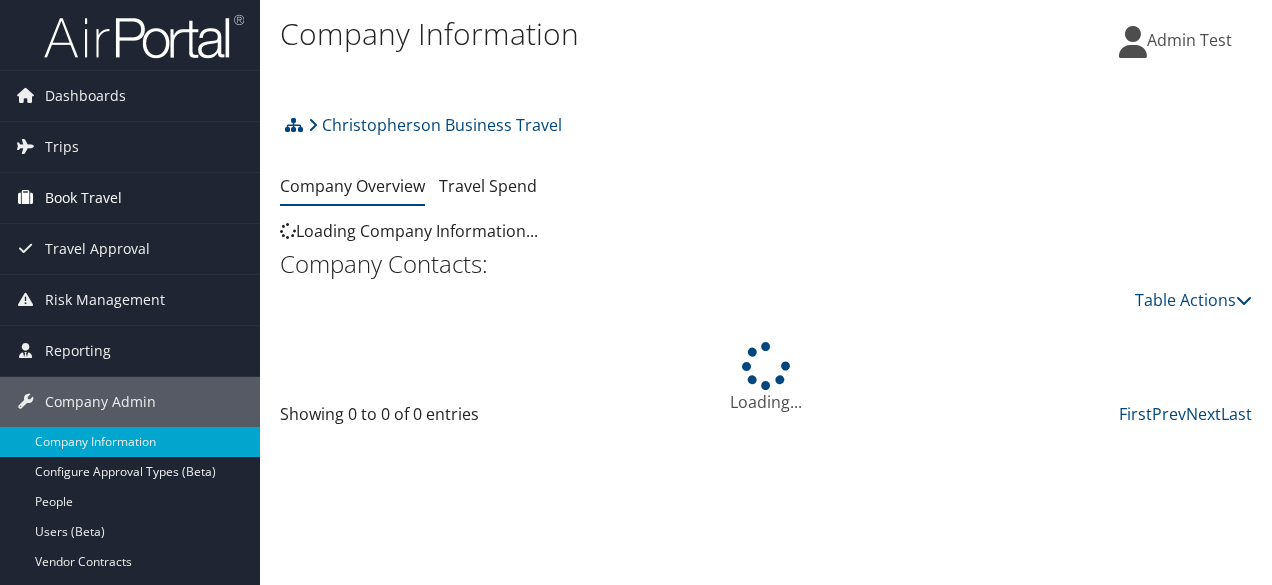 scroll, scrollTop: 0, scrollLeft: 0, axis: both 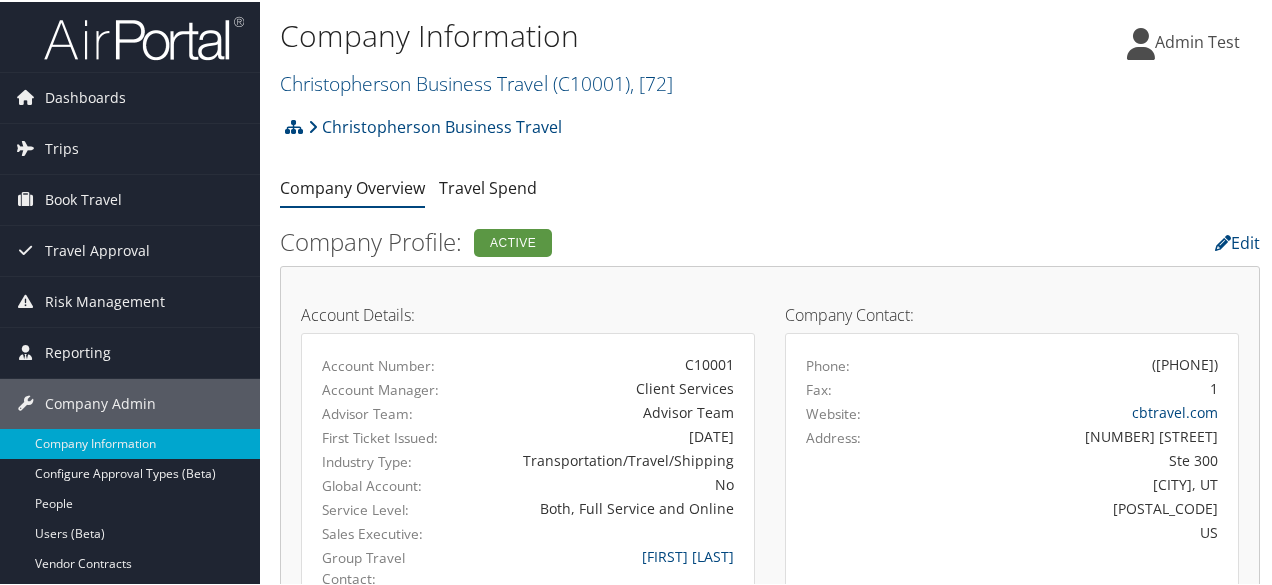 click on "Christopherson Business Travel   ( C10001 )  , [ 72 ]" at bounding box center [606, 80] 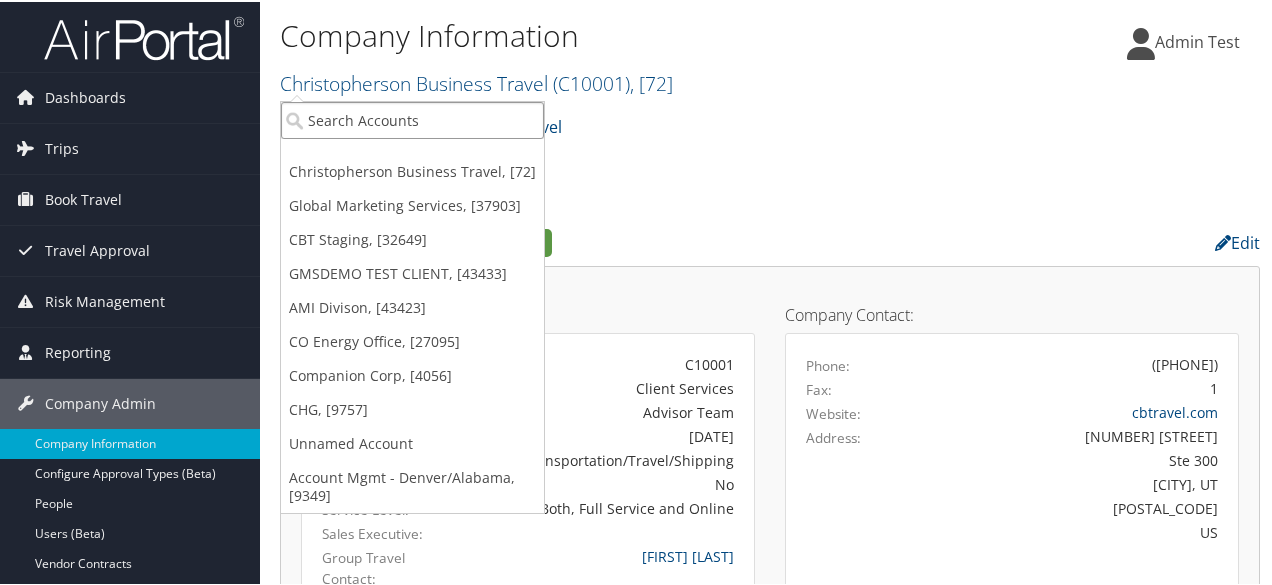 click at bounding box center (412, 118) 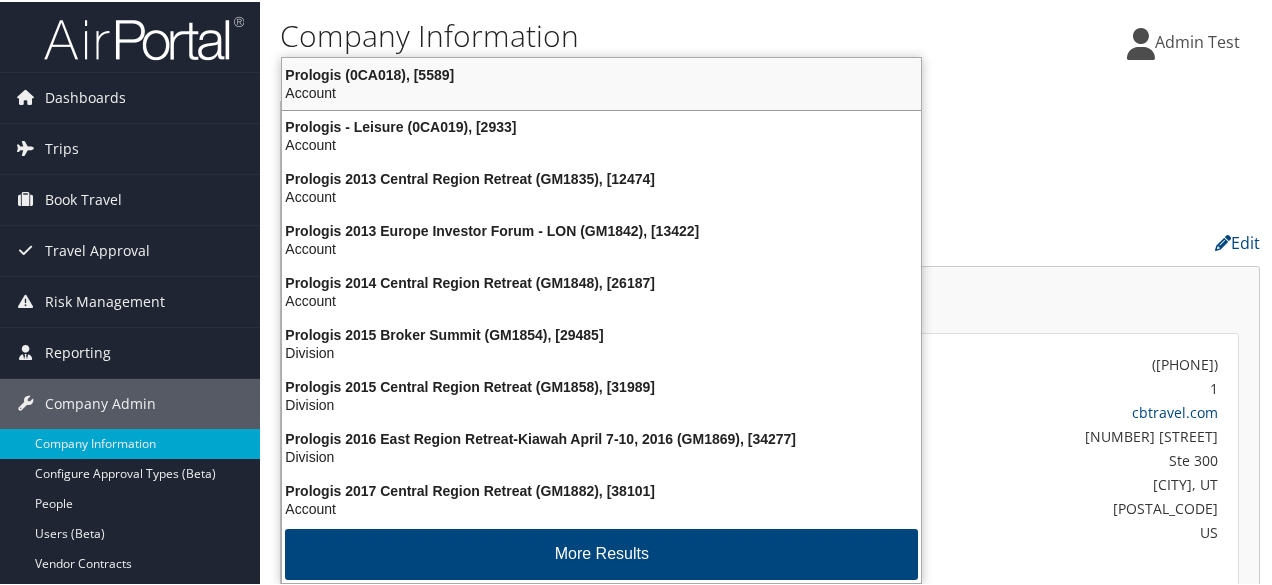 type on "prolo" 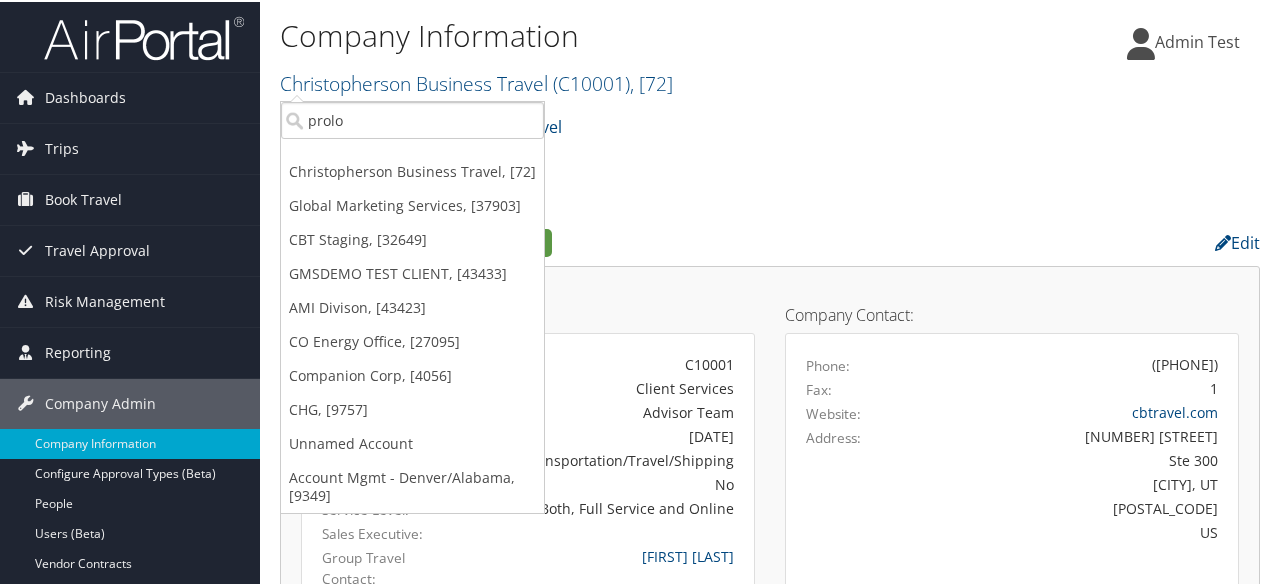 click on "Company Information" at bounding box center (606, 34) 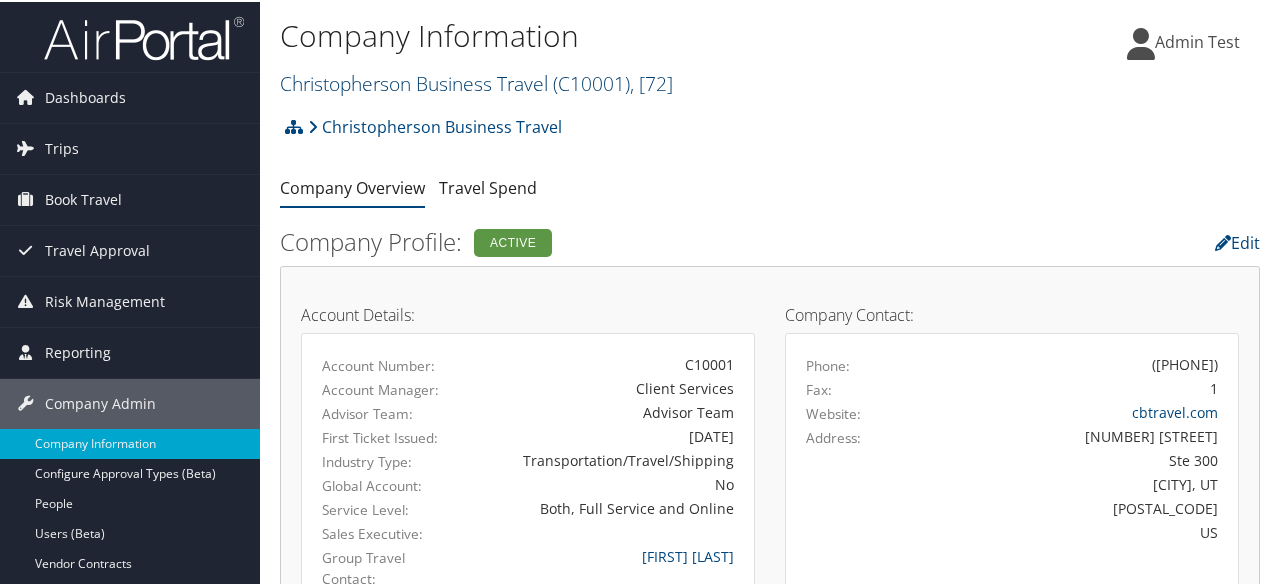 click on "( C10001 )" at bounding box center [591, 81] 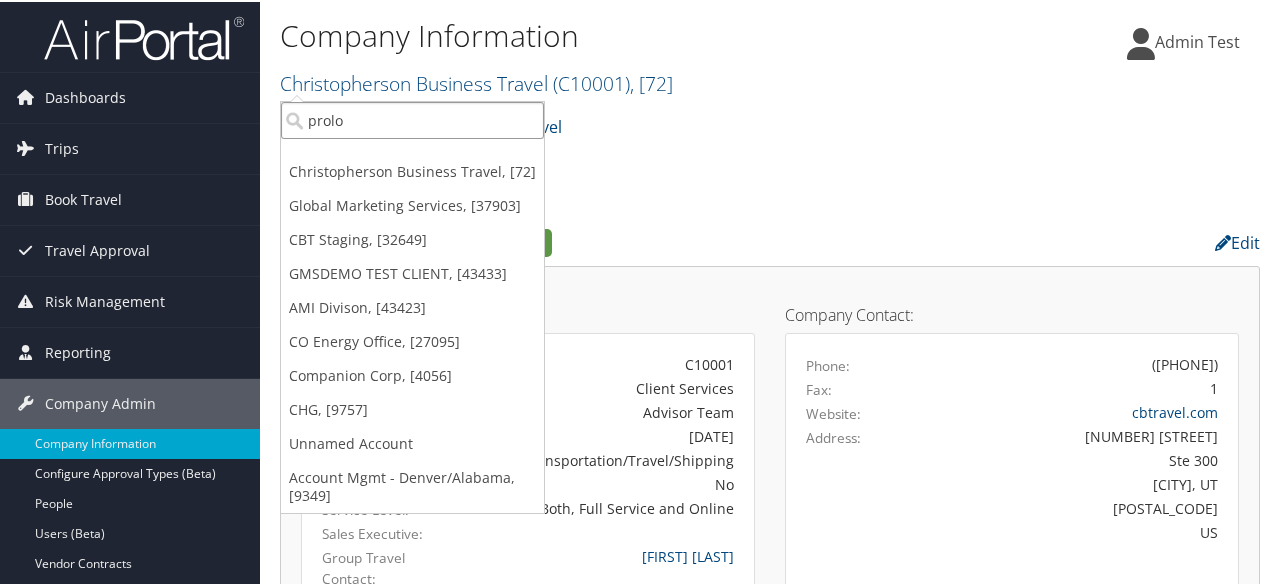 click on "prolo" at bounding box center (412, 118) 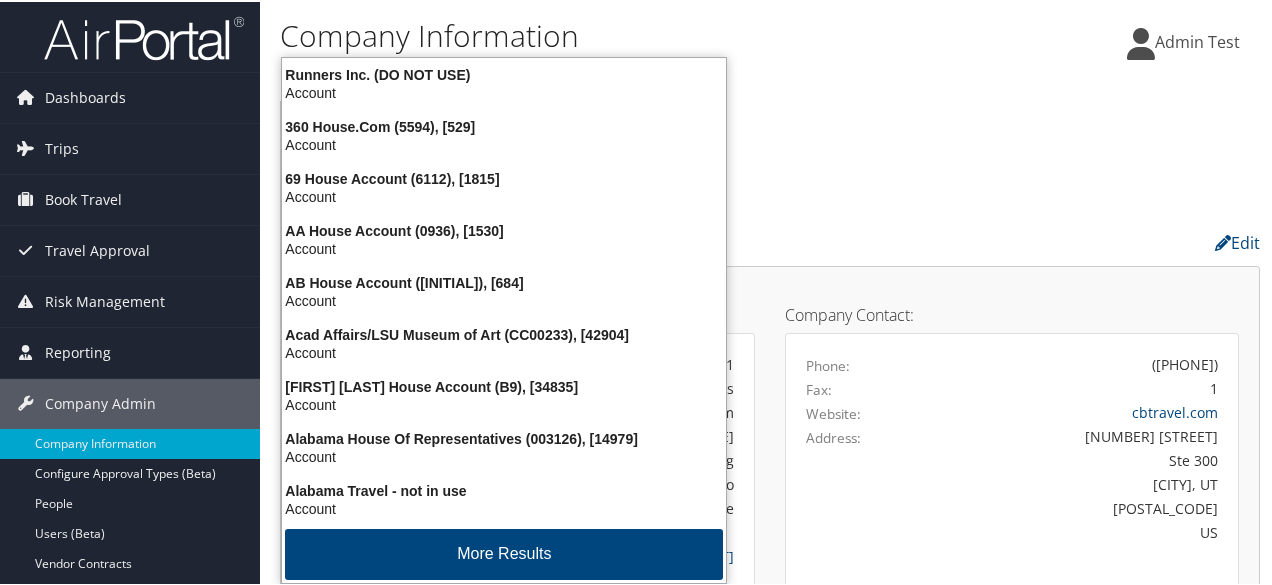 type on "us" 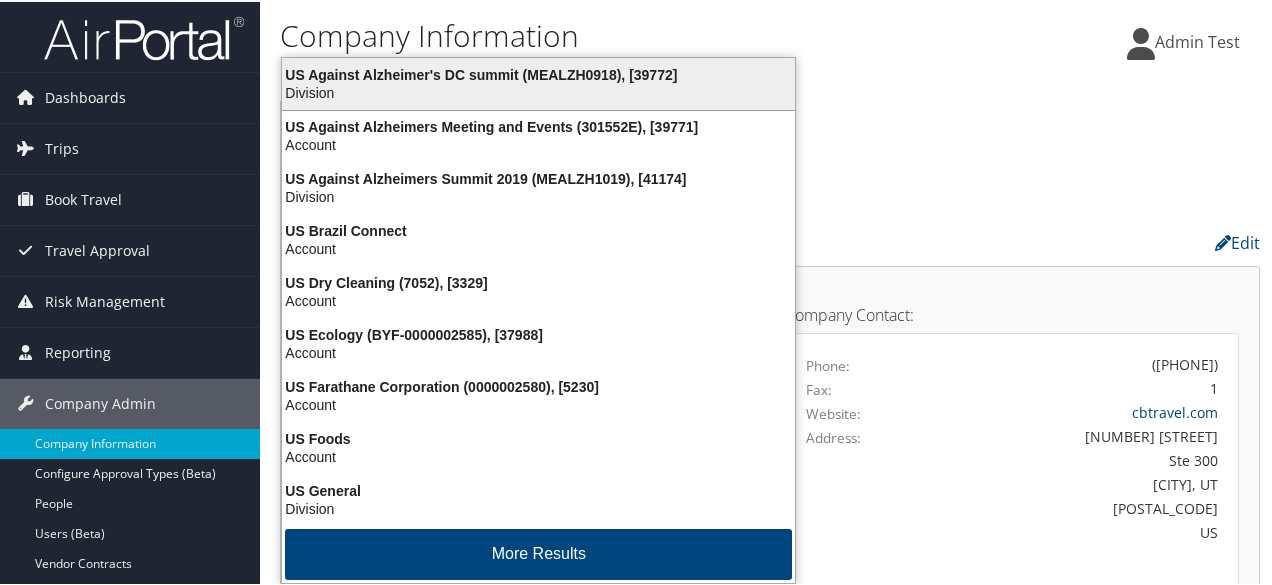 click on "Division" at bounding box center (538, 91) 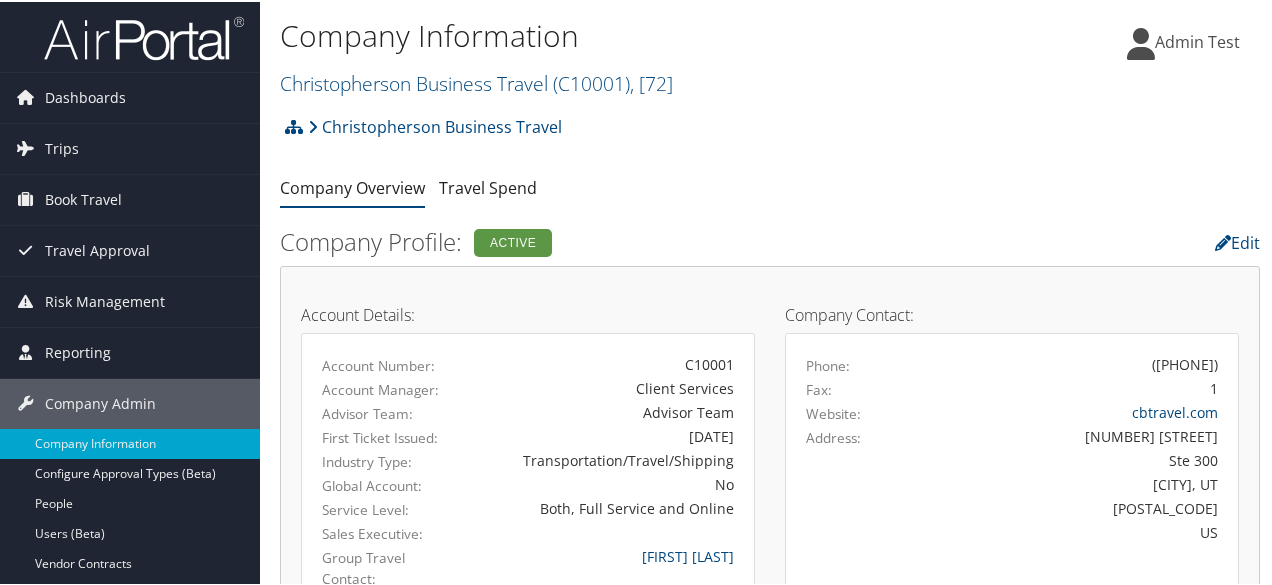 click on "Admin Test
Admin Test
My Settings
Travel Agency Contacts
Log Consulting Time
View Travel Profile
Give Feedback
Sign Out" at bounding box center [1066, 48] 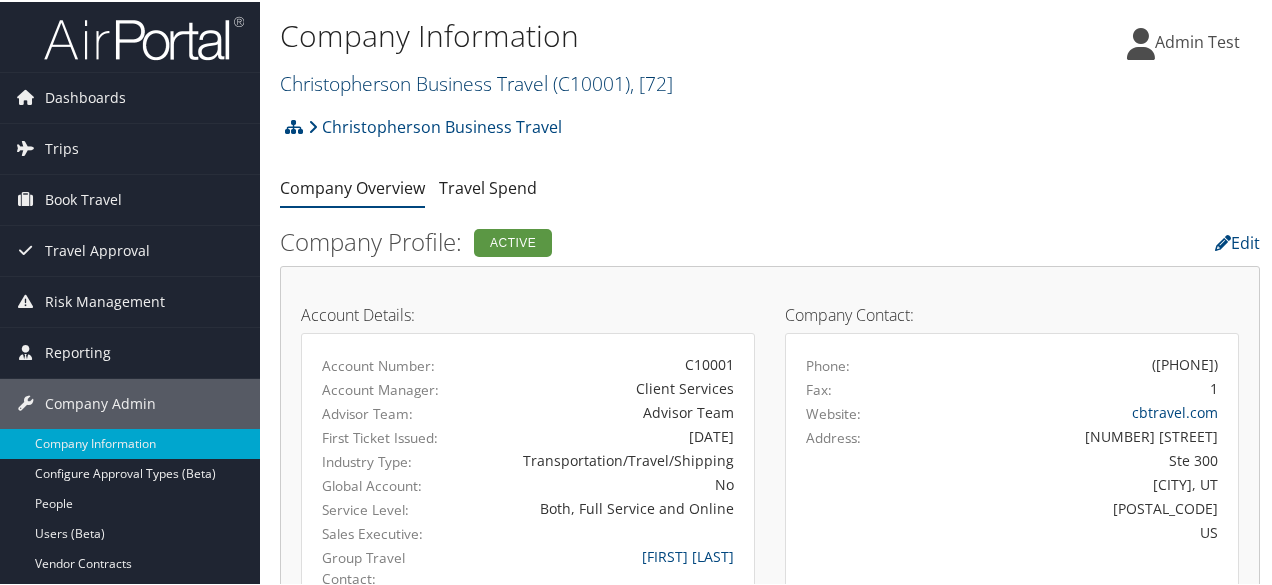 click on "( C10001 )" at bounding box center (591, 81) 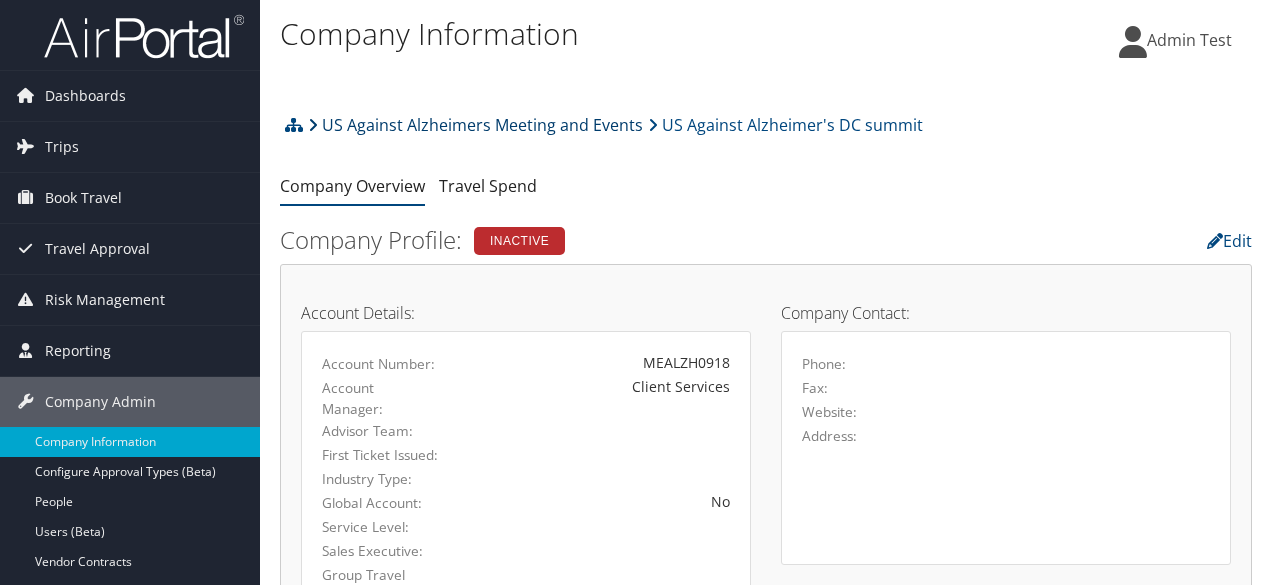 scroll, scrollTop: 0, scrollLeft: 0, axis: both 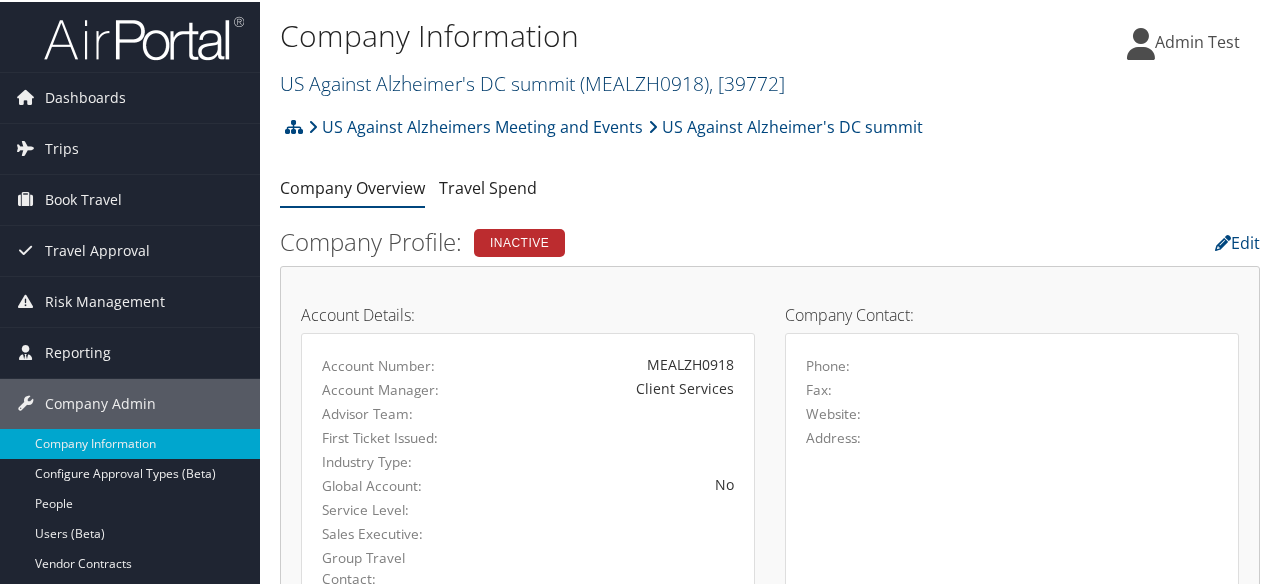click on "( MEALZH0918 )" at bounding box center (644, 81) 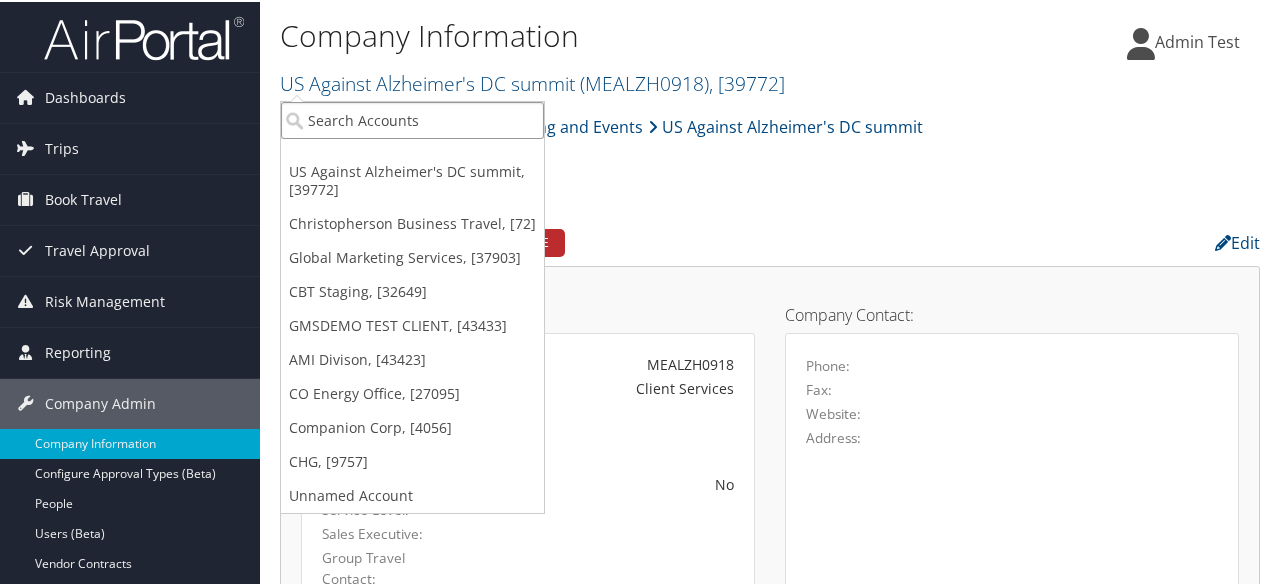click at bounding box center [412, 118] 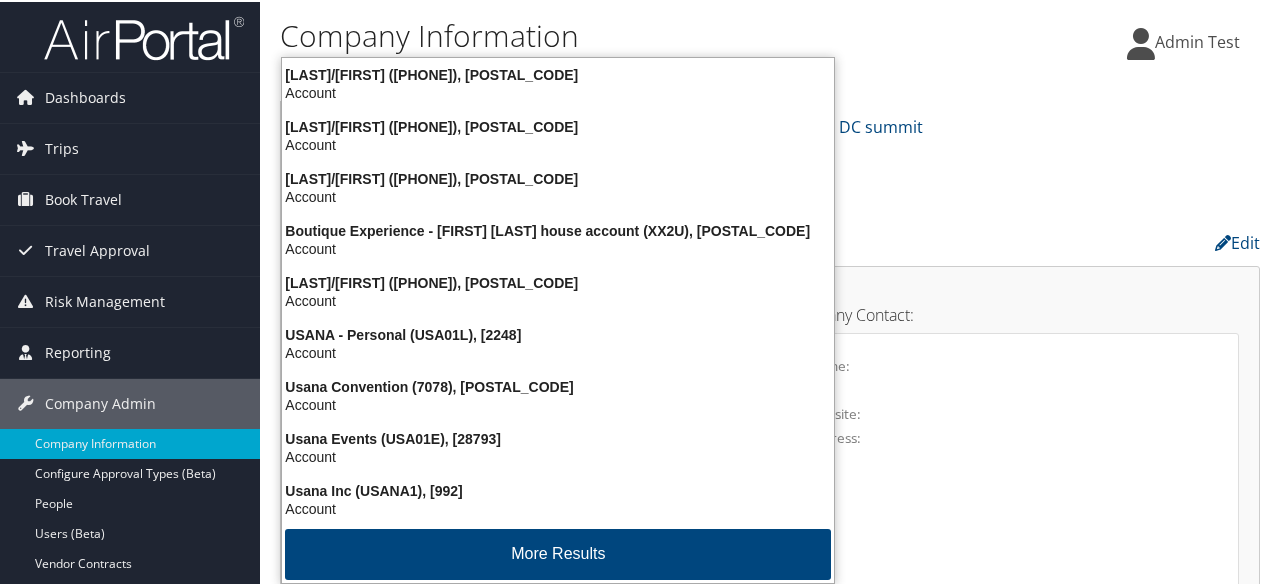 type on "usana" 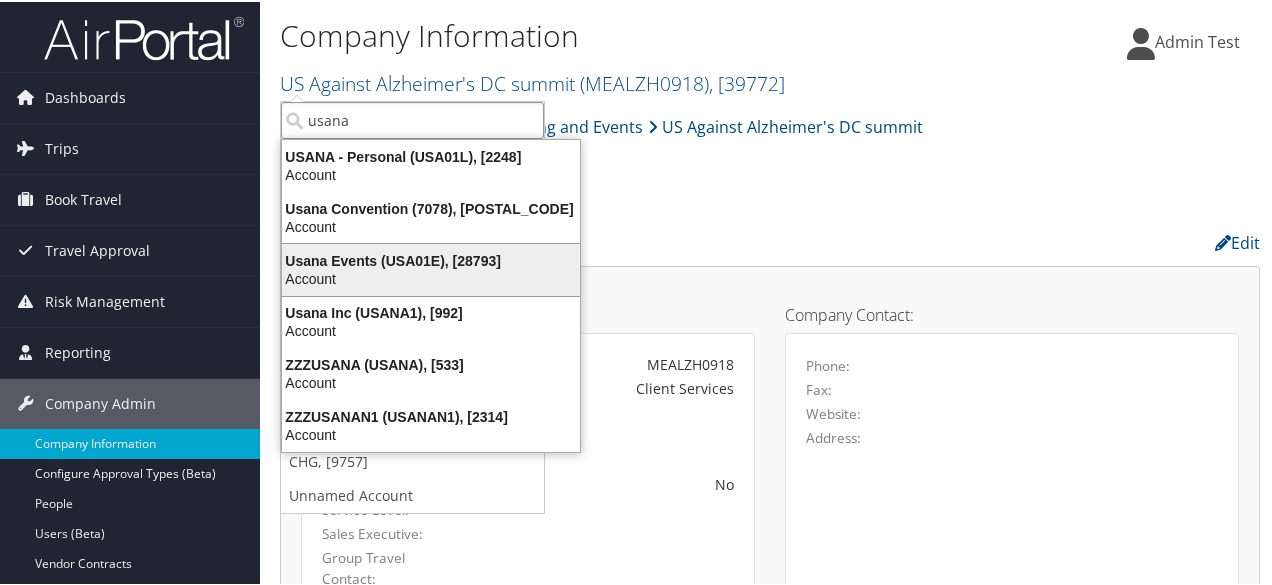 click on "Usana Events (USA01E), [28793]" at bounding box center [431, 259] 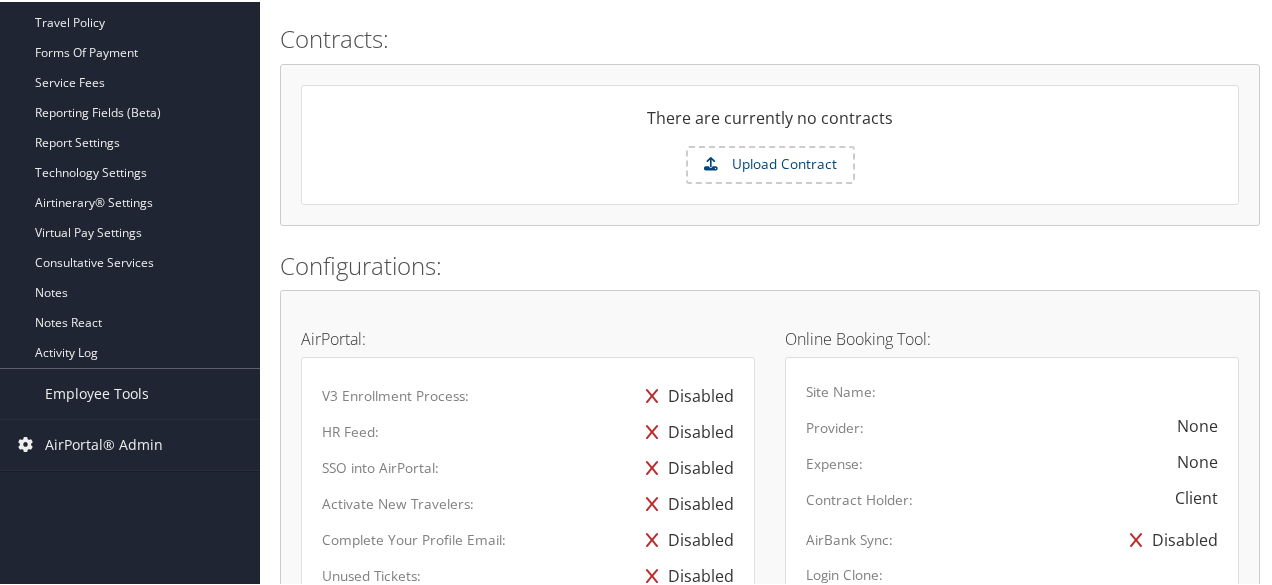 scroll, scrollTop: 632, scrollLeft: 0, axis: vertical 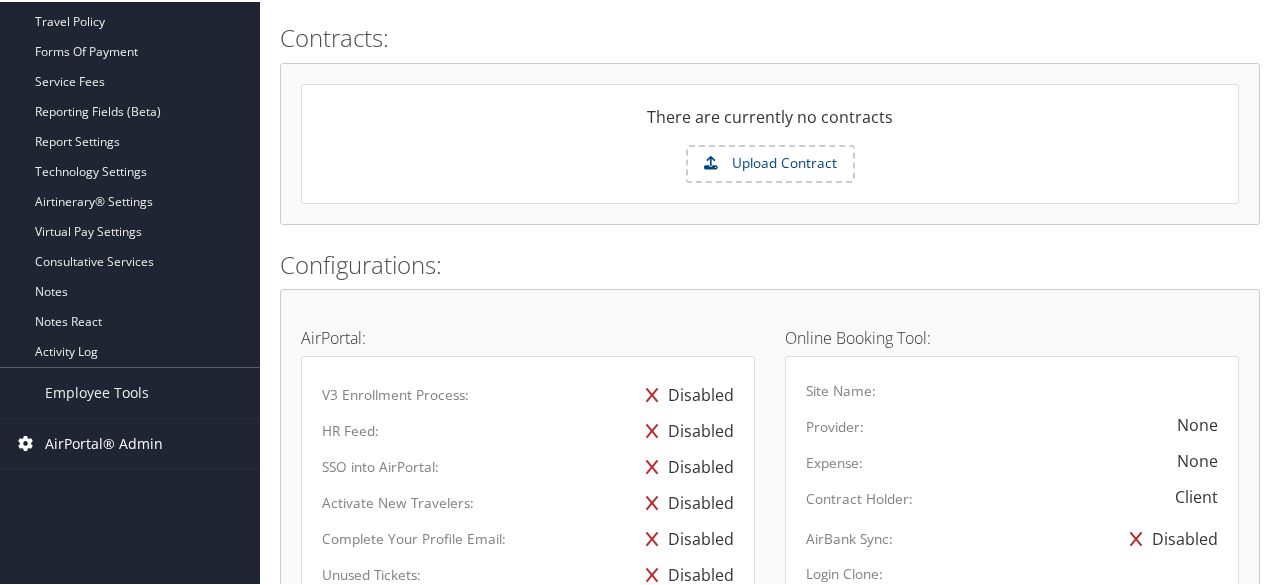 click on "AirPortal® Admin" at bounding box center [104, 442] 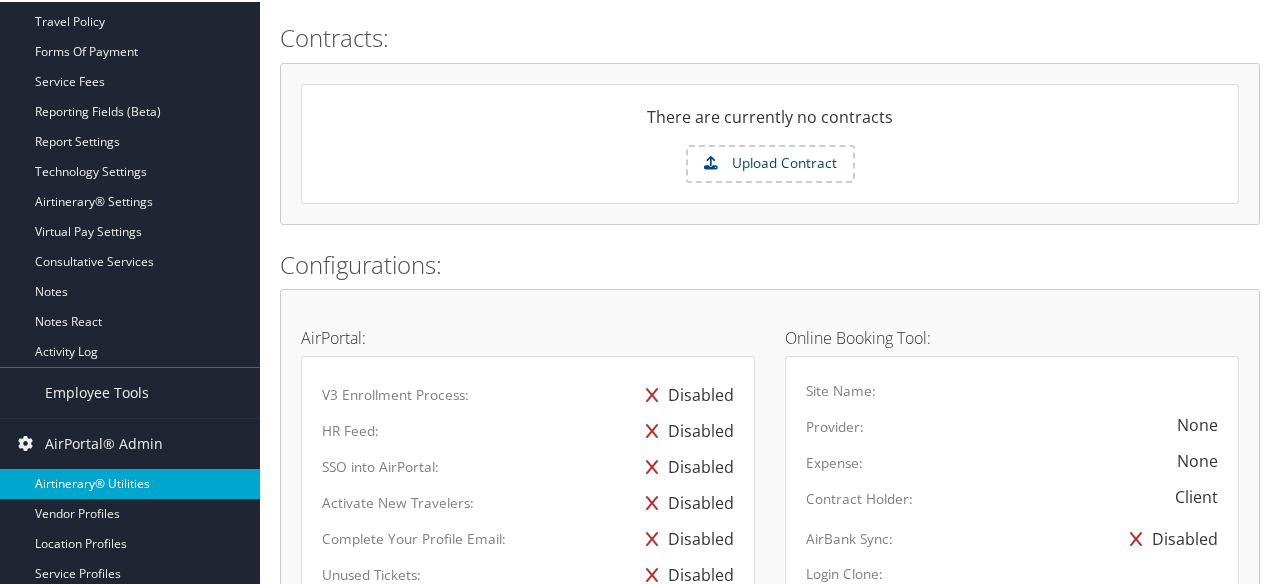 click on "Airtinerary® Utilities" at bounding box center (130, 482) 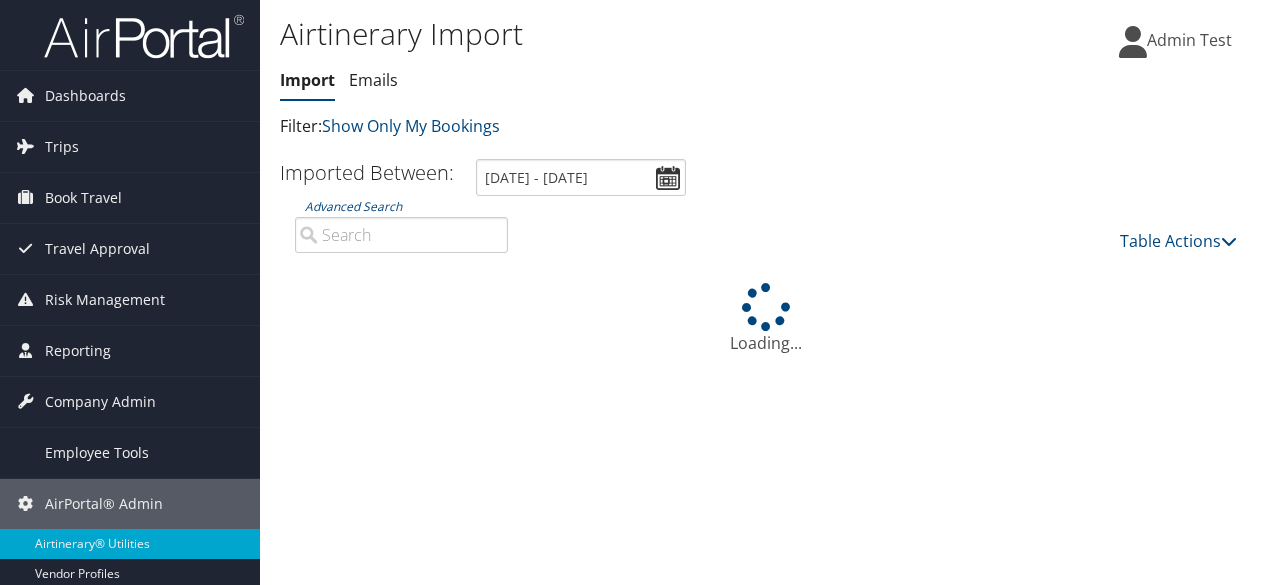 scroll, scrollTop: 0, scrollLeft: 0, axis: both 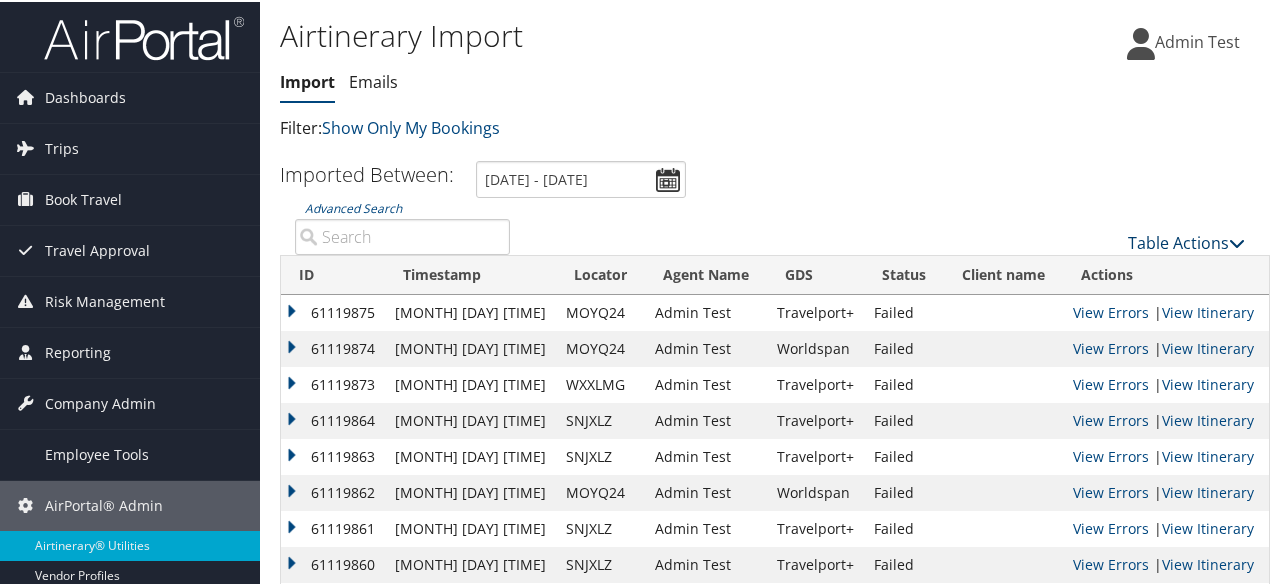 click on "Table Actions" at bounding box center (1186, 241) 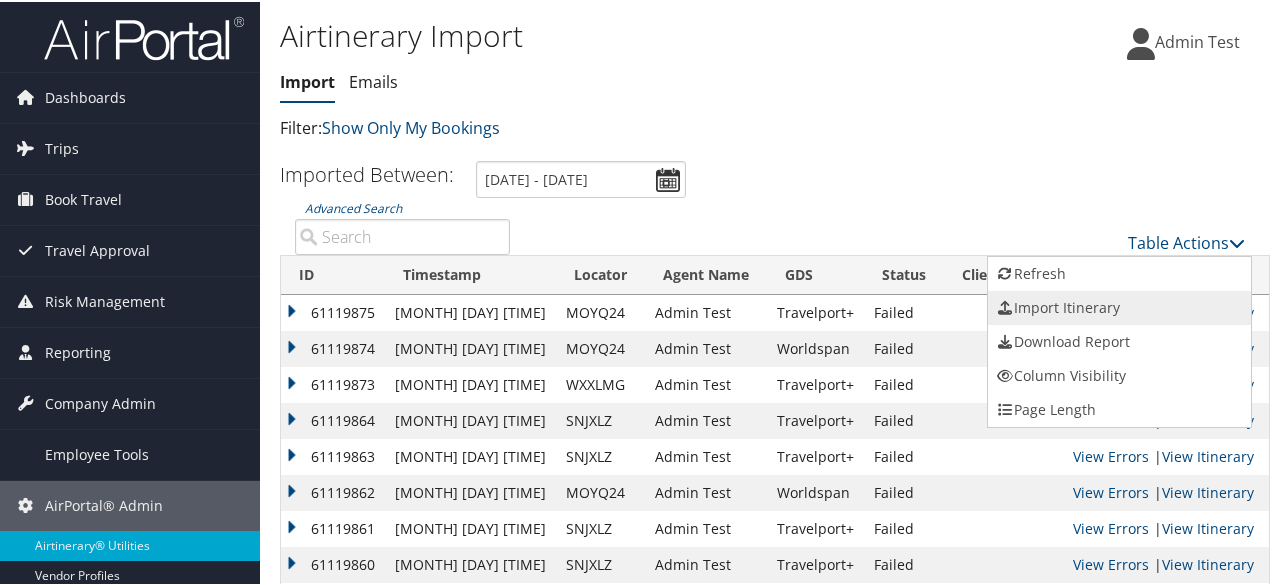 click on "Import Itinerary" at bounding box center (1119, 306) 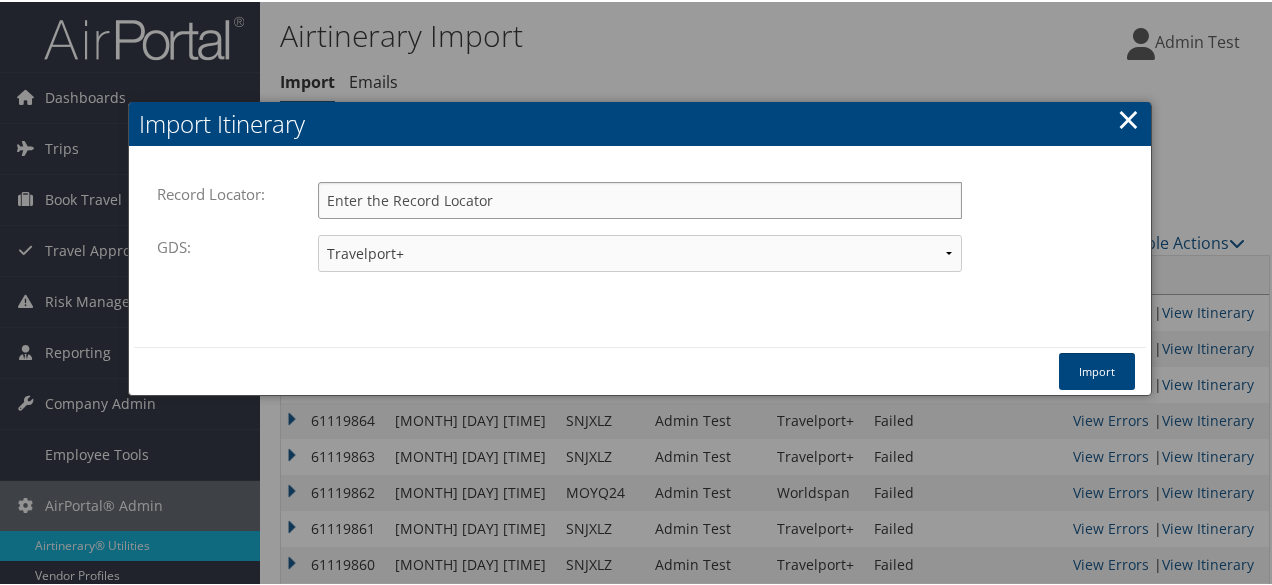 click on "Record Locator:" at bounding box center [640, 198] 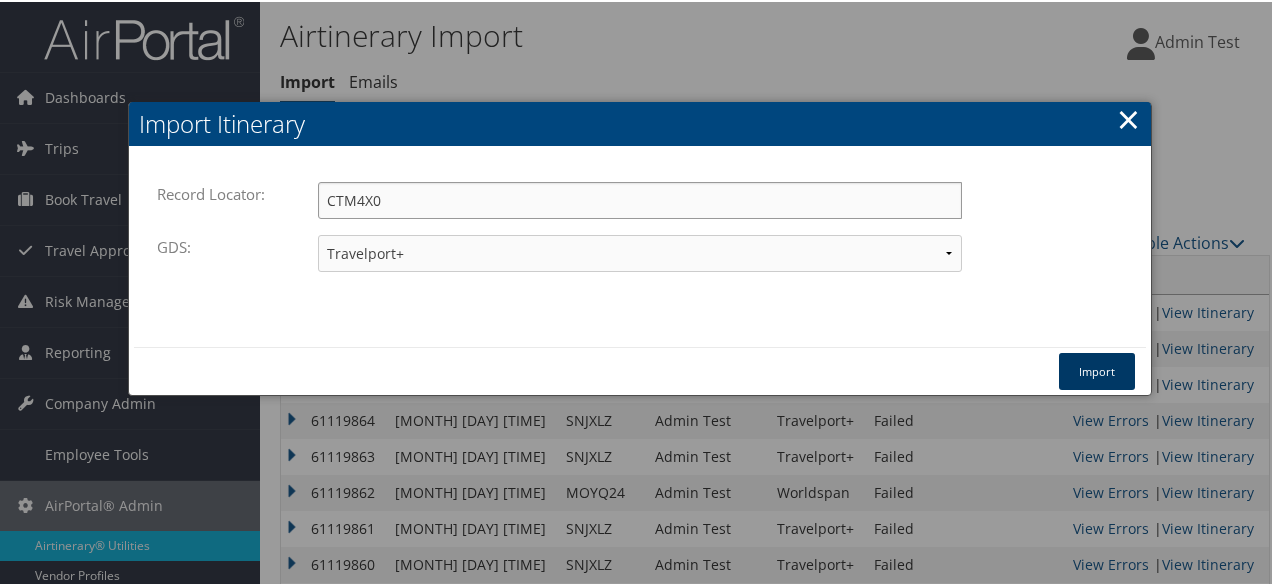type on "CTM4X0" 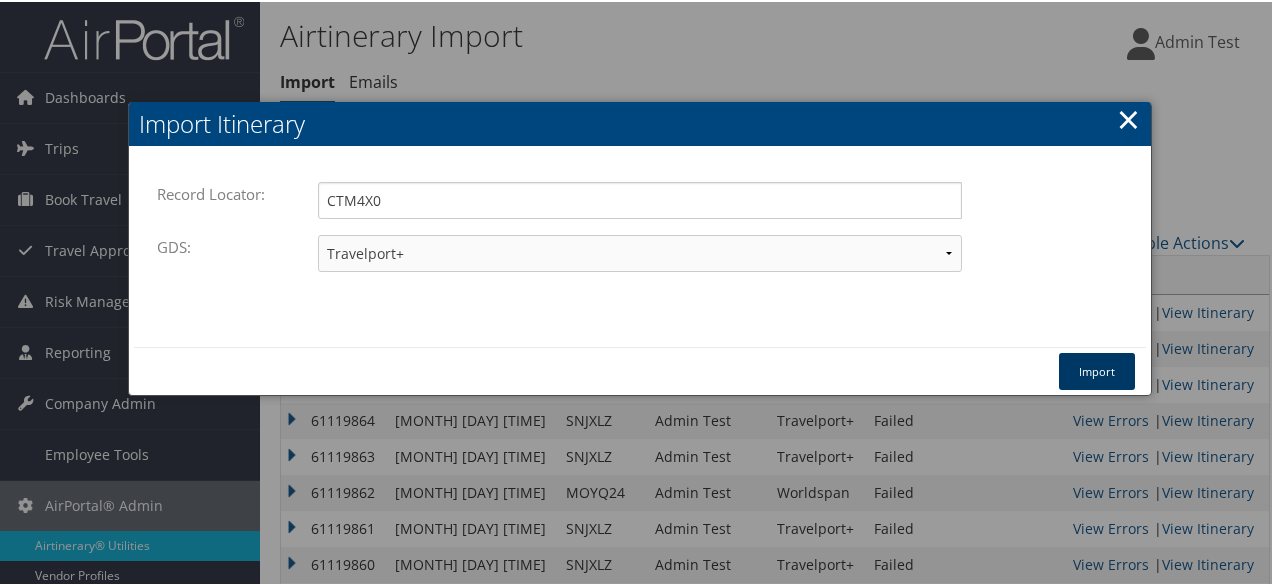 click on "Import" at bounding box center (1097, 369) 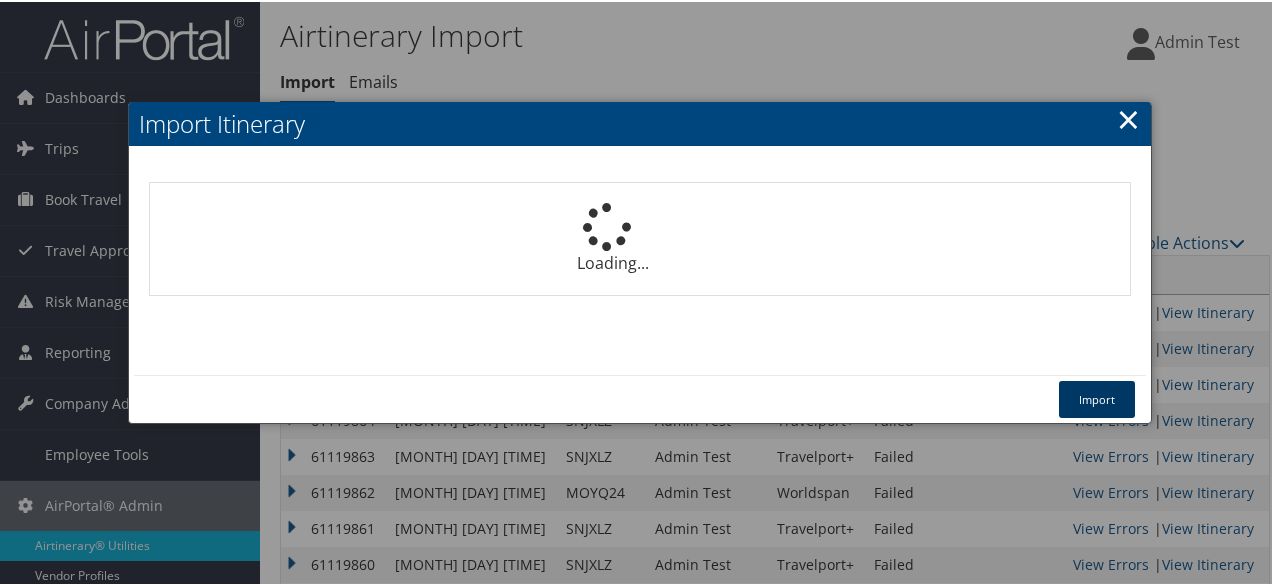 type 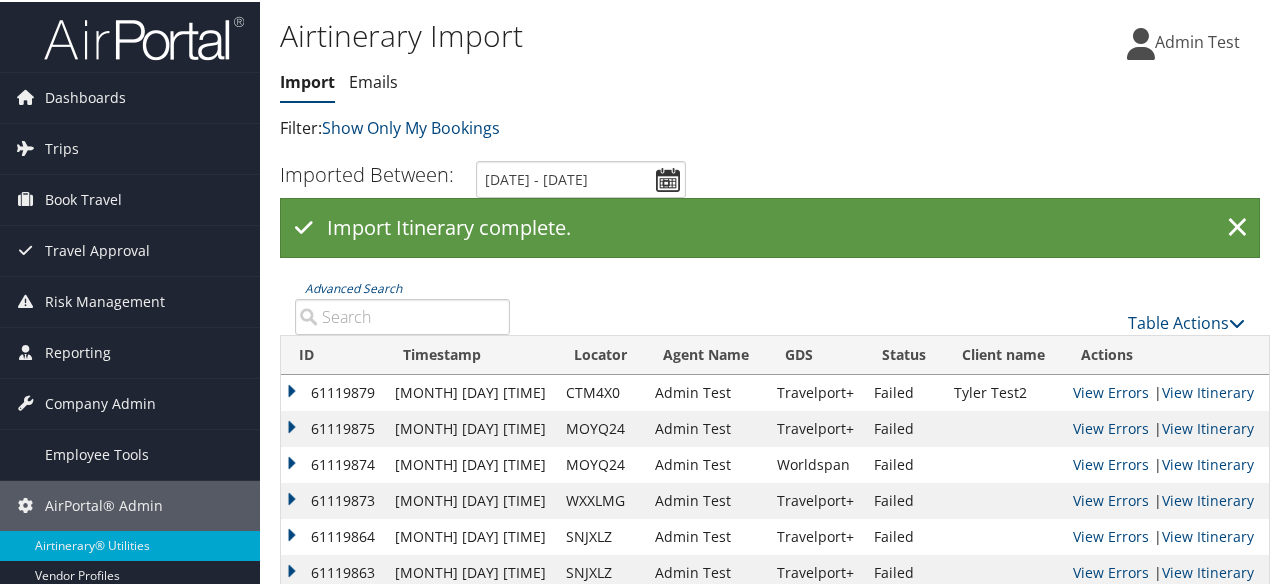 click on "Advanced Search" at bounding box center (402, 315) 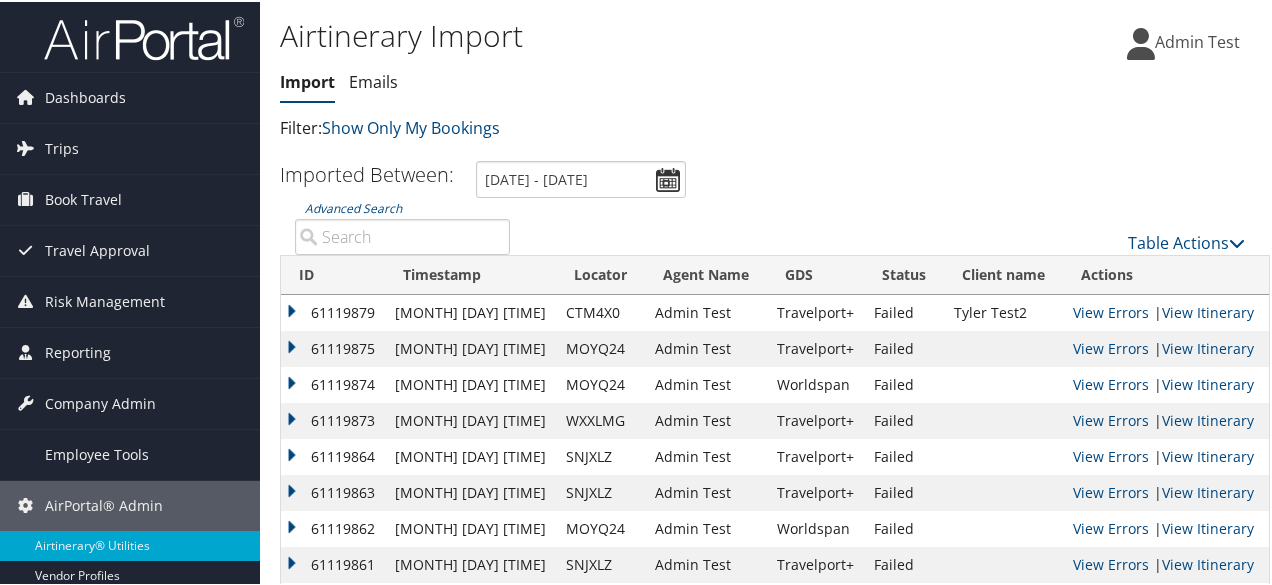 paste on "CTM4X0" 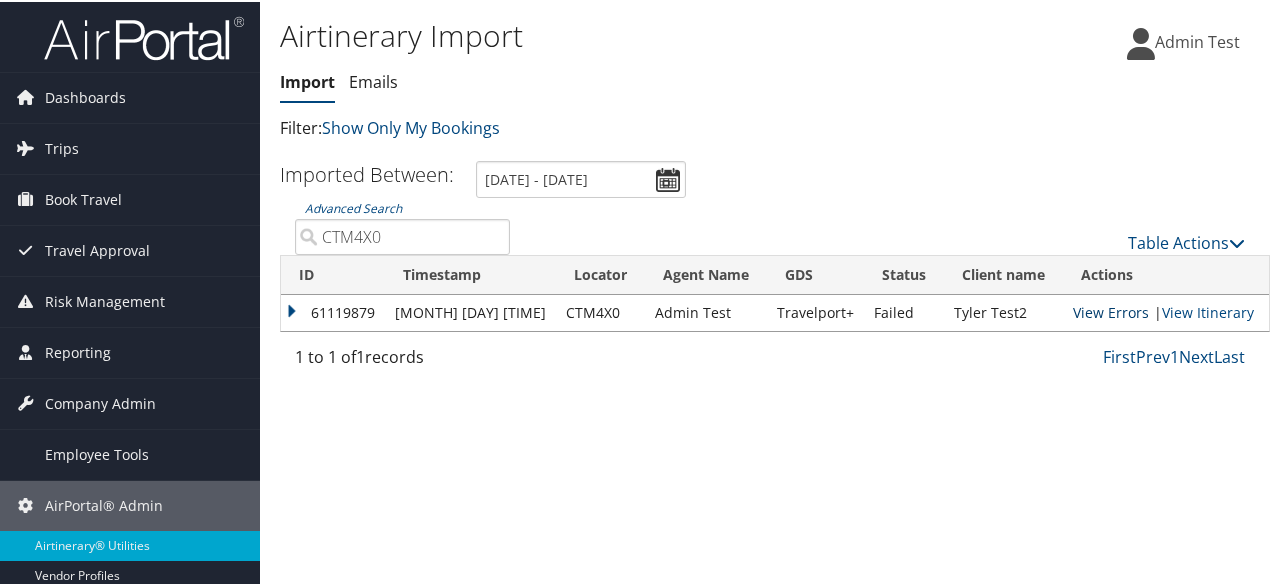 type on "CTM4X0" 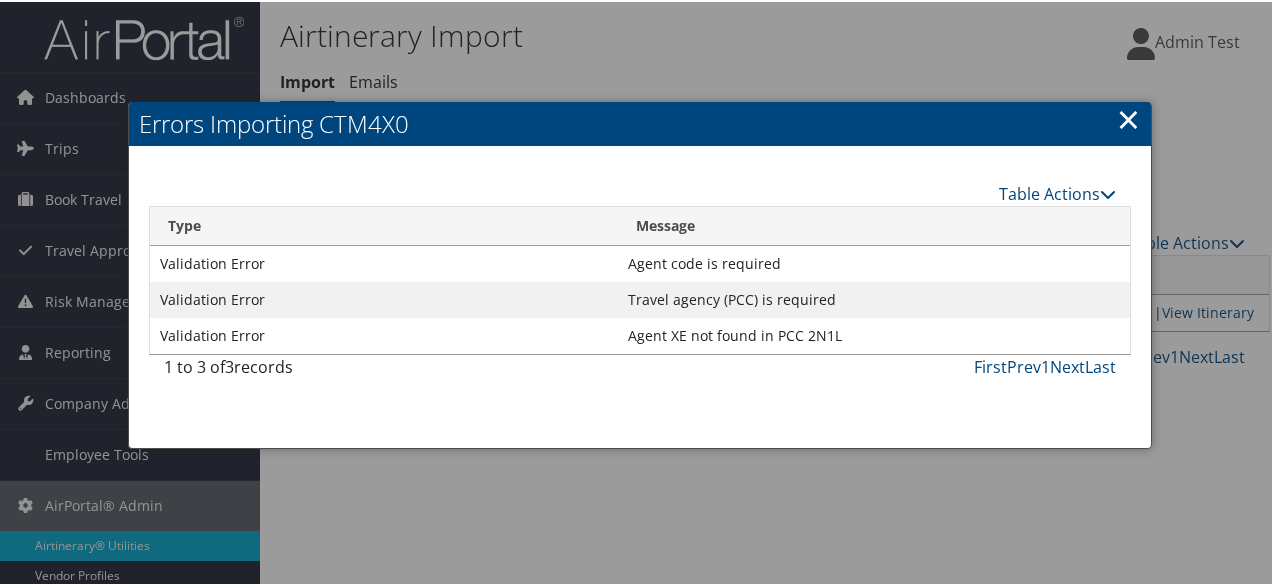 click on "×" at bounding box center [1128, 117] 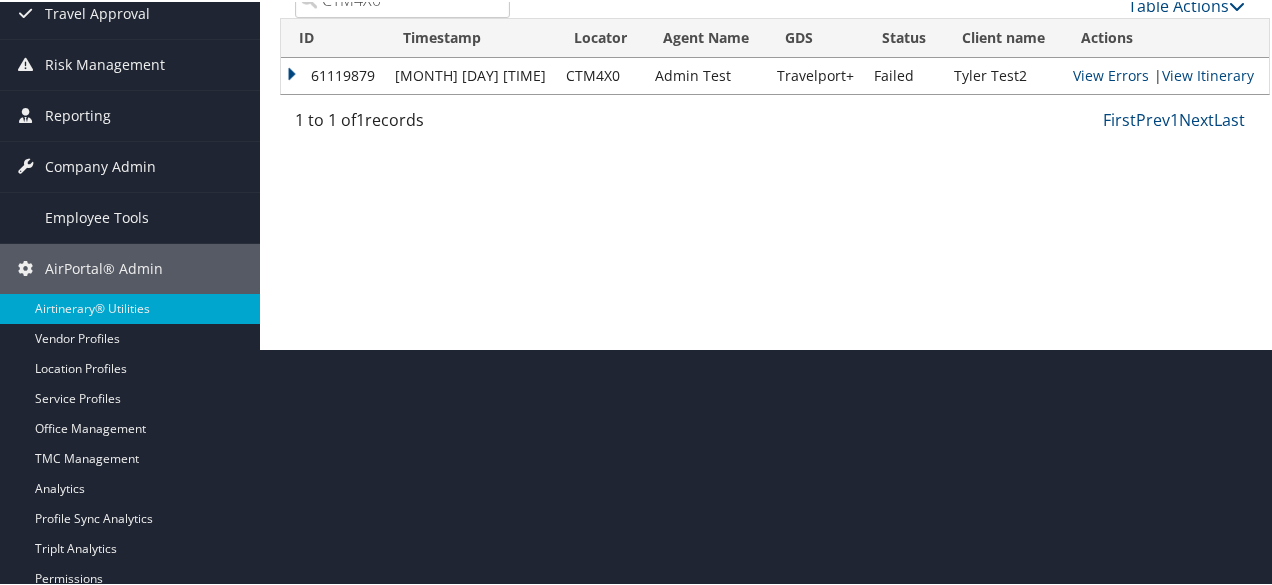 scroll, scrollTop: 301, scrollLeft: 0, axis: vertical 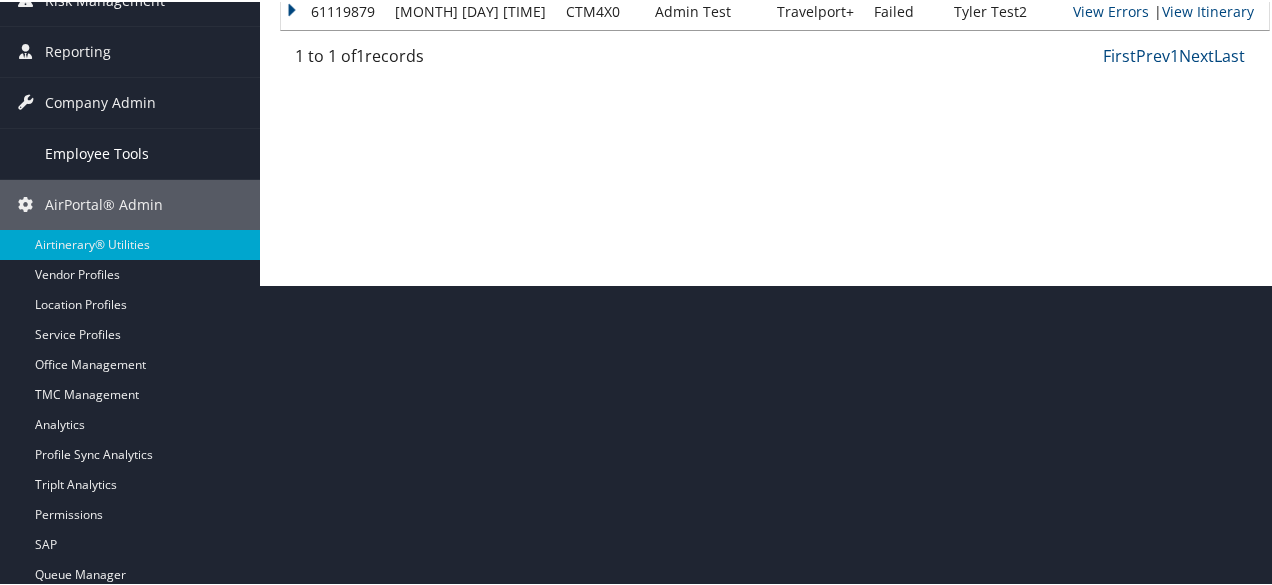 click on "Employee Tools" at bounding box center [97, 152] 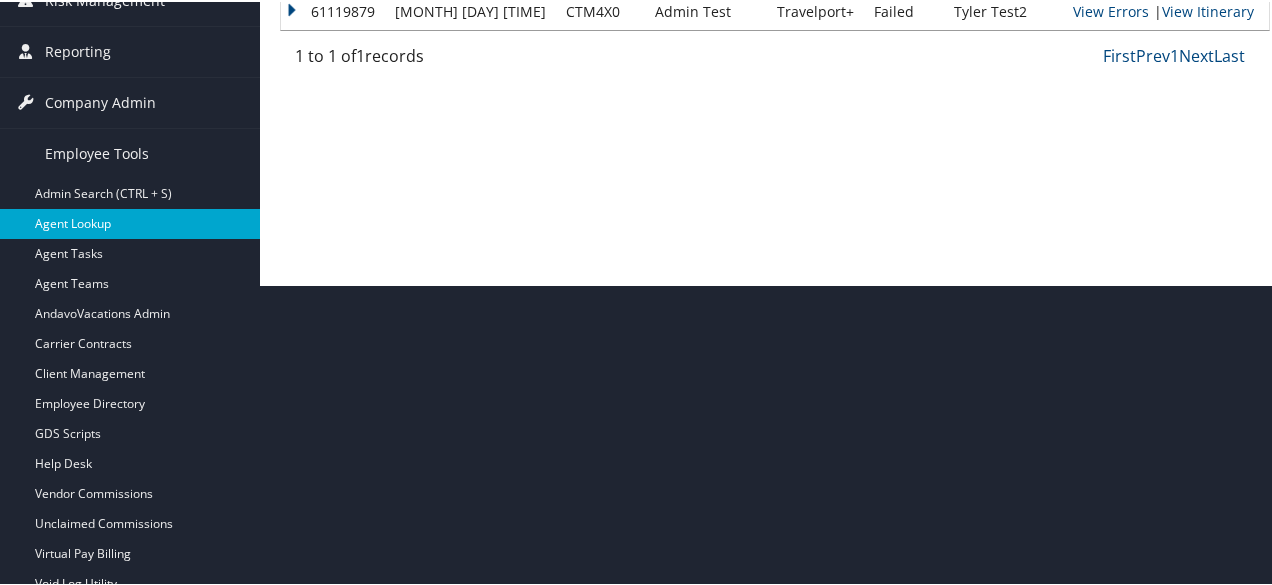 click on "Agent Lookup" at bounding box center [130, 222] 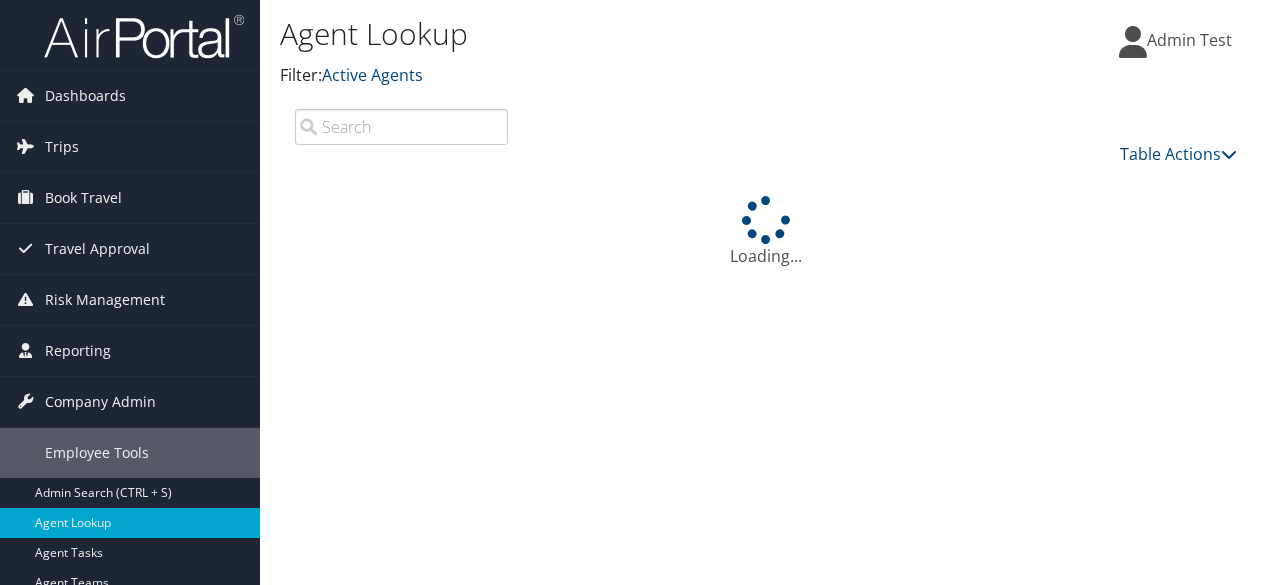 scroll, scrollTop: 0, scrollLeft: 0, axis: both 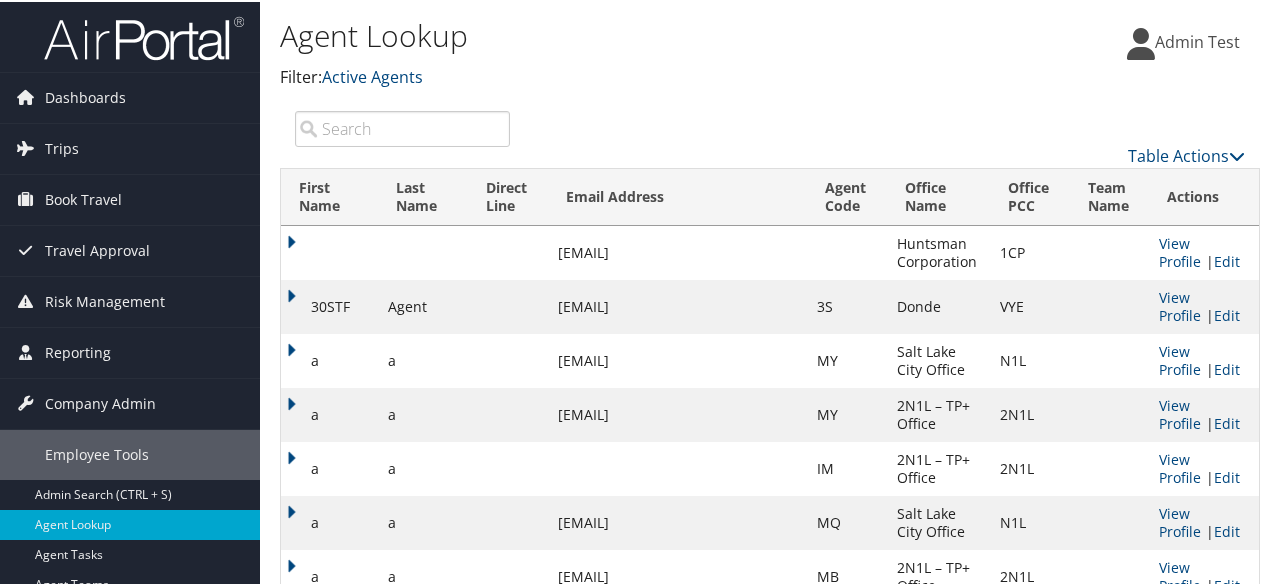 click at bounding box center [402, 127] 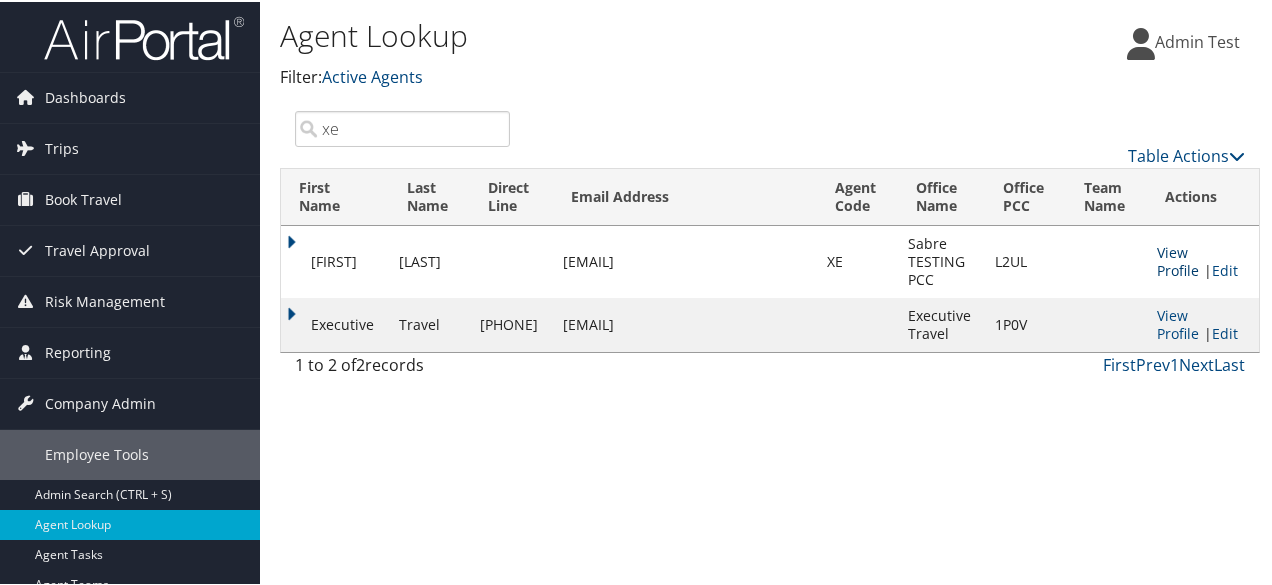 type on "xe" 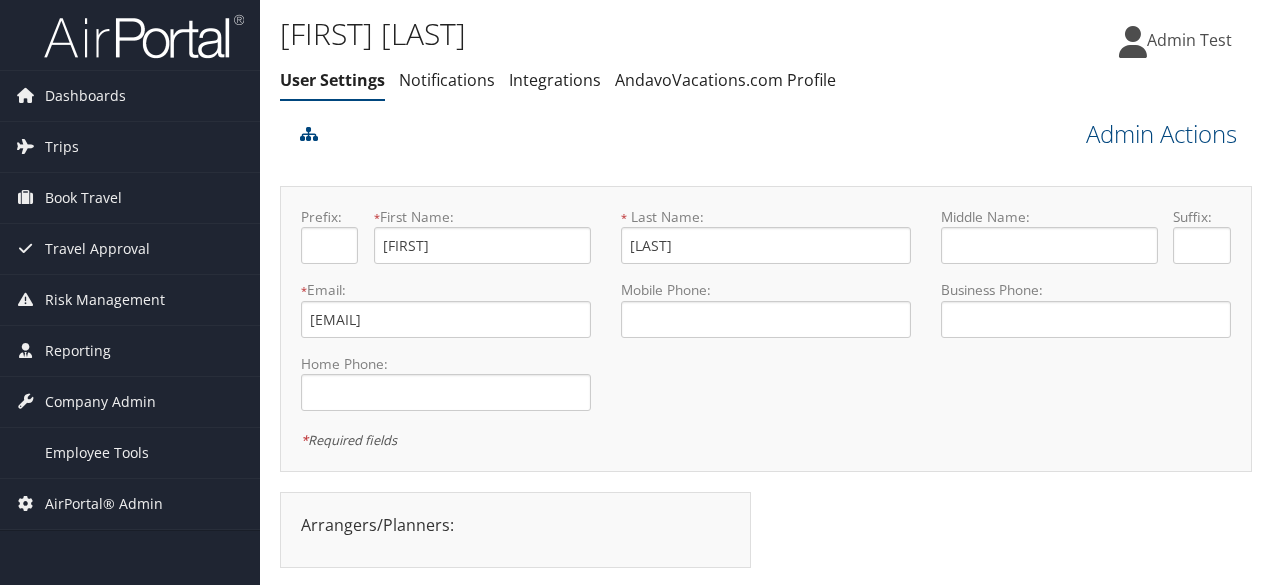 scroll, scrollTop: 0, scrollLeft: 0, axis: both 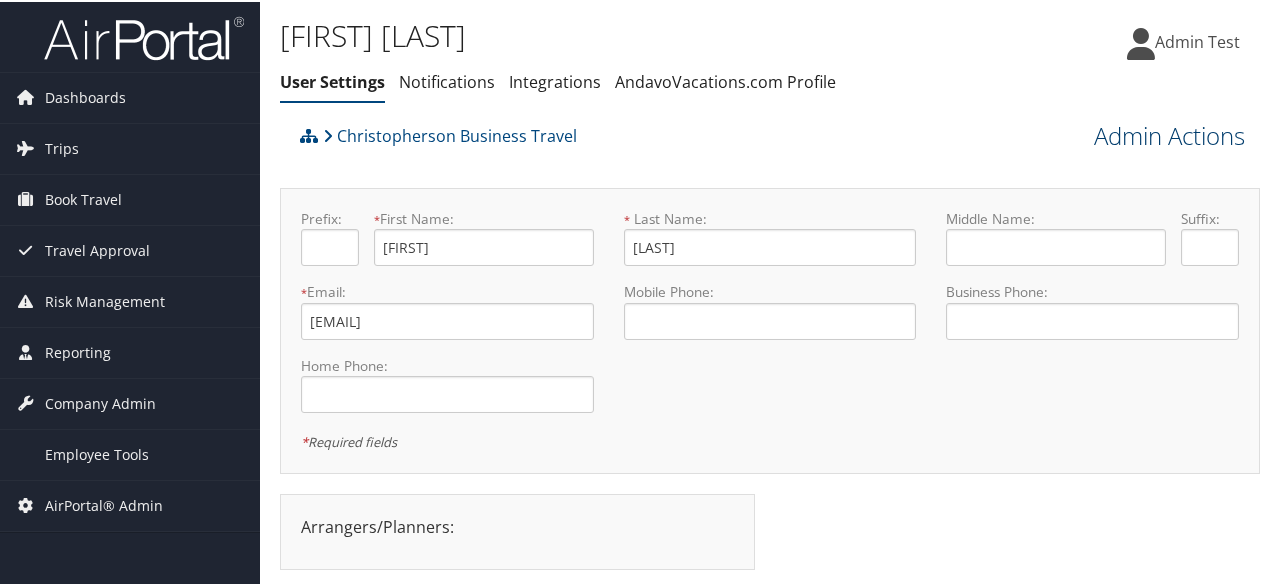 click on "Admin Actions" at bounding box center [1169, 134] 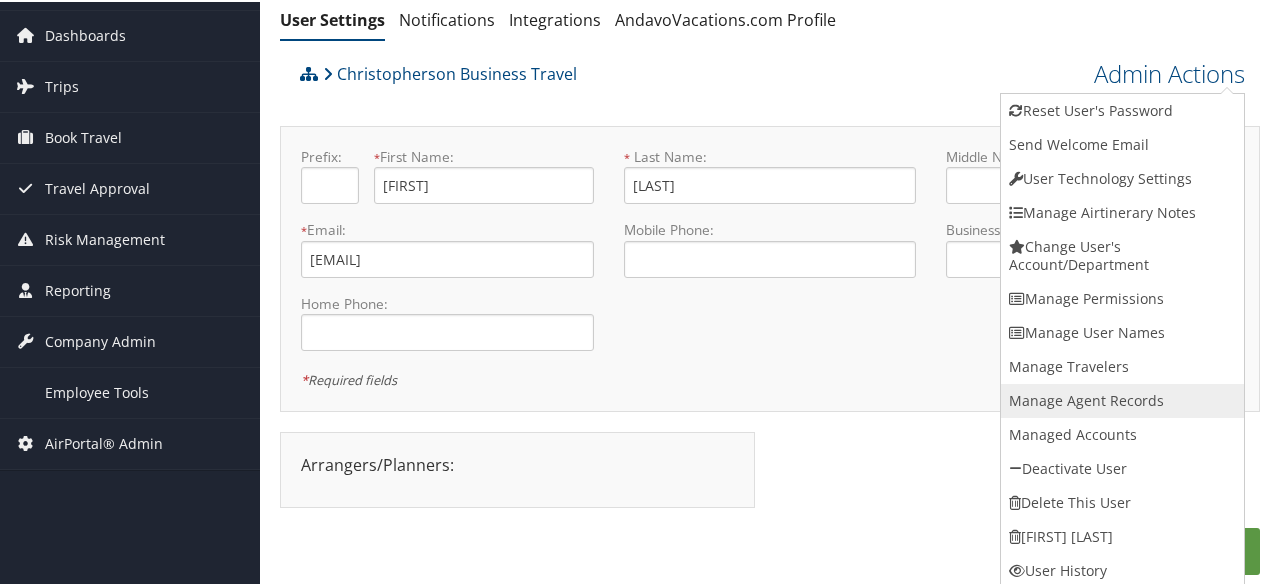 click on "Manage Agent Records" at bounding box center [1122, 399] 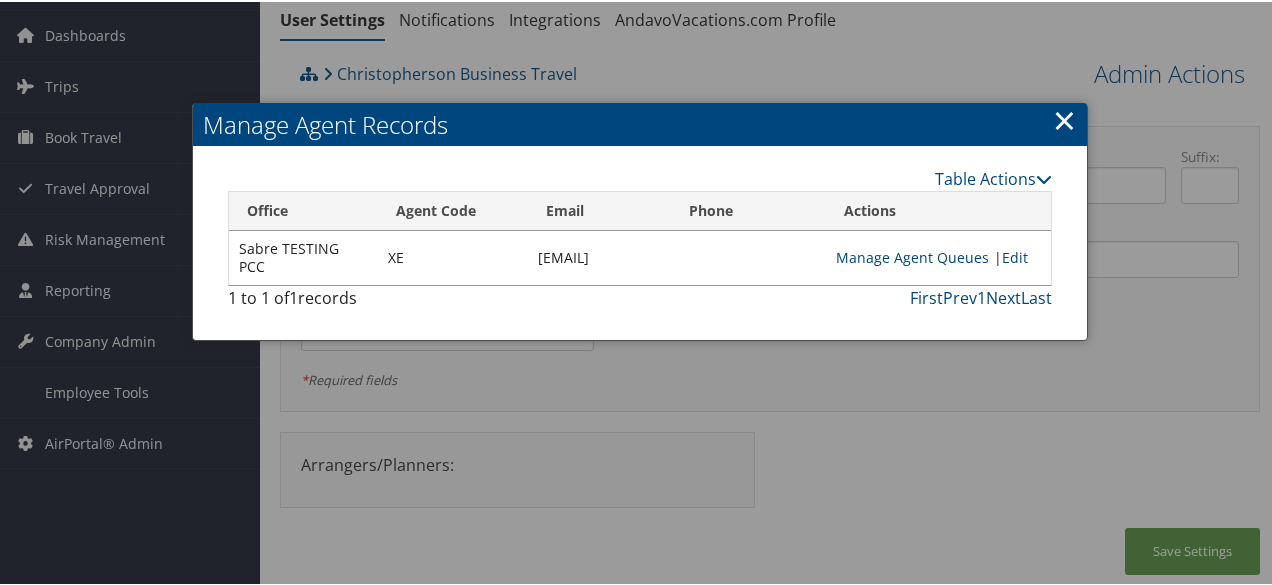 click on "[EMAIL]" at bounding box center (599, 256) 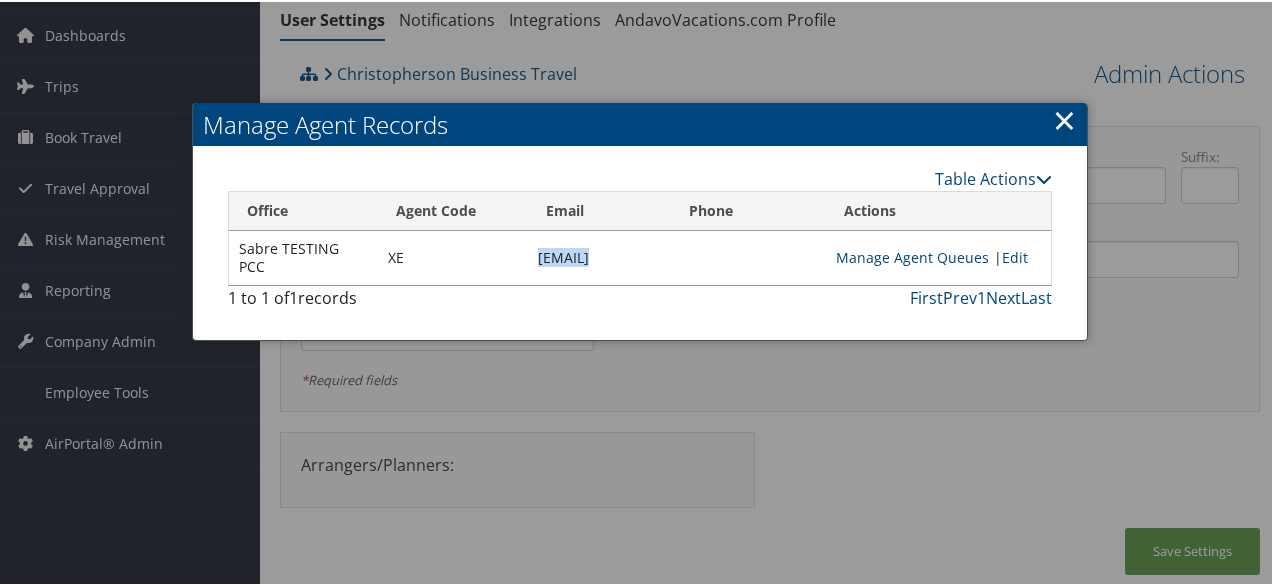 click on "deepika.nindra@cbtravel.com" at bounding box center [599, 256] 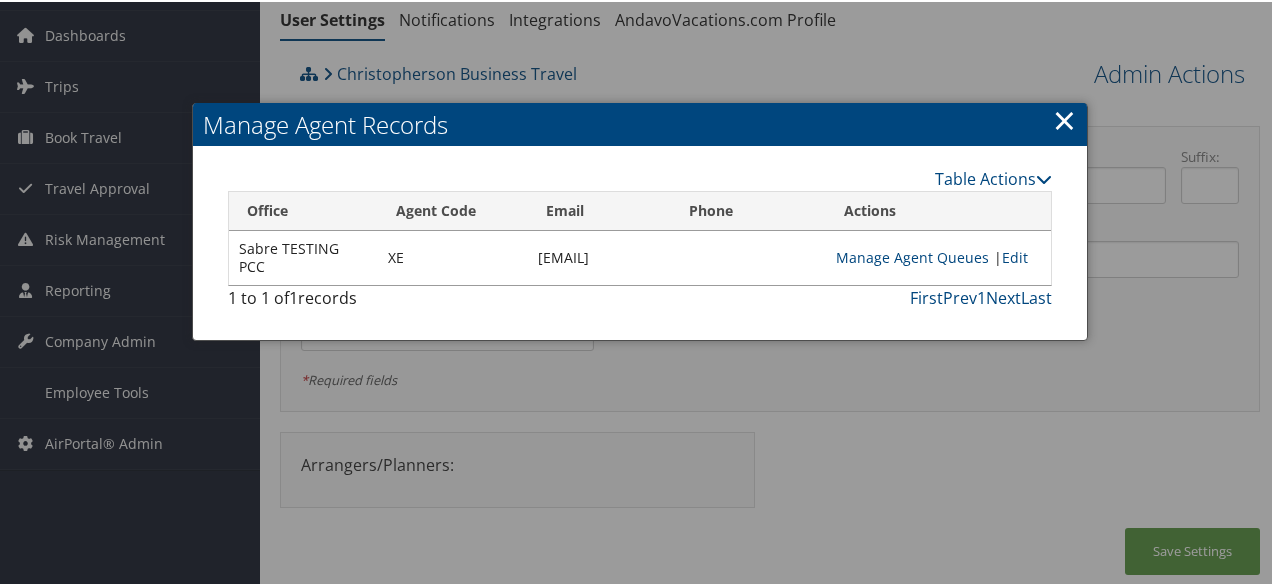 click on "×" at bounding box center (1064, 118) 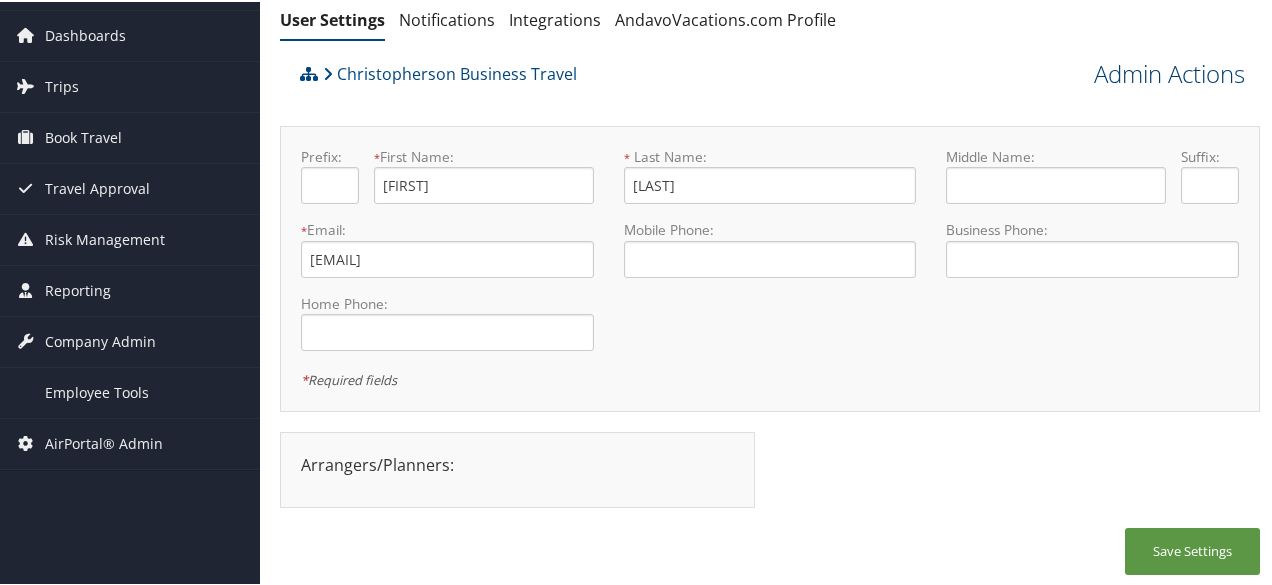 click on "Admin Actions" at bounding box center (1169, 72) 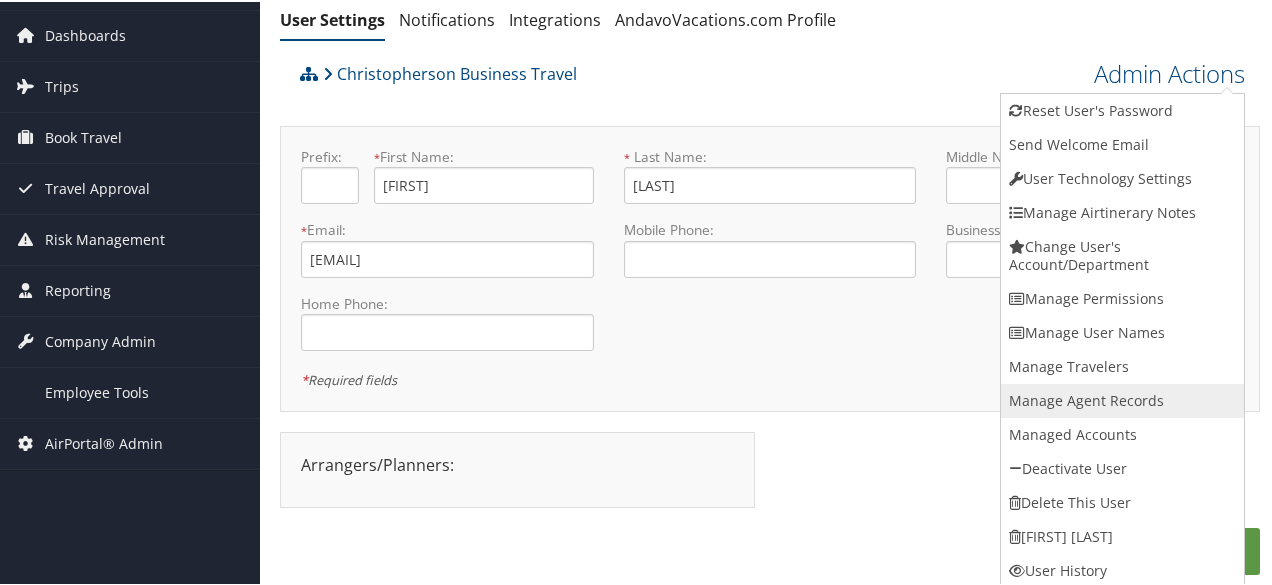 click on "Manage Agent Records" at bounding box center [1122, 399] 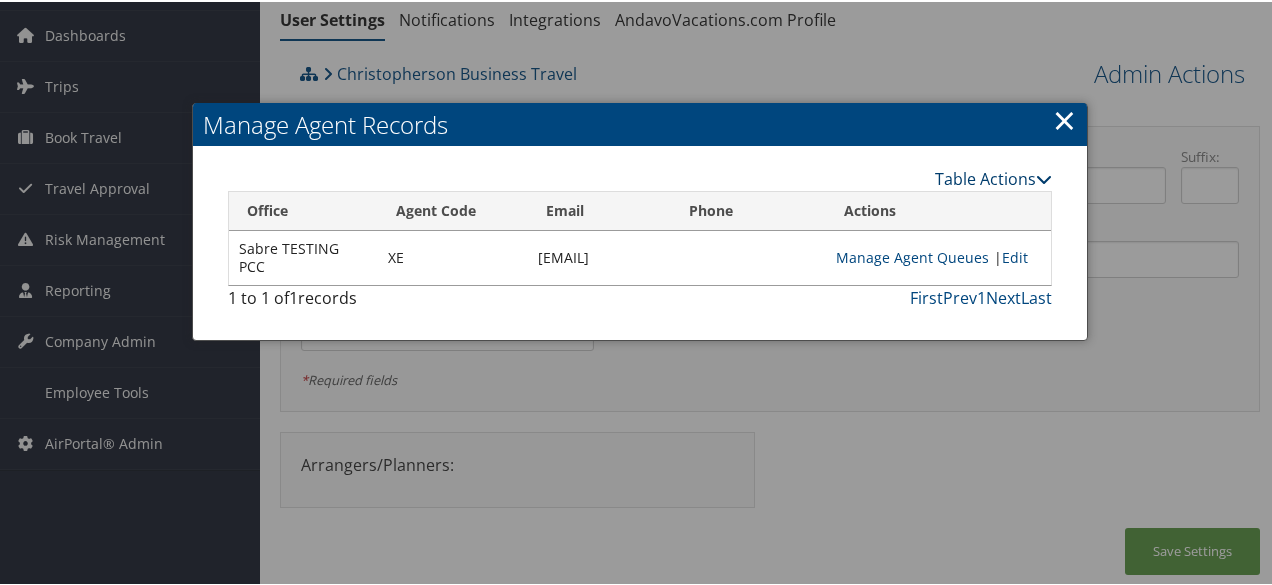 click on "Table Actions" at bounding box center (993, 177) 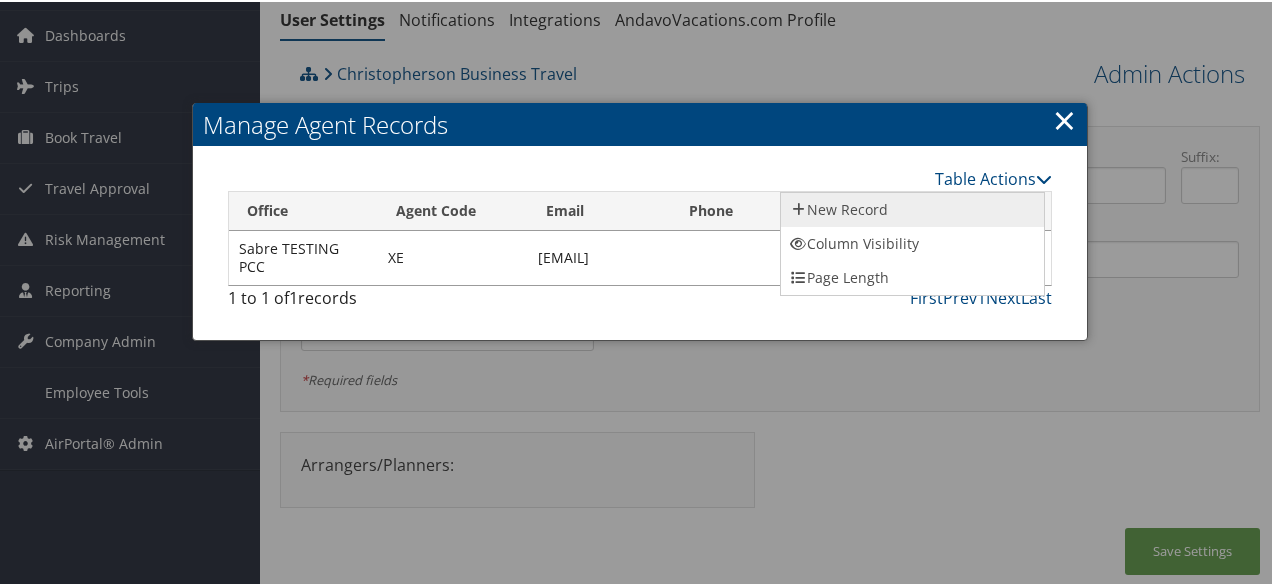 click on "New Record" at bounding box center (912, 208) 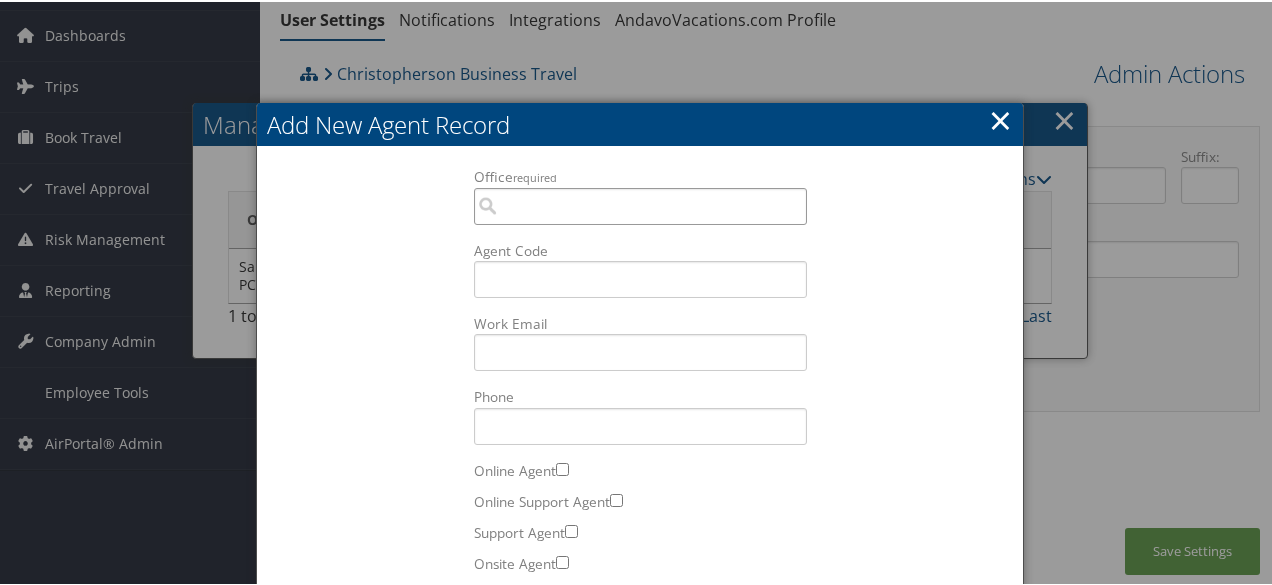 click on "Office  required" at bounding box center (640, 204) 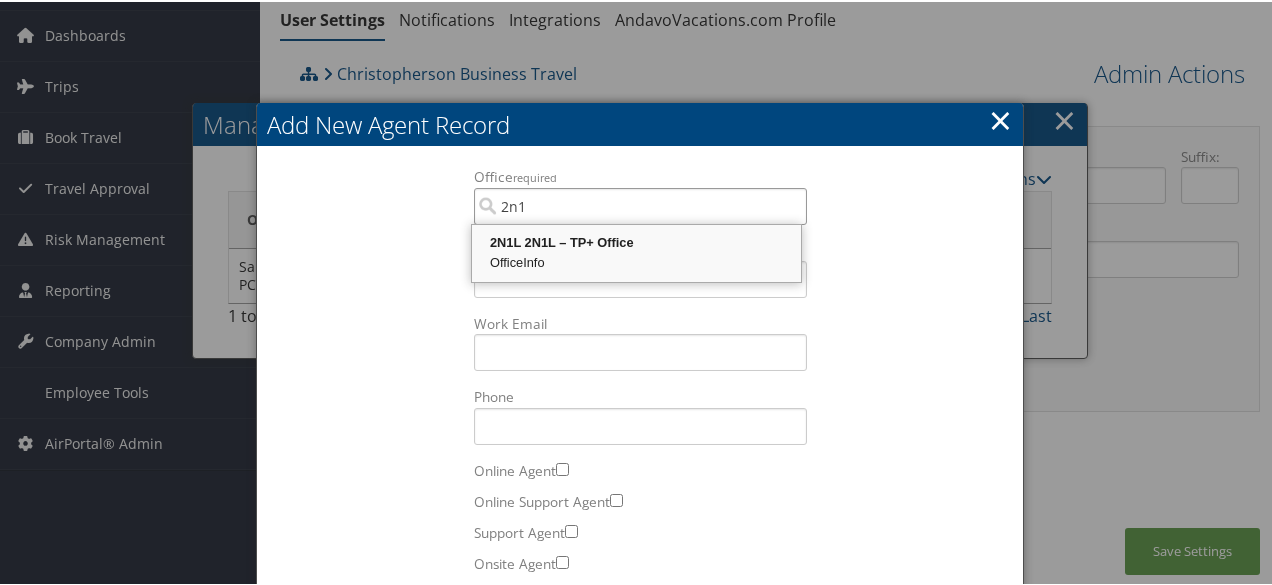 click on "OfficeInfo" at bounding box center [636, 261] 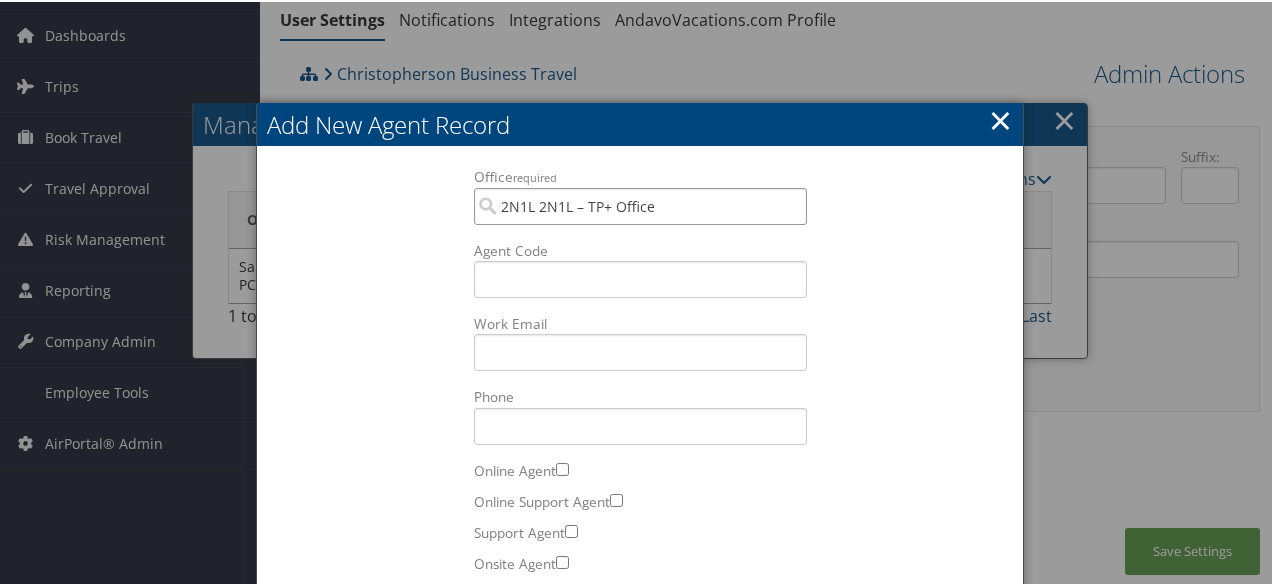 type on "2N1L 2N1L – TP+ Office" 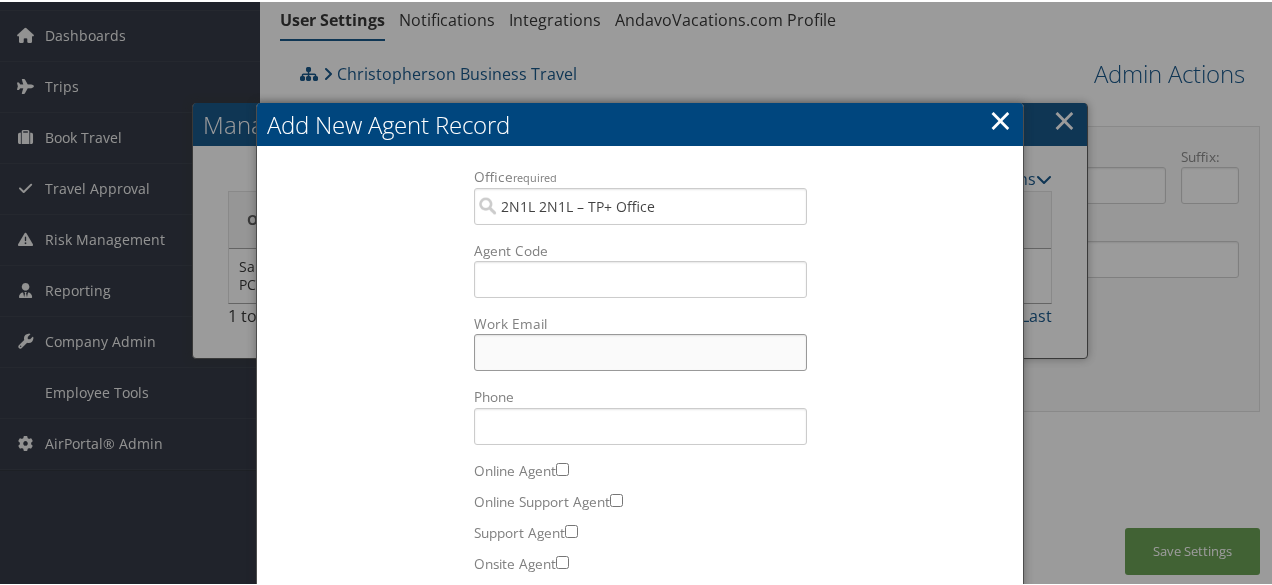 click on "Work Email
Incorrect format for email." at bounding box center (640, 350) 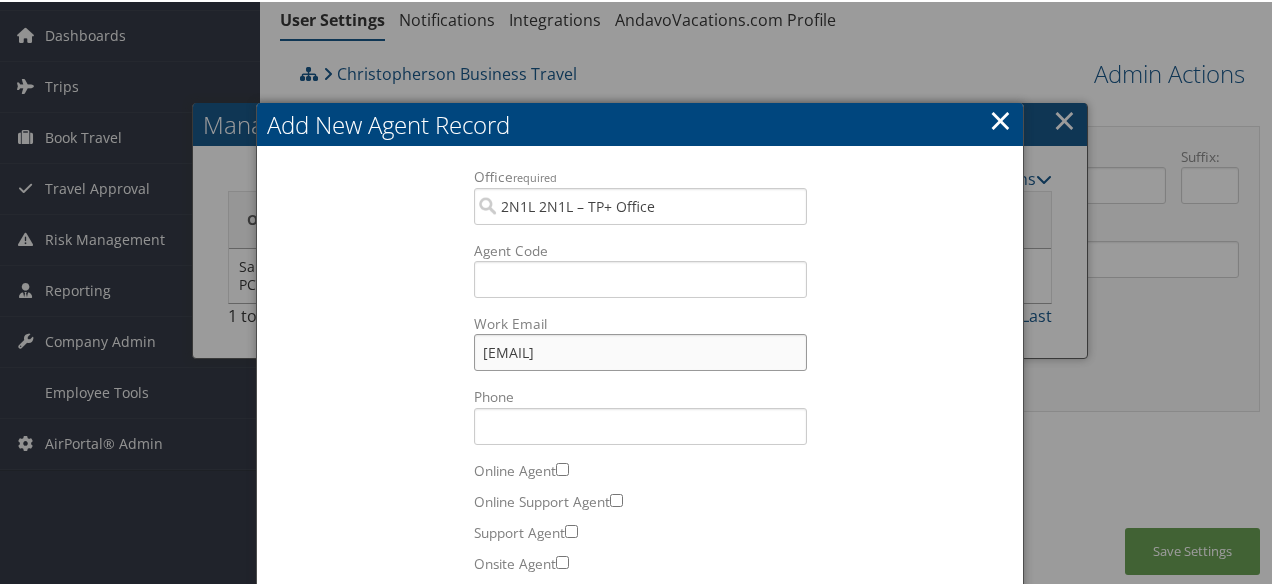 type on "deepika.nindra@cbtravel.com" 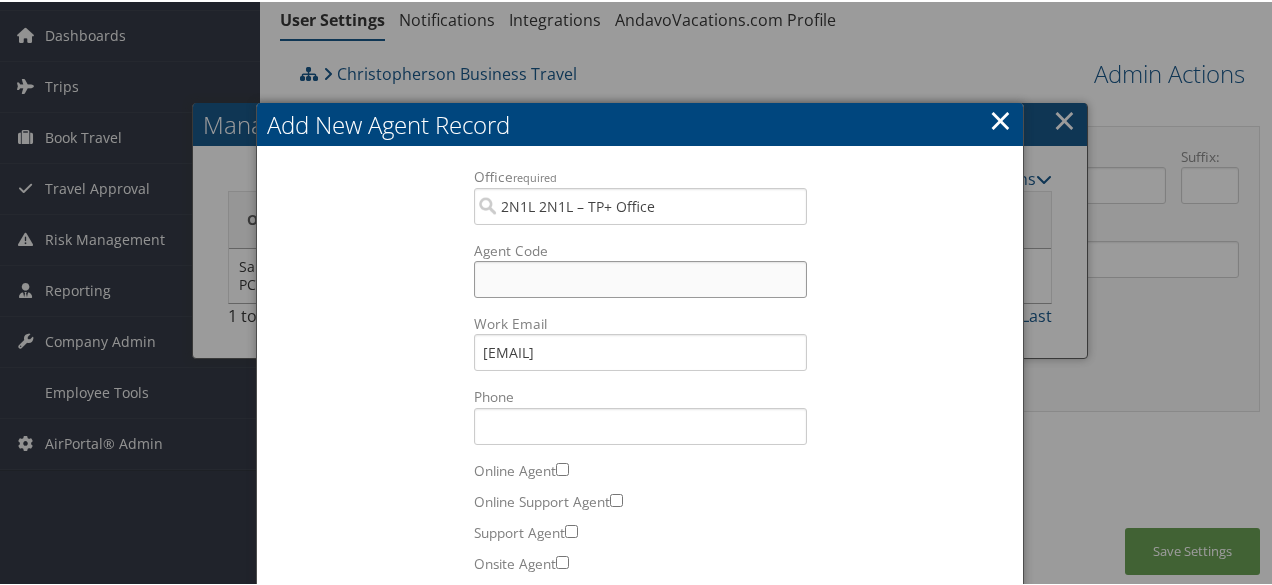 click on "Agent Code" at bounding box center [640, 277] 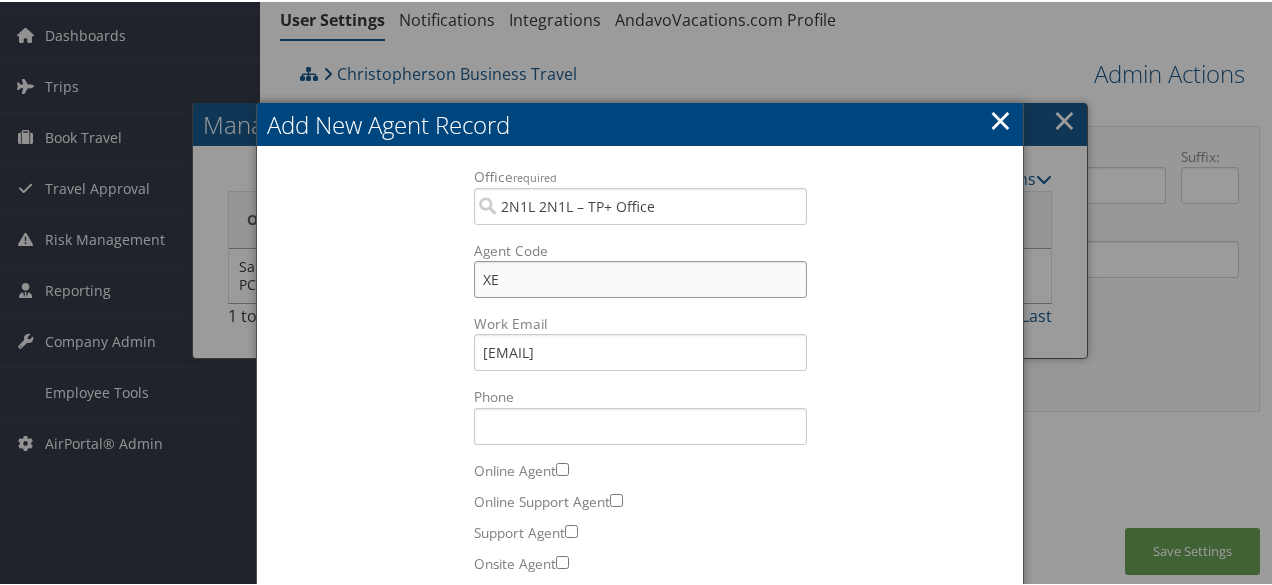 type on "XE" 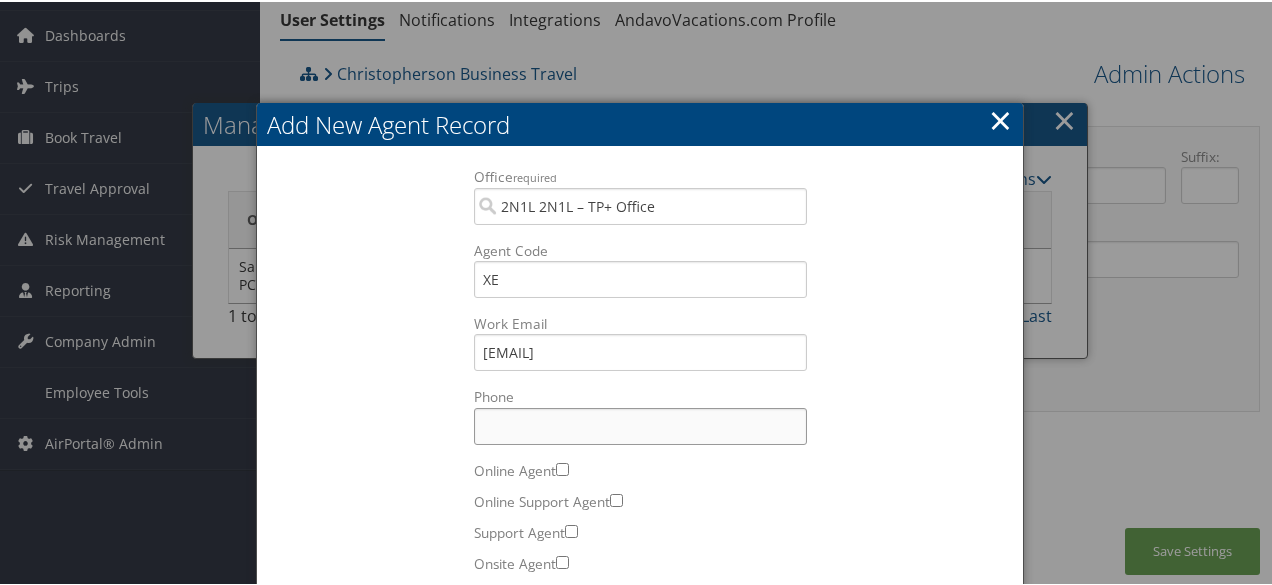 click on "Phone" at bounding box center [640, 424] 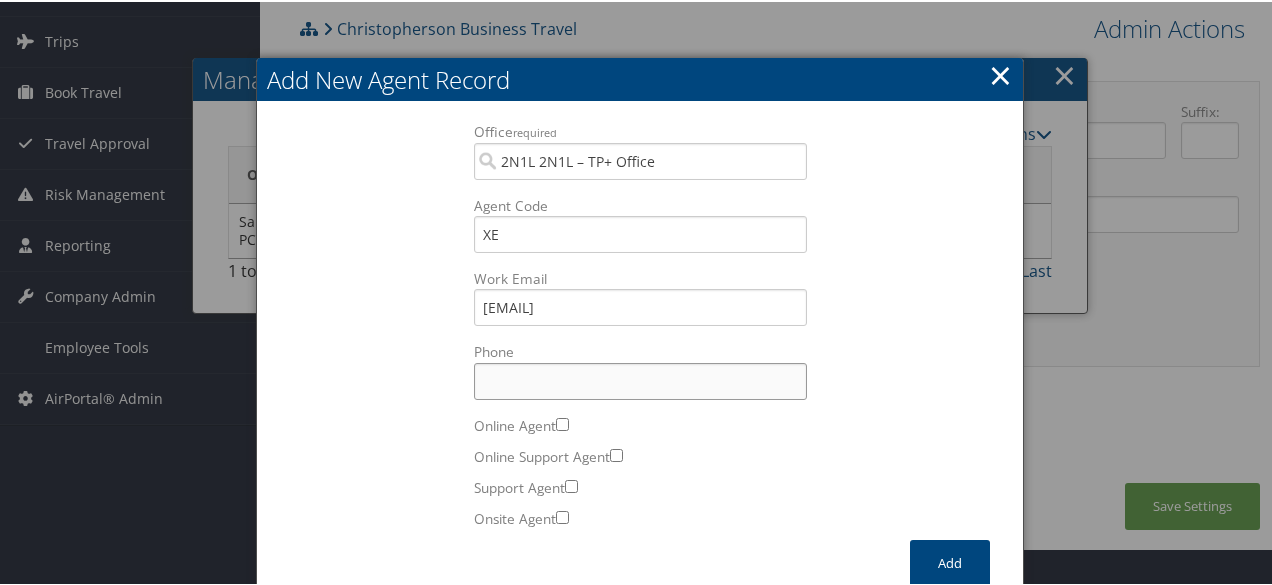 scroll, scrollTop: 148, scrollLeft: 0, axis: vertical 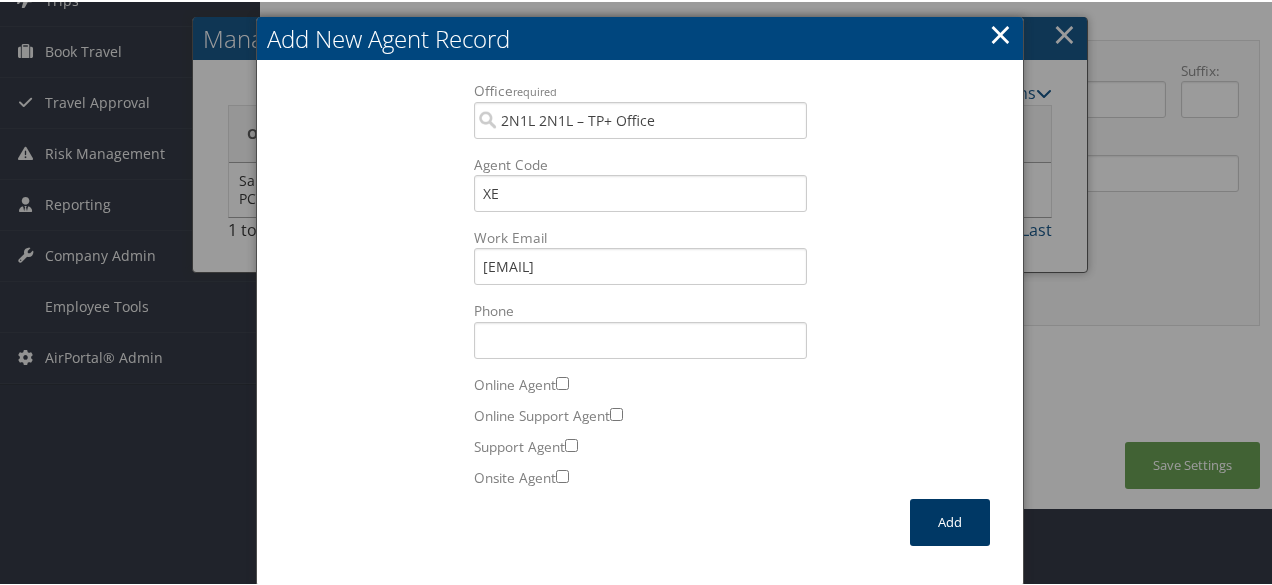 click on "Add" at bounding box center [950, 520] 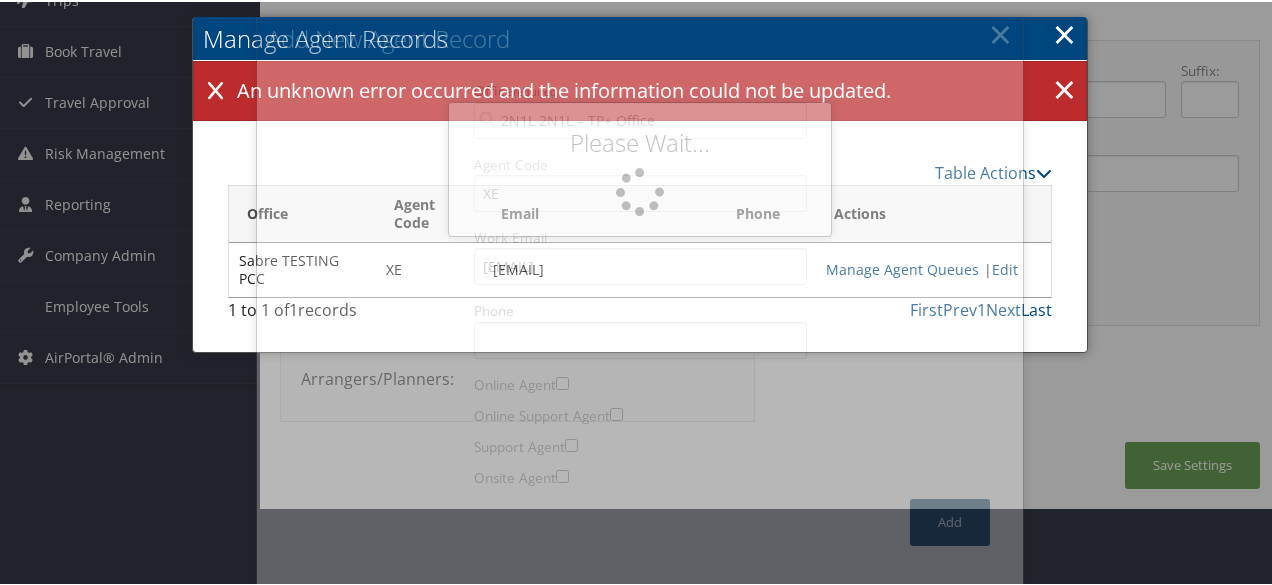 scroll, scrollTop: 68, scrollLeft: 0, axis: vertical 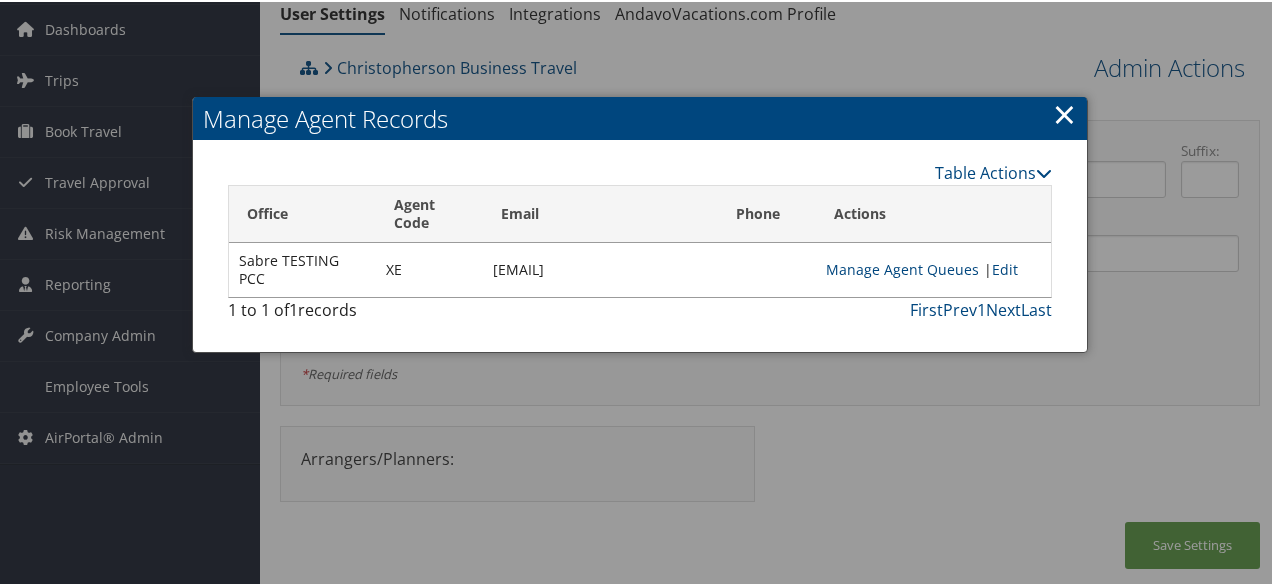 click on "×" at bounding box center [1064, 112] 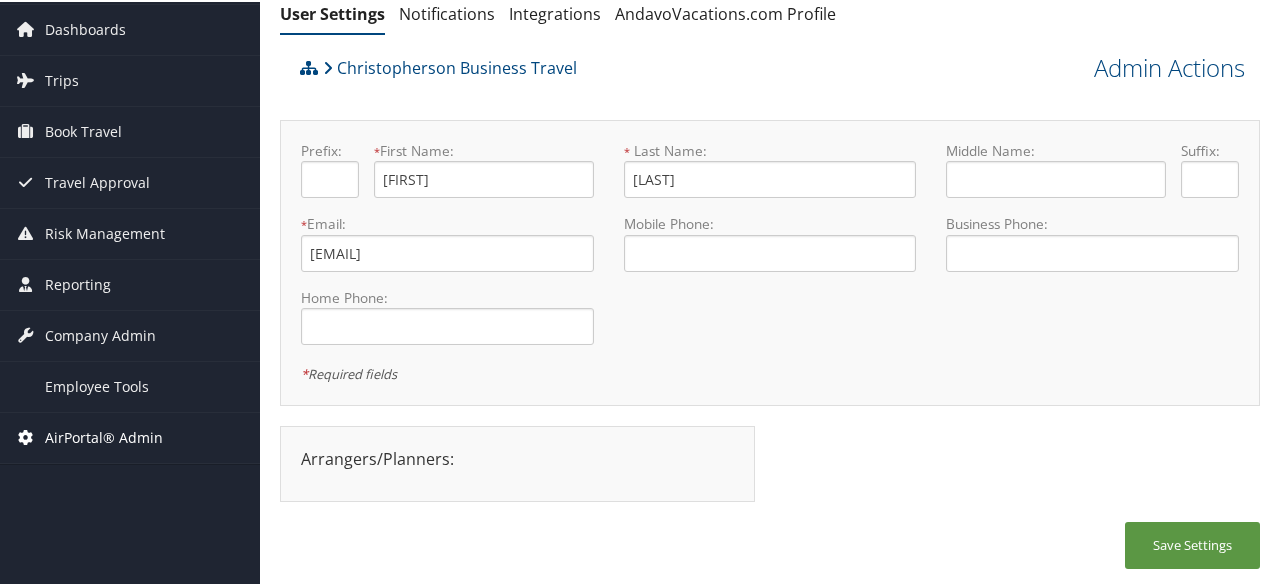 click on "AirPortal® Admin" at bounding box center (104, 436) 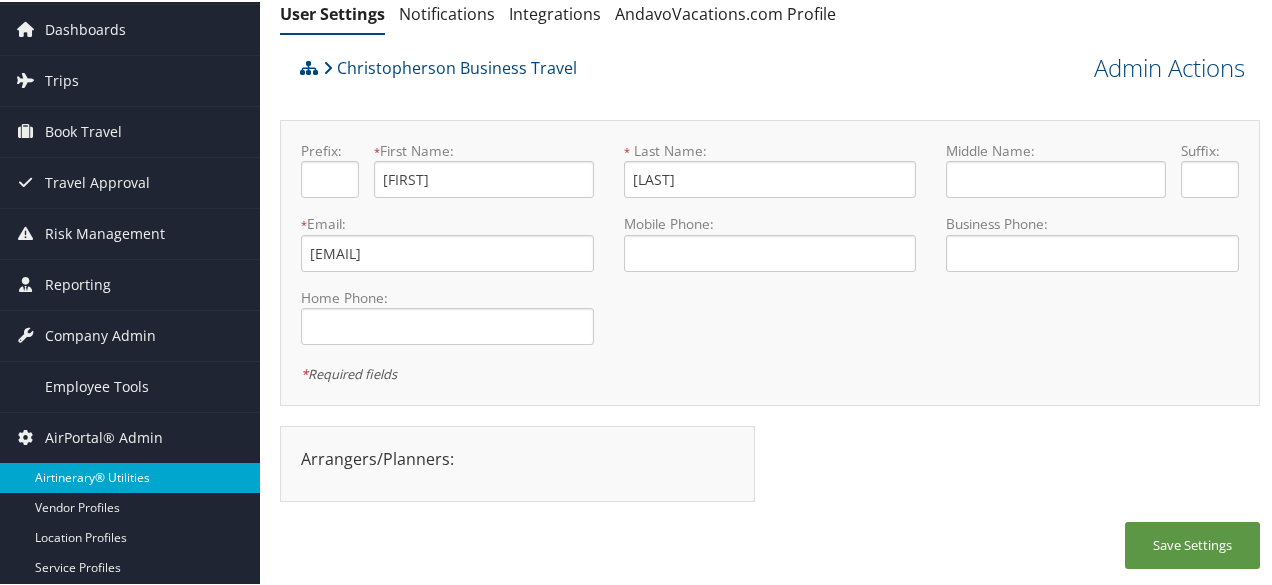 click on "Airtinerary® Utilities" at bounding box center [130, 476] 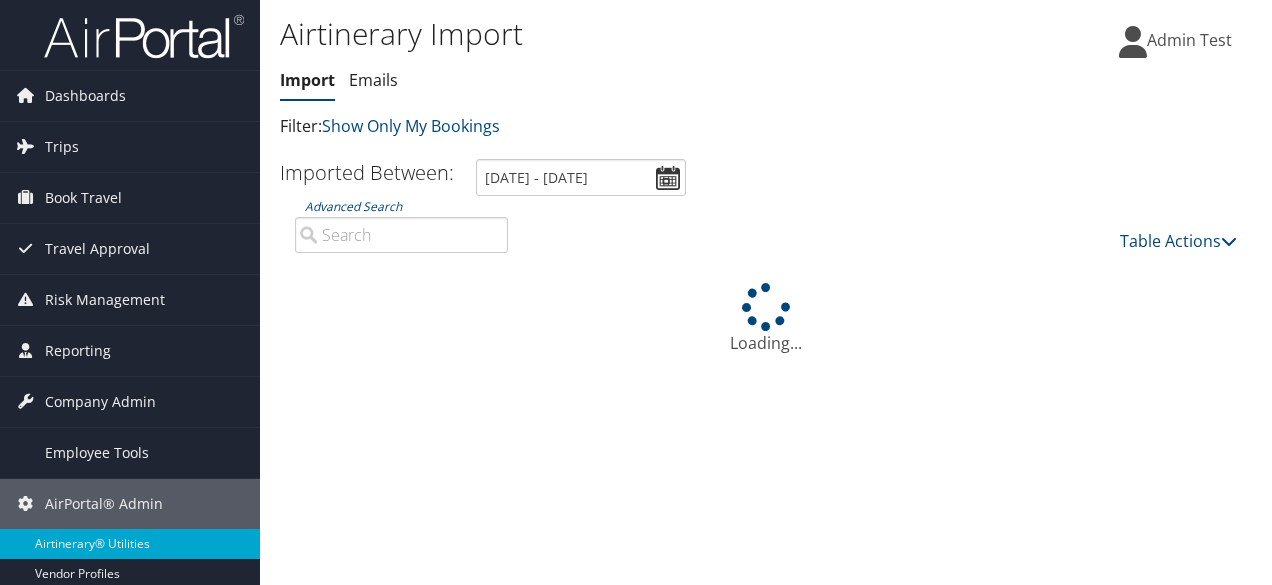 scroll, scrollTop: 0, scrollLeft: 0, axis: both 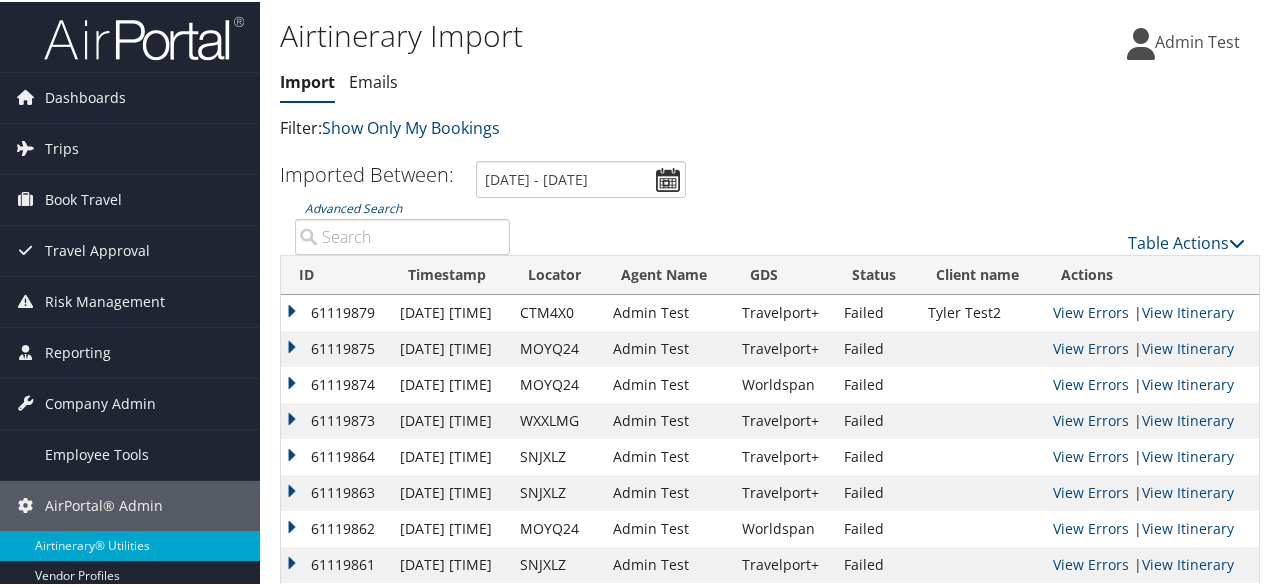 click on "CTM4X0" at bounding box center [556, 311] 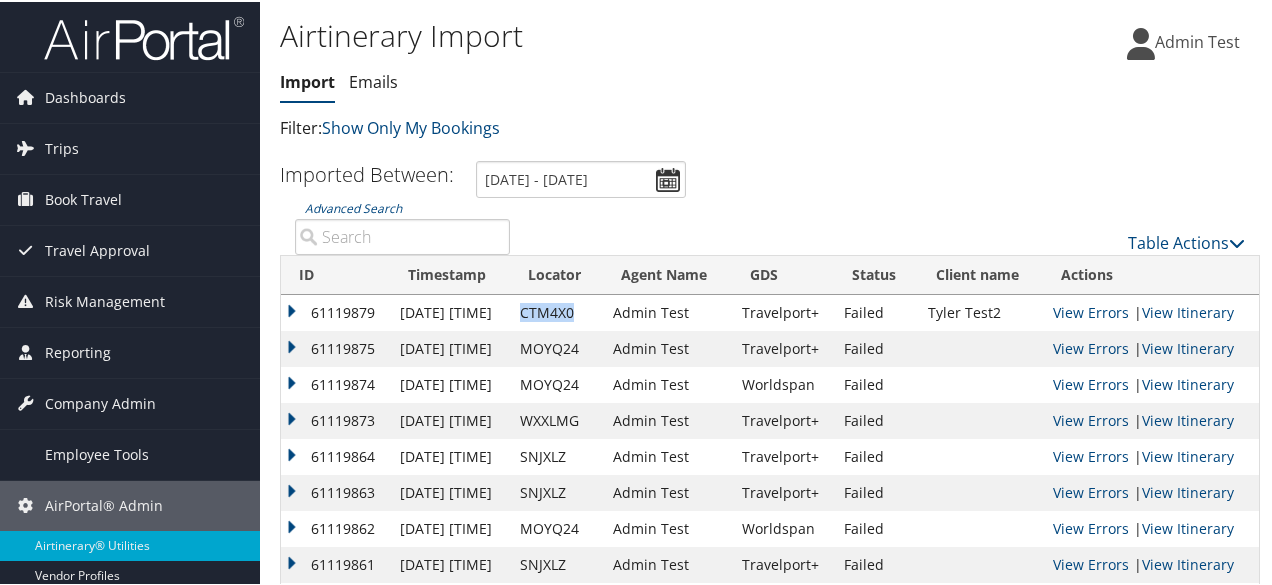 click on "CTM4X0" at bounding box center [556, 311] 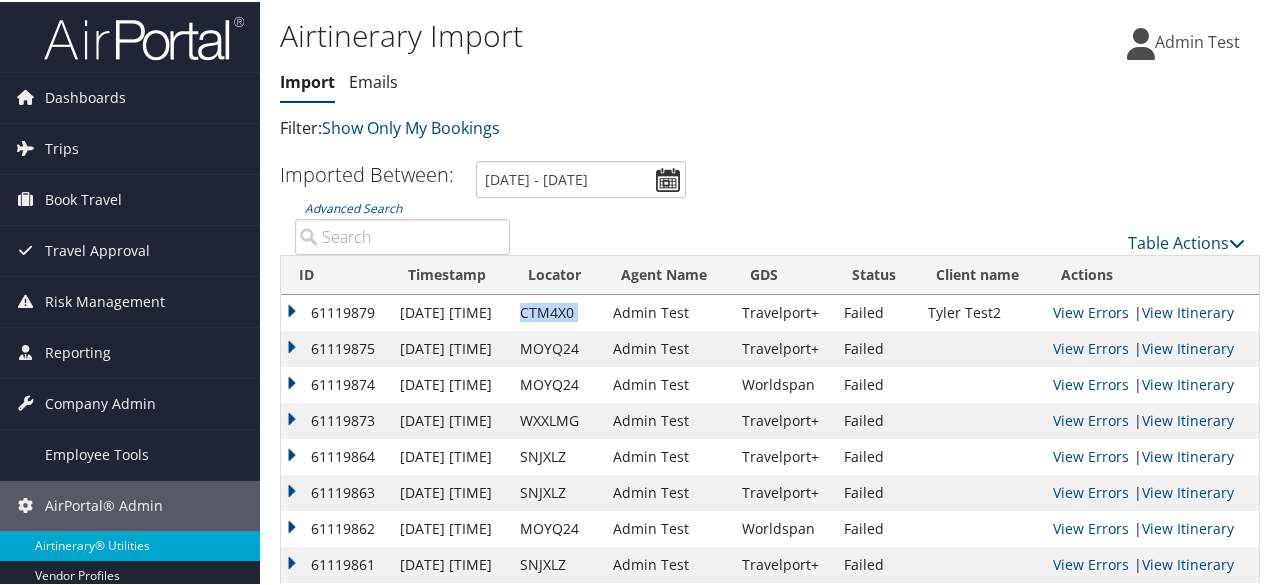 click on "CTM4X0" at bounding box center (556, 311) 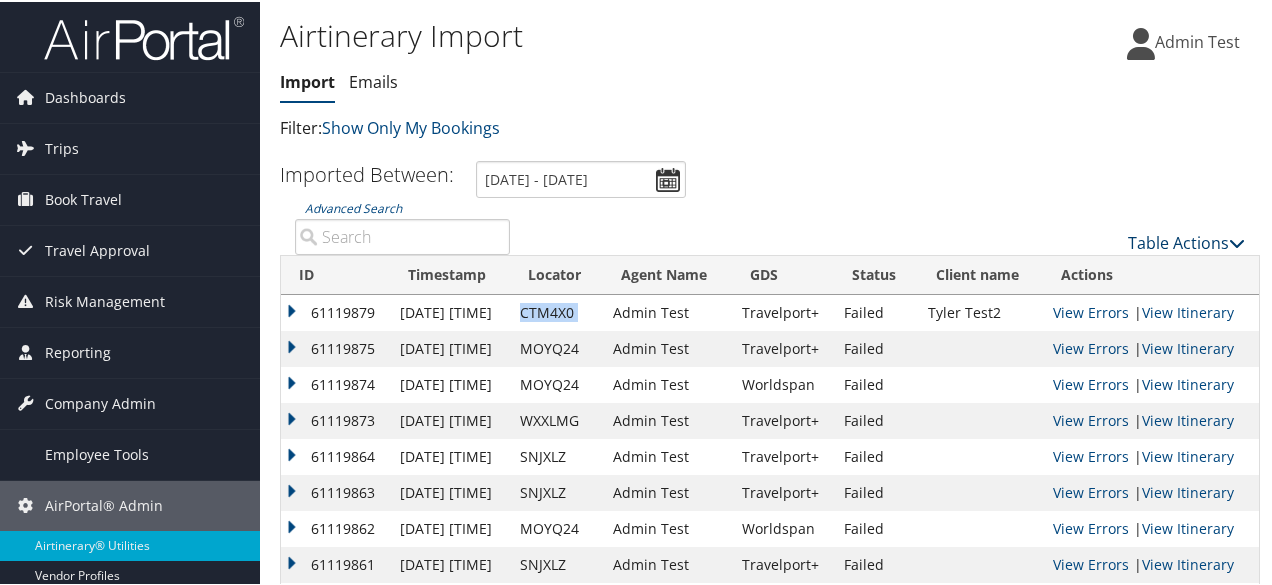 click on "Table Actions" at bounding box center [1186, 241] 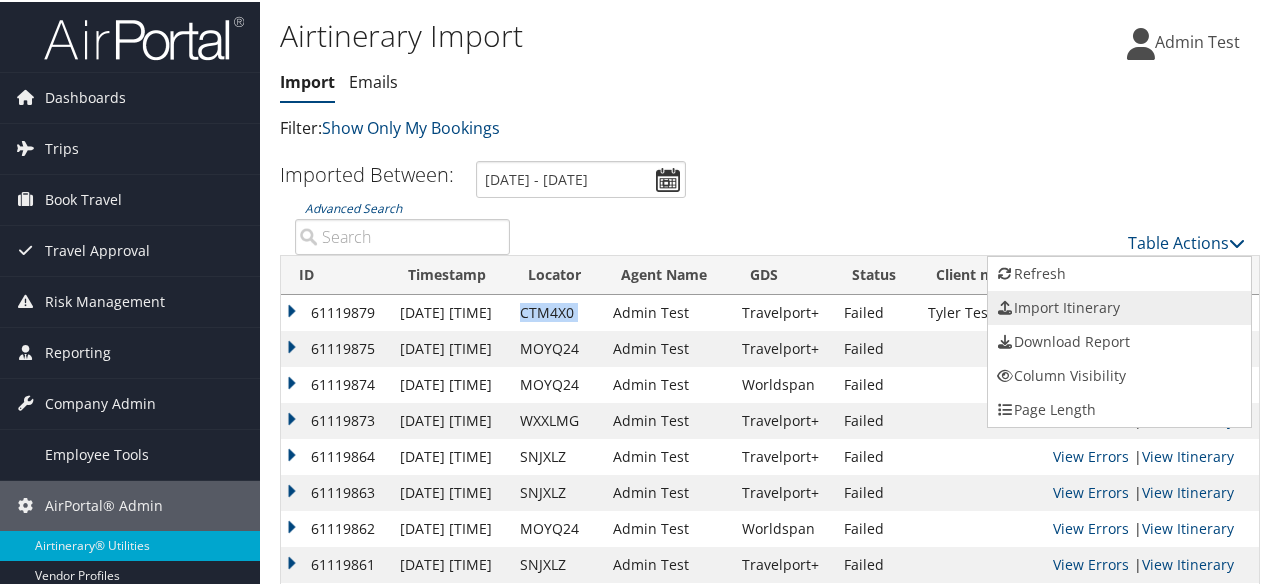 click on "Import Itinerary" at bounding box center (1119, 306) 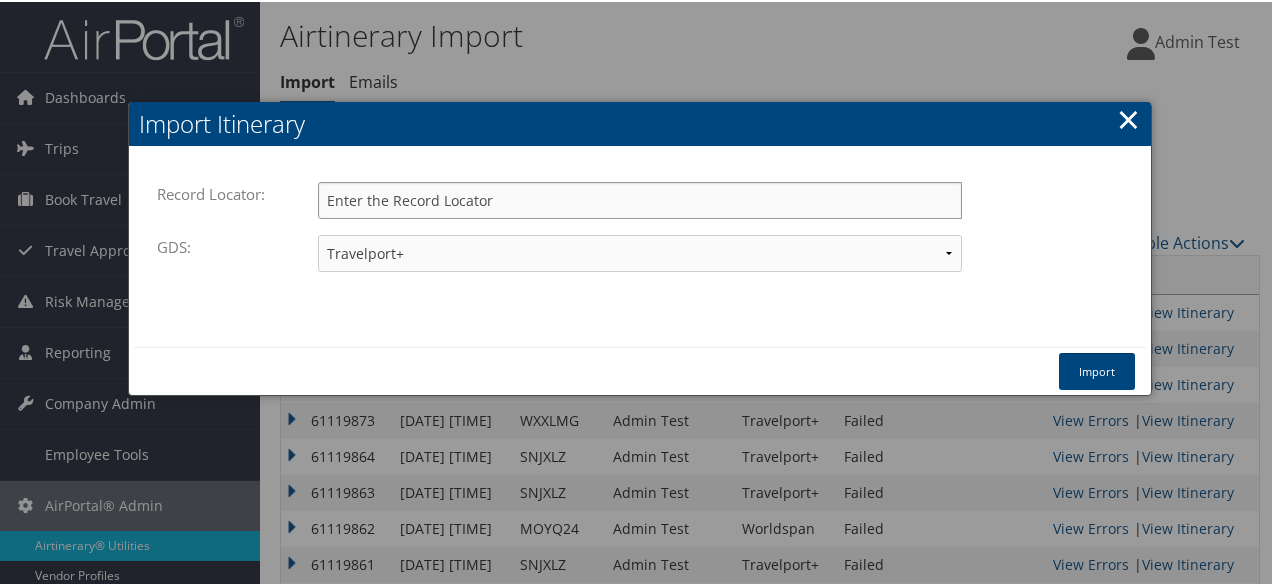 click on "Record Locator:" at bounding box center (640, 198) 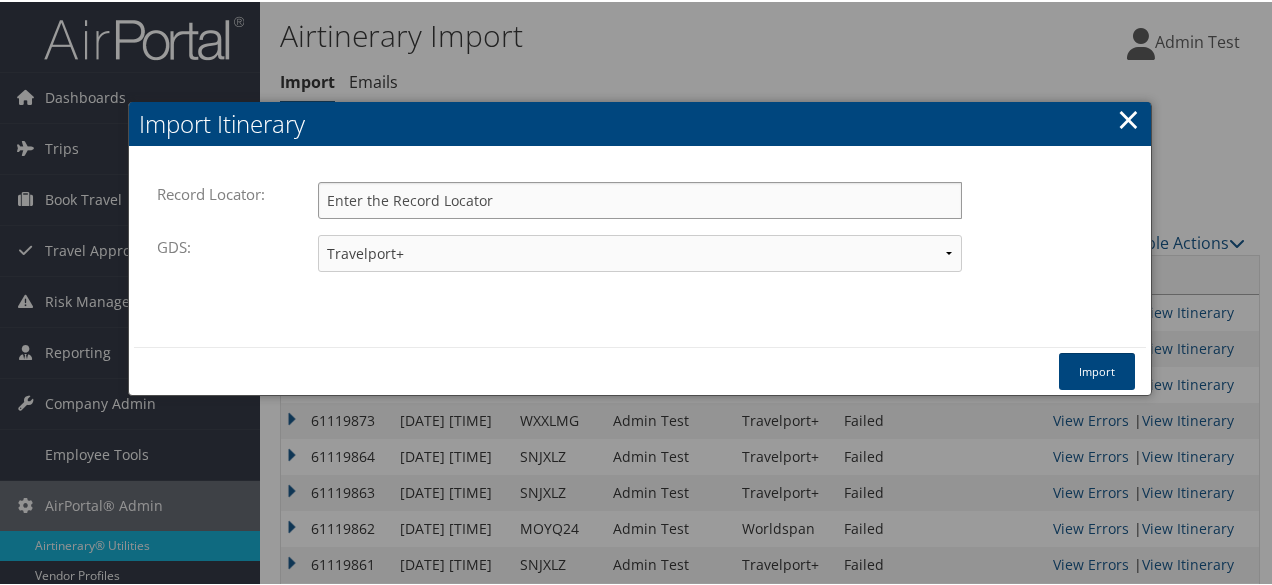 paste on "CTM4X0" 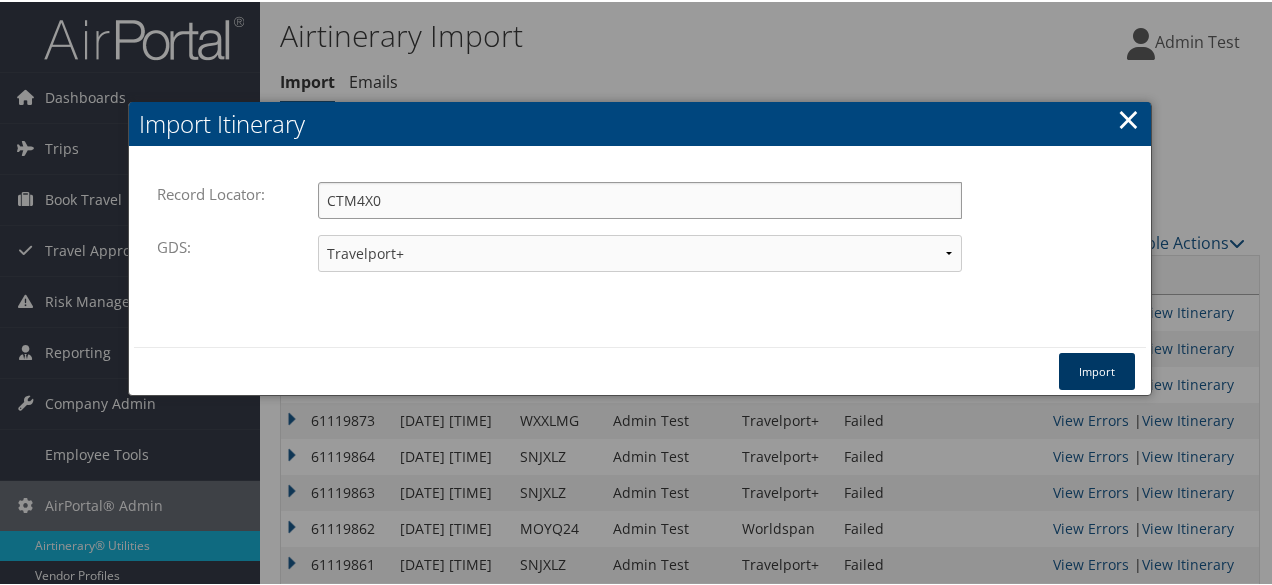 type on "CTM4X0" 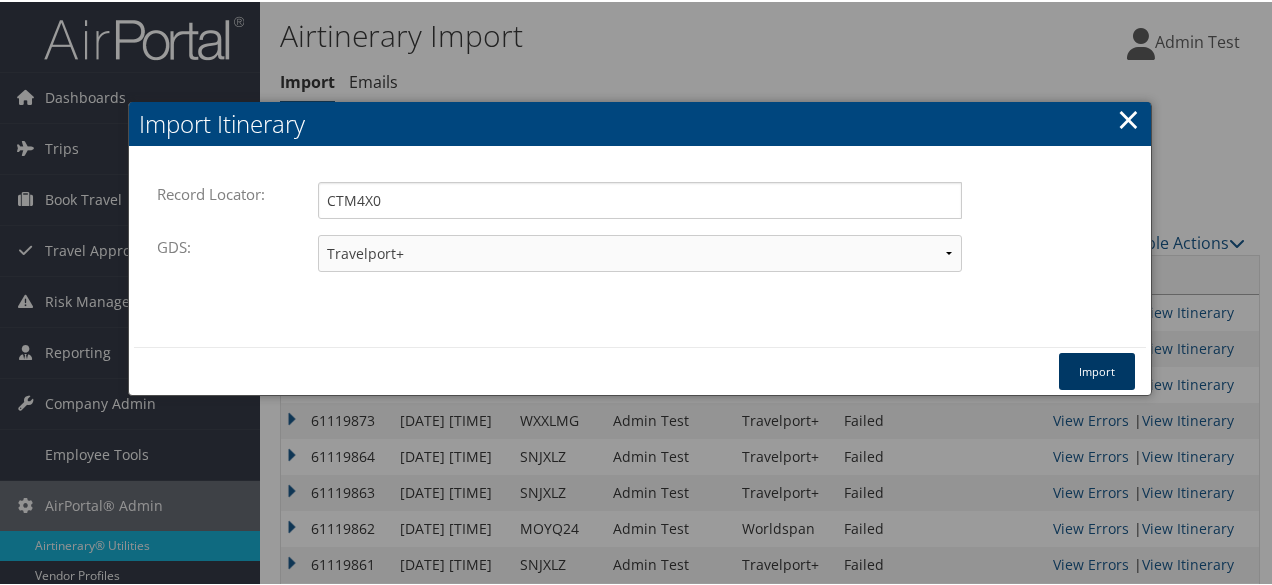 click on "Import" at bounding box center [1097, 369] 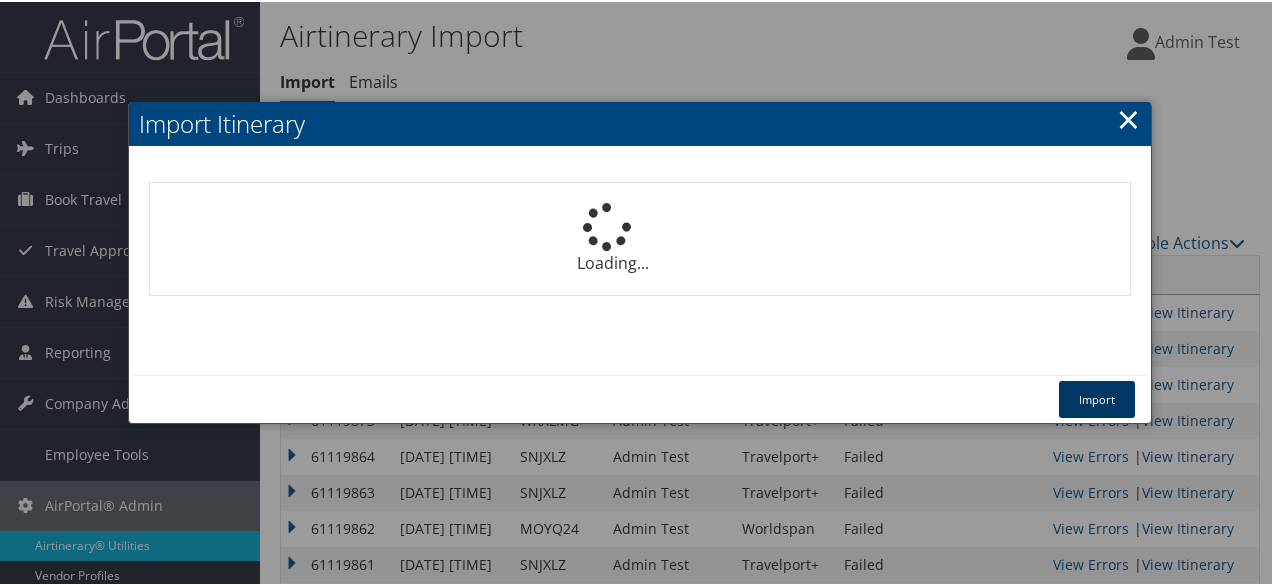 type 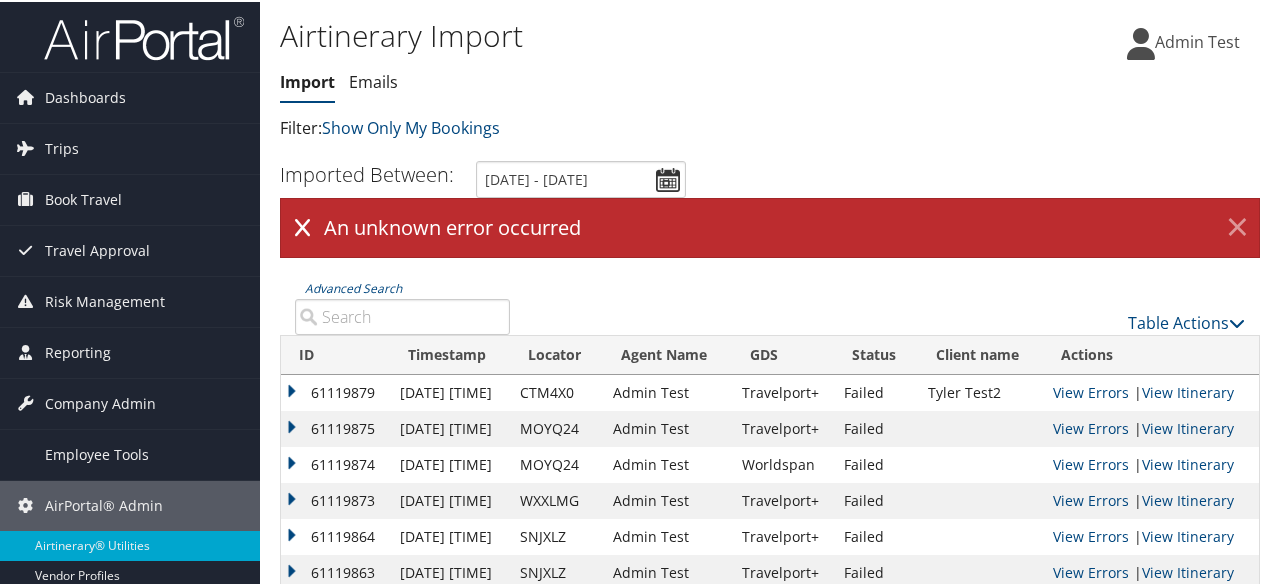 click on "×" at bounding box center (1237, 226) 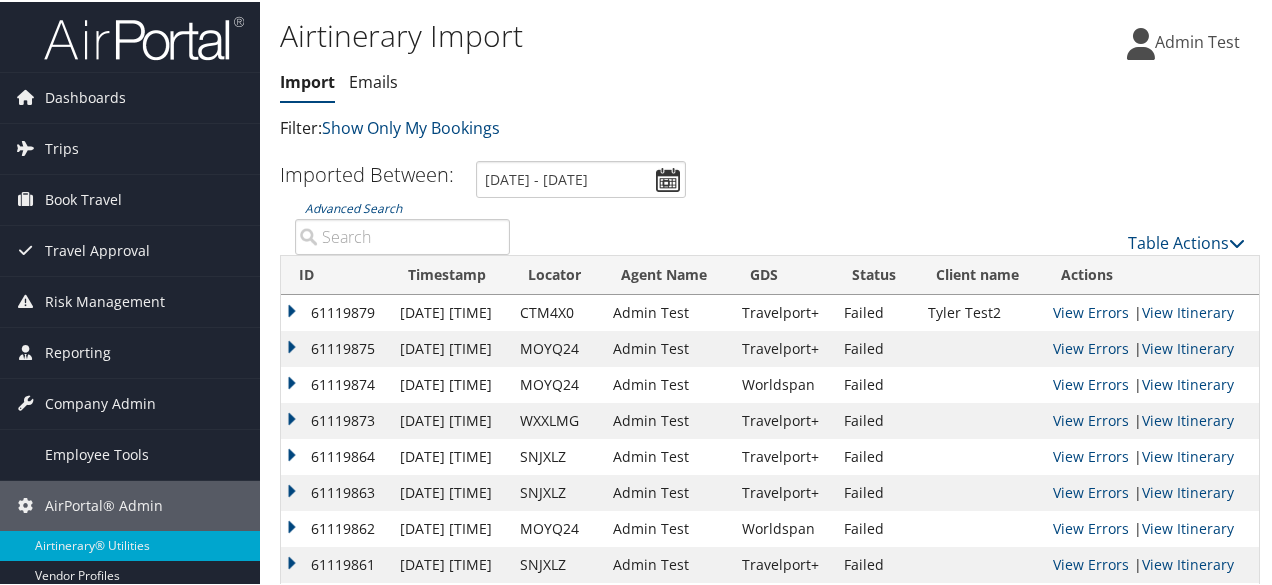 click on "Advanced Search" at bounding box center [402, 235] 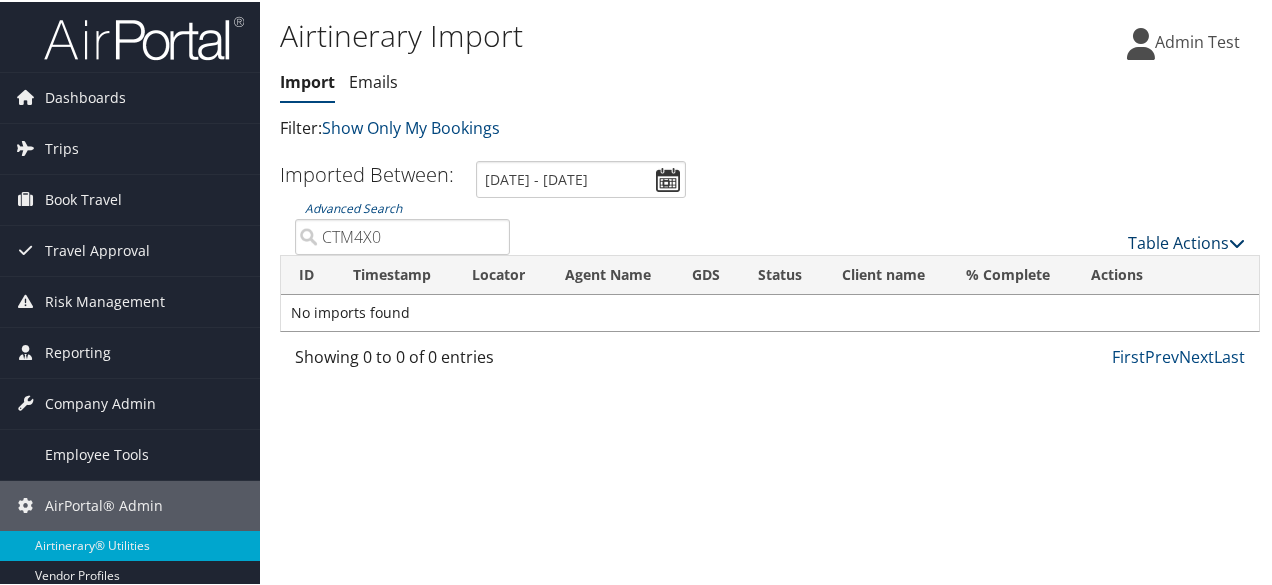type on "CTM4X0" 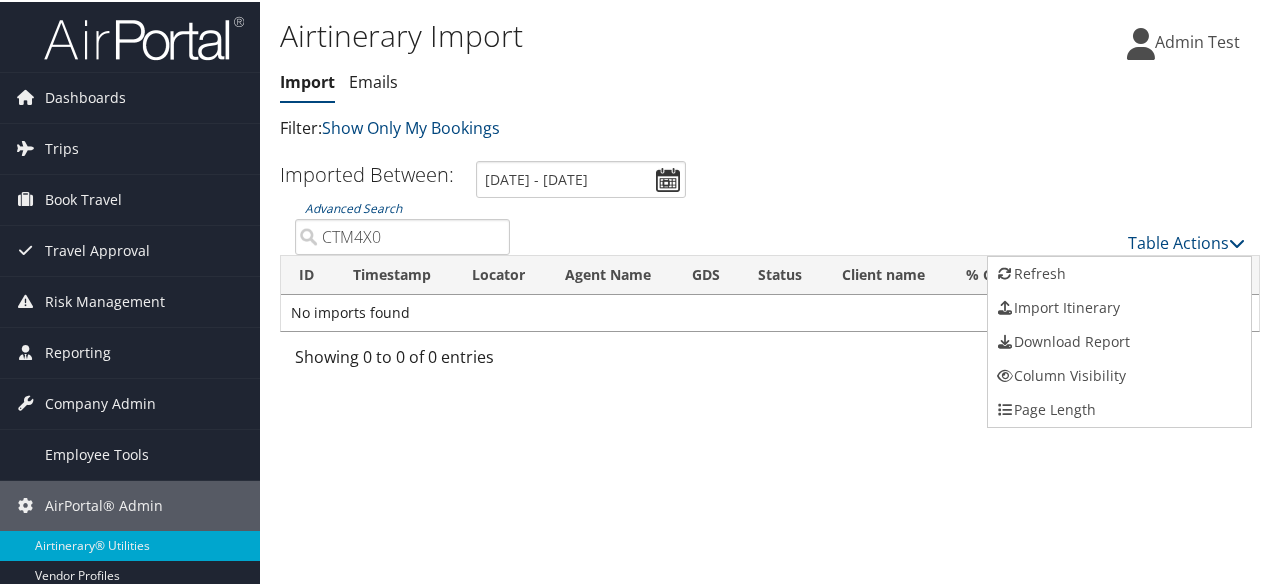 click at bounding box center (640, 292) 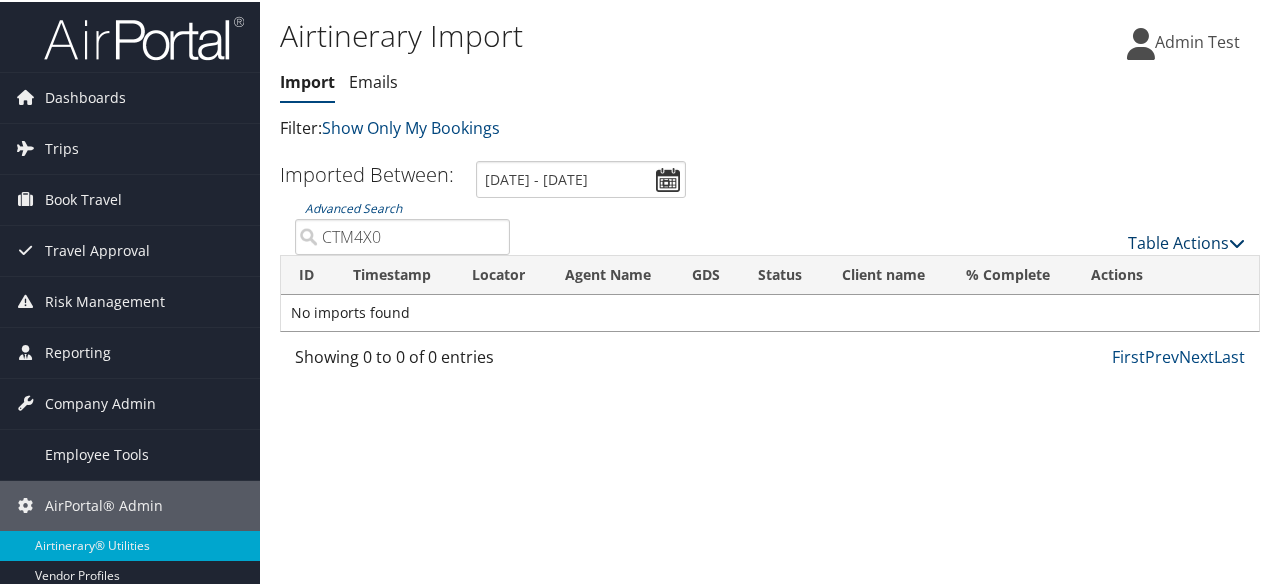 click on "Table Actions" at bounding box center (1186, 241) 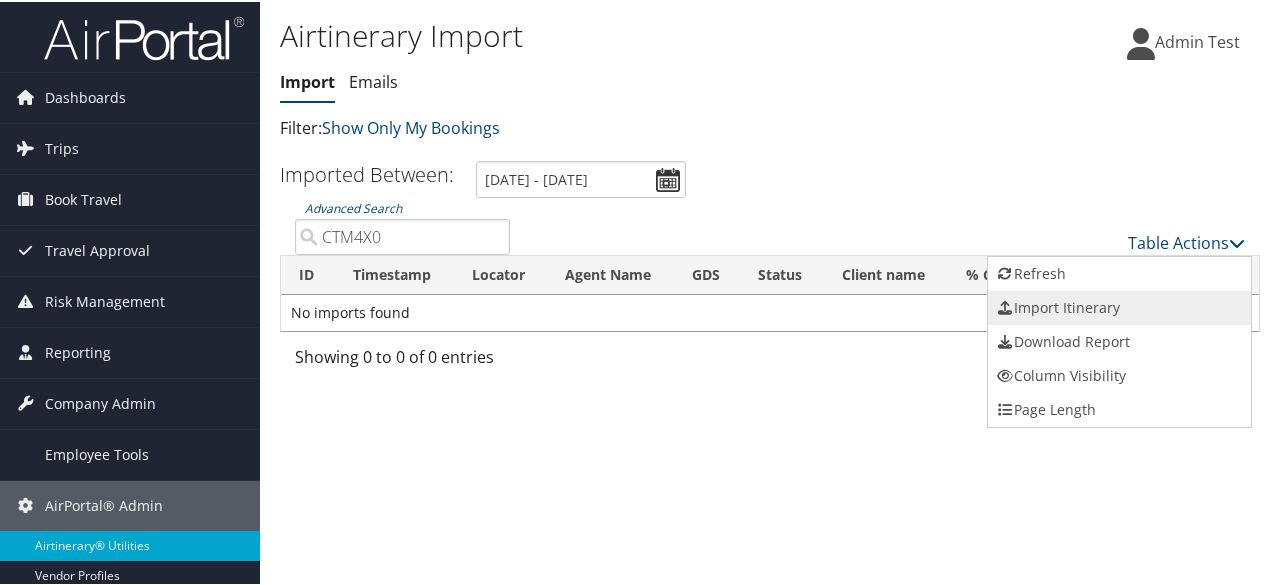 click on "Import Itinerary" at bounding box center [1119, 306] 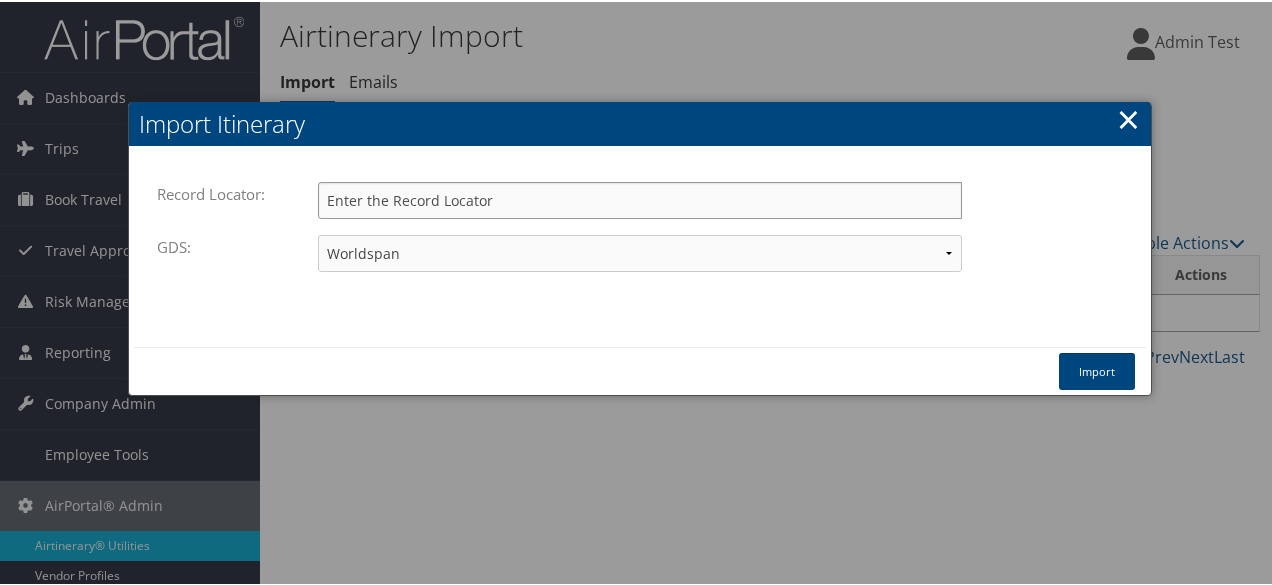 click on "Record Locator:" at bounding box center (640, 198) 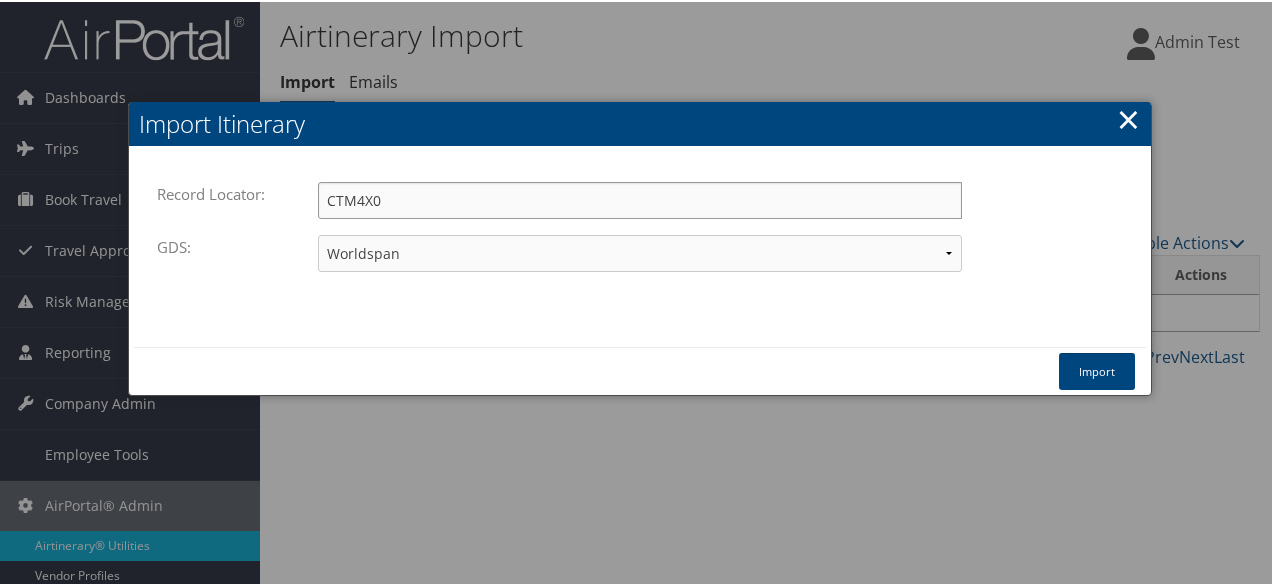 type on "CTM4X0" 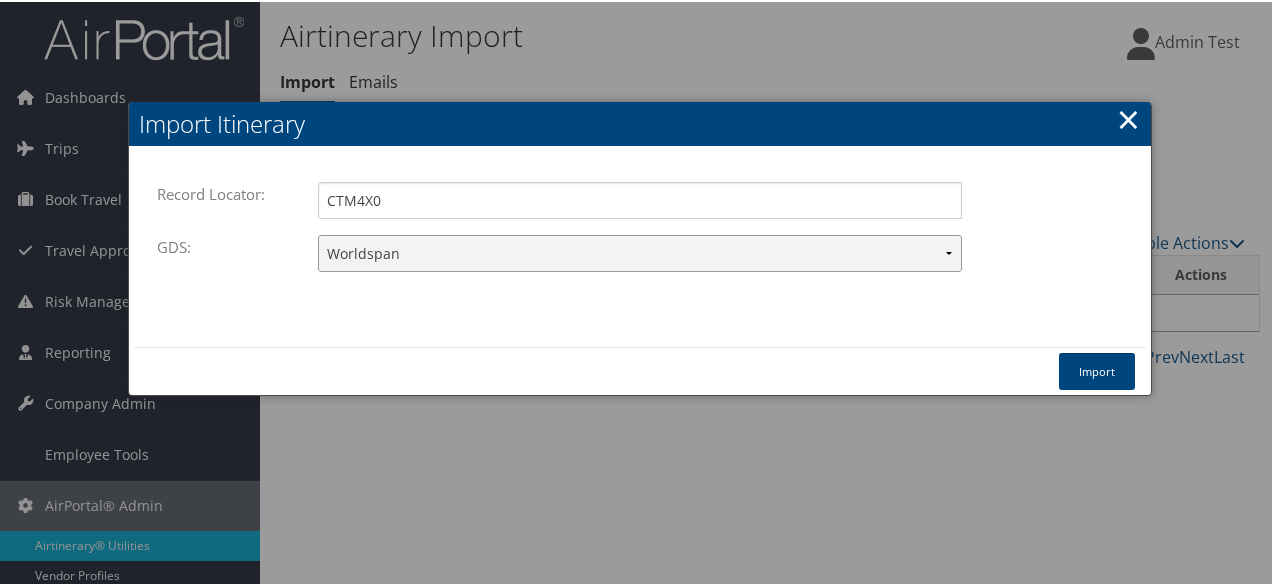 click on "Travelport+
Worldspan
Apollo
Sabre
Amadeus" at bounding box center (640, 251) 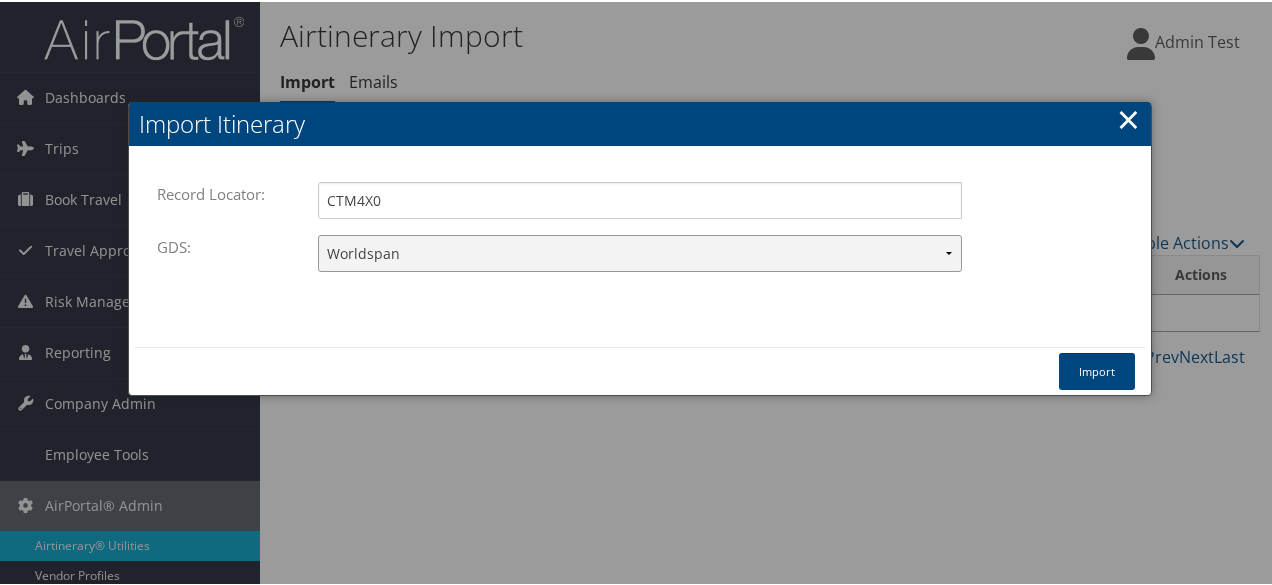 select on "1G" 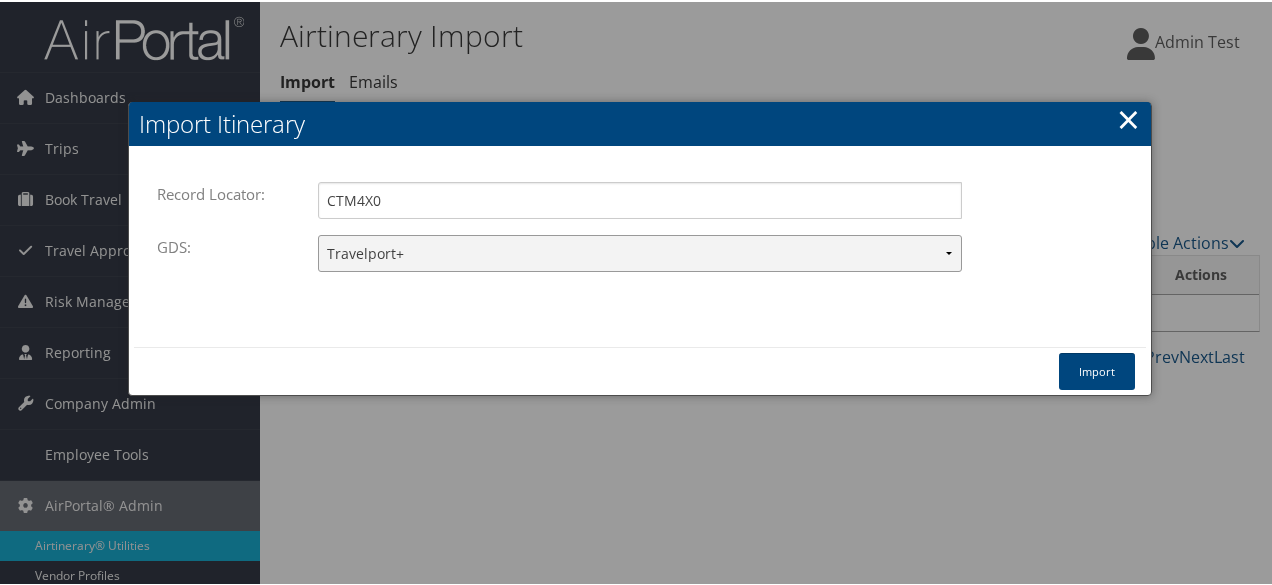 click on "Travelport+
Worldspan
Apollo
Sabre
Amadeus" at bounding box center (640, 251) 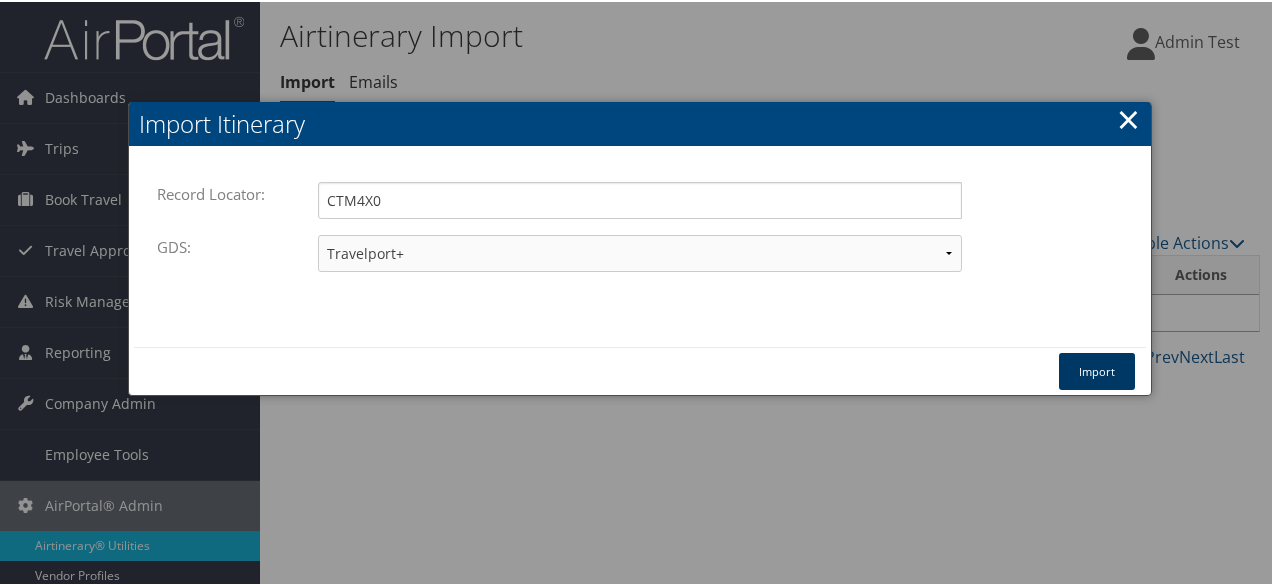 click on "Import" at bounding box center [1097, 369] 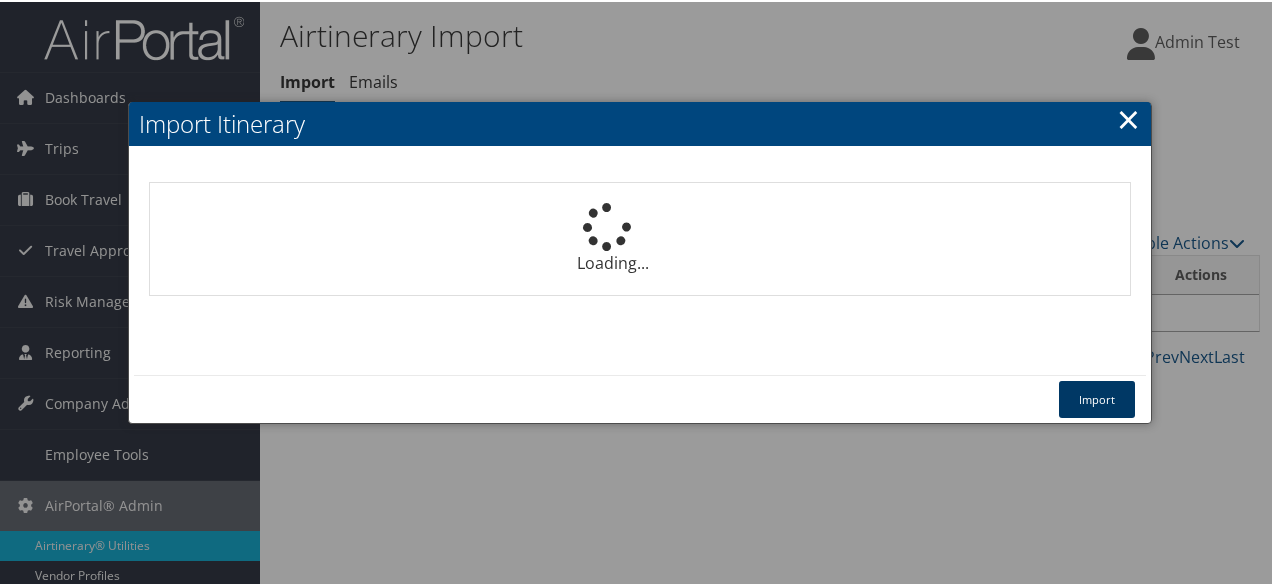type 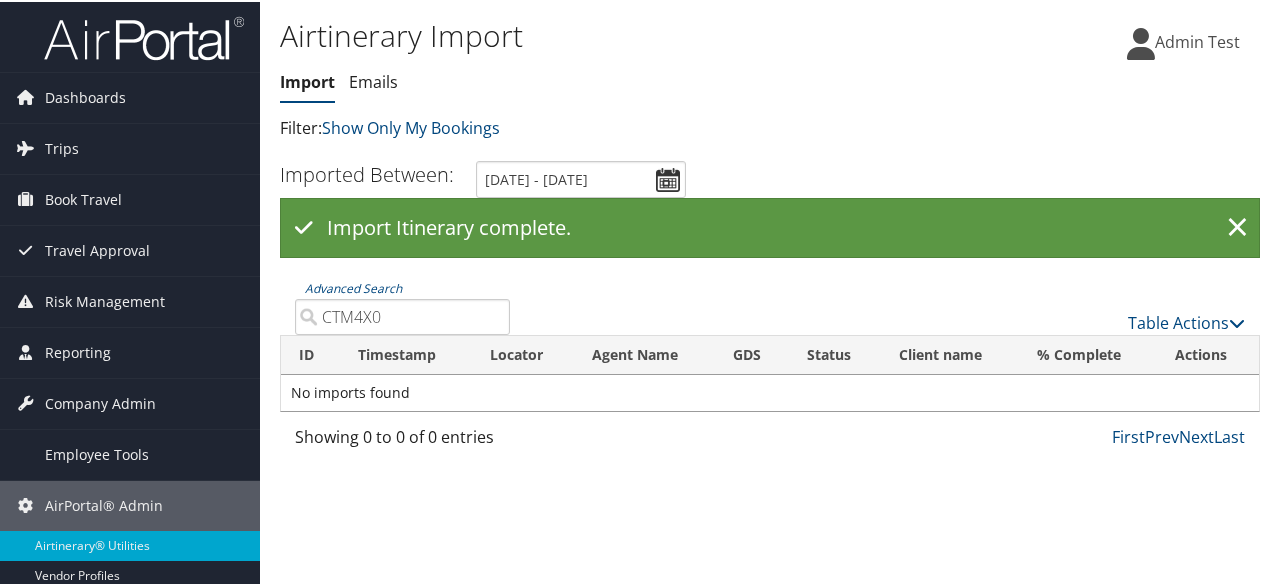 click on "CTM4X0" at bounding box center (402, 315) 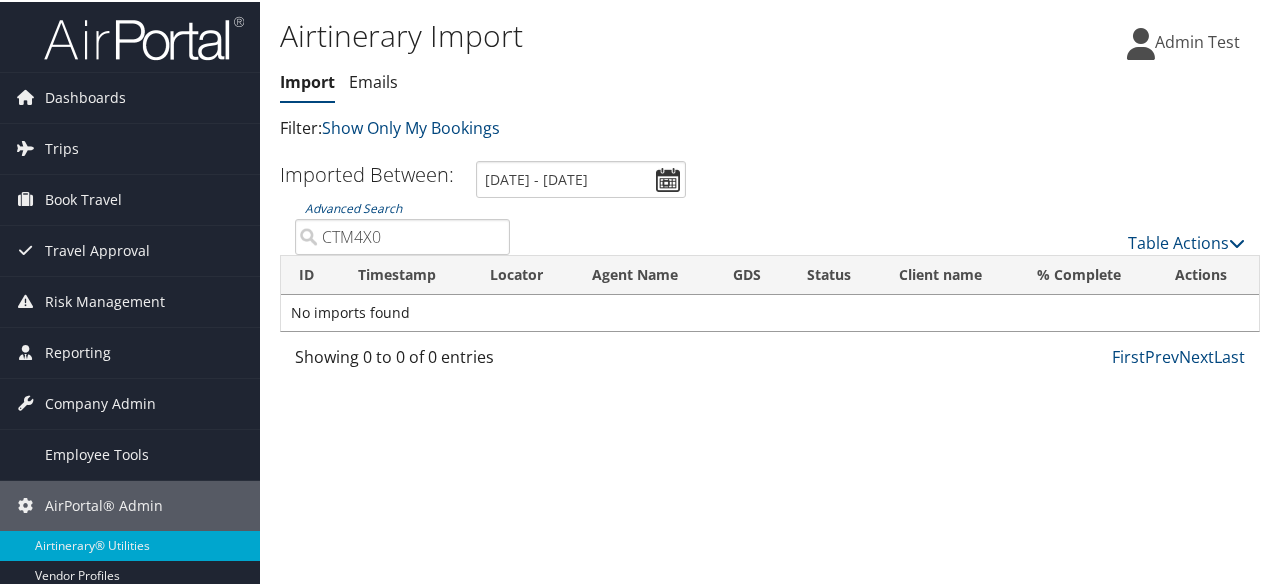 type on "CTM4X0" 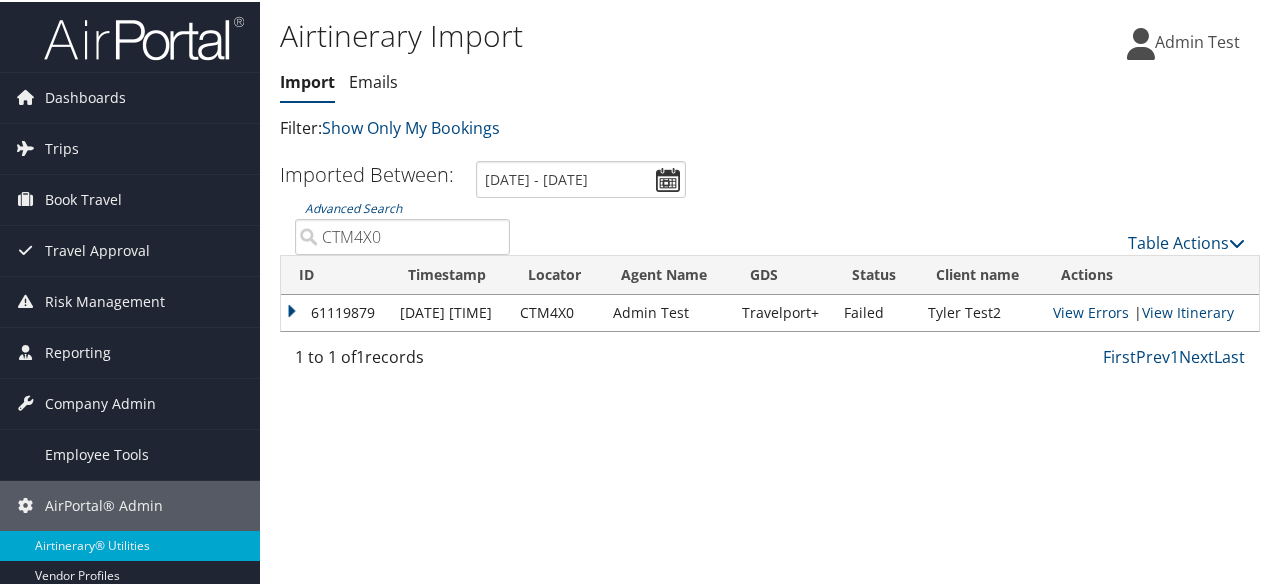 click on "CTM4X0" at bounding box center (402, 235) 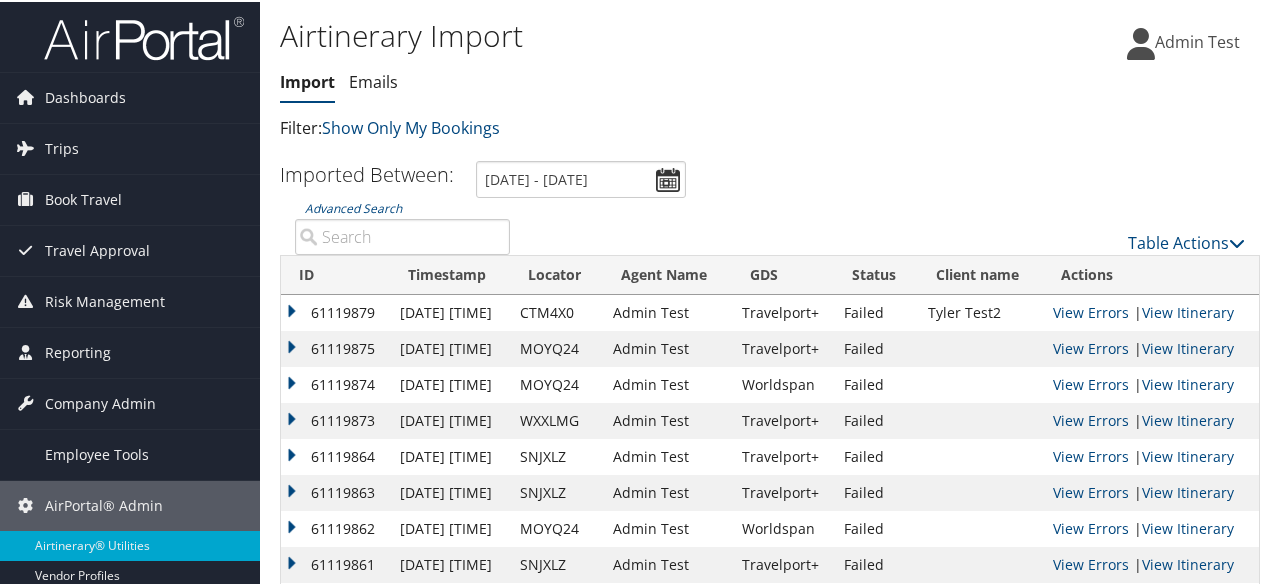 paste on "CTM4X0" 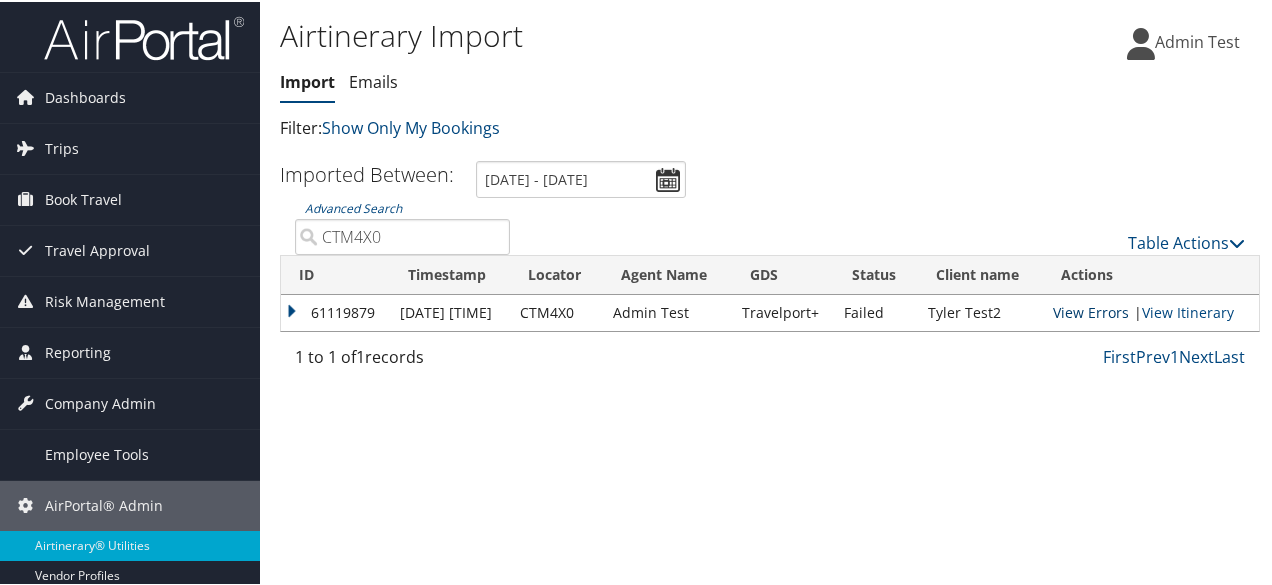 type on "CTM4X0" 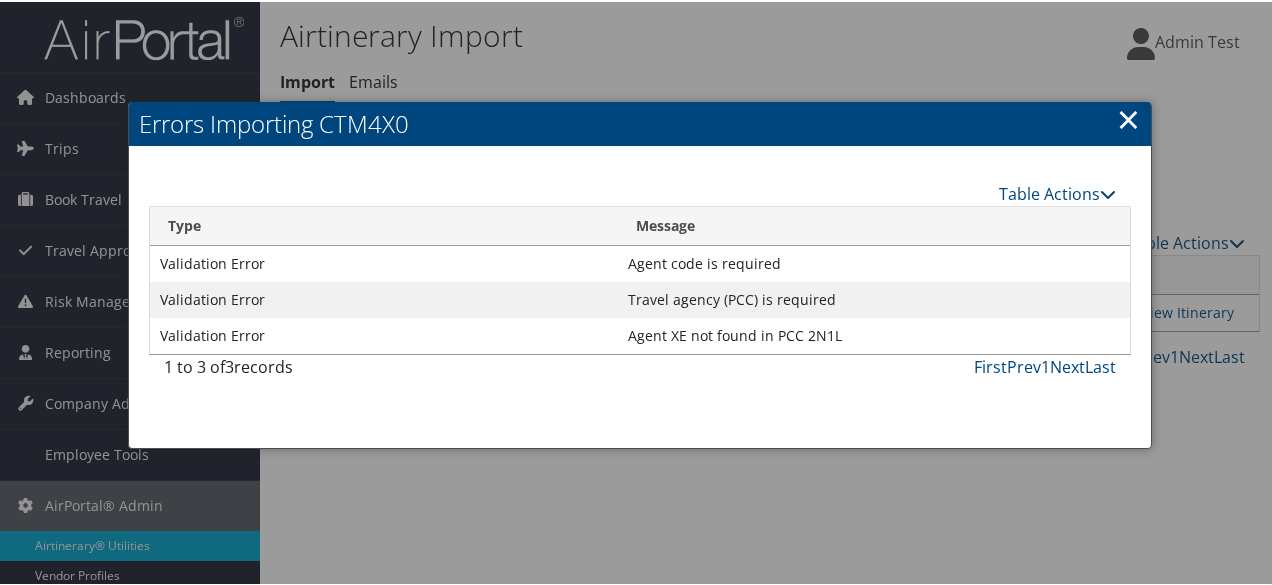 click on "×" at bounding box center [1128, 117] 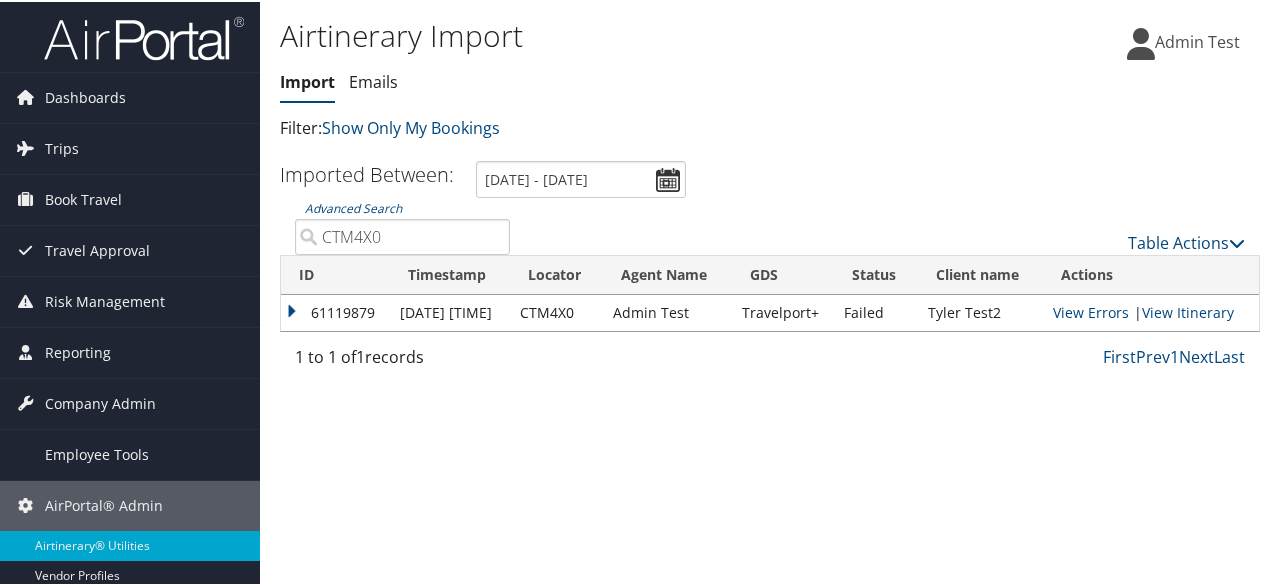 click on "CTM4X0" at bounding box center [402, 235] 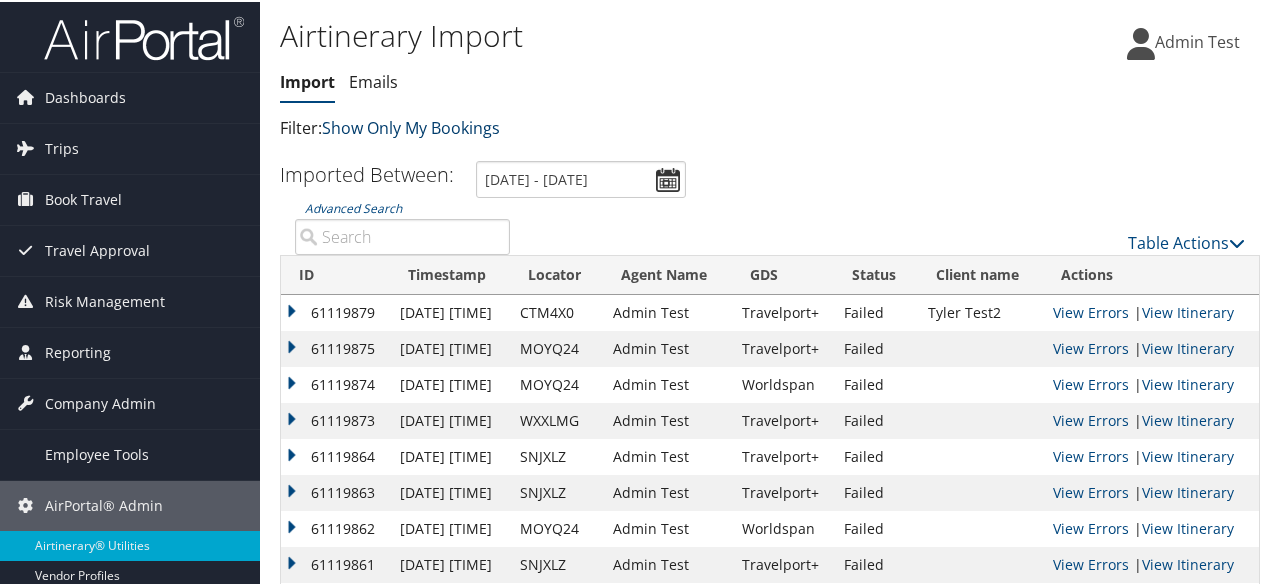 type 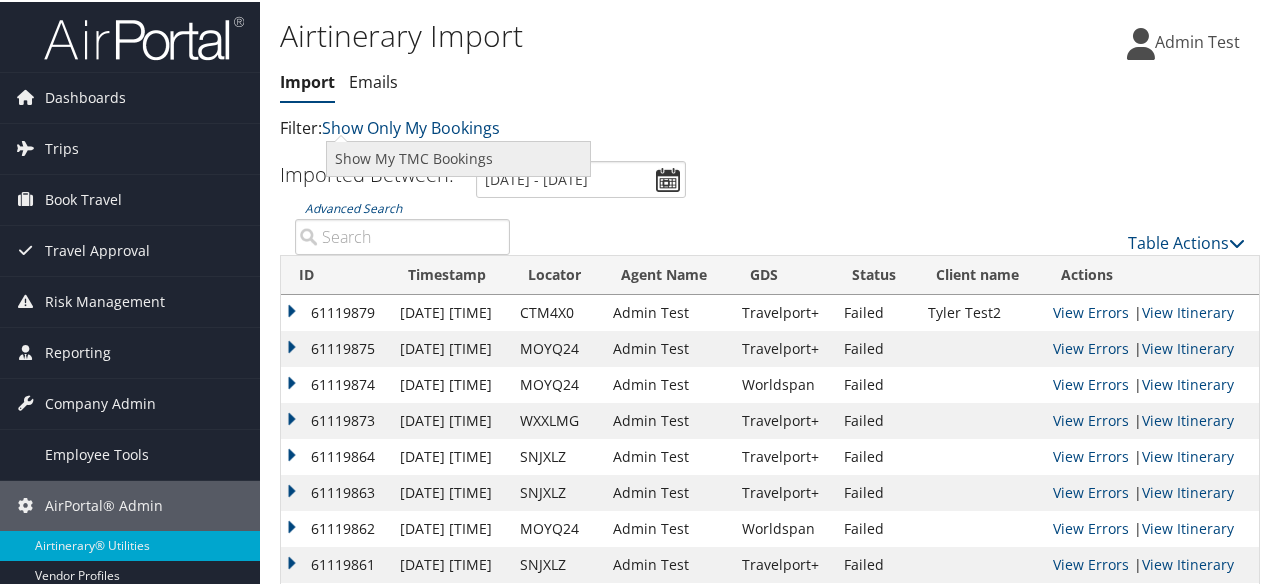 click on "Show My TMC Bookings" at bounding box center (458, 157) 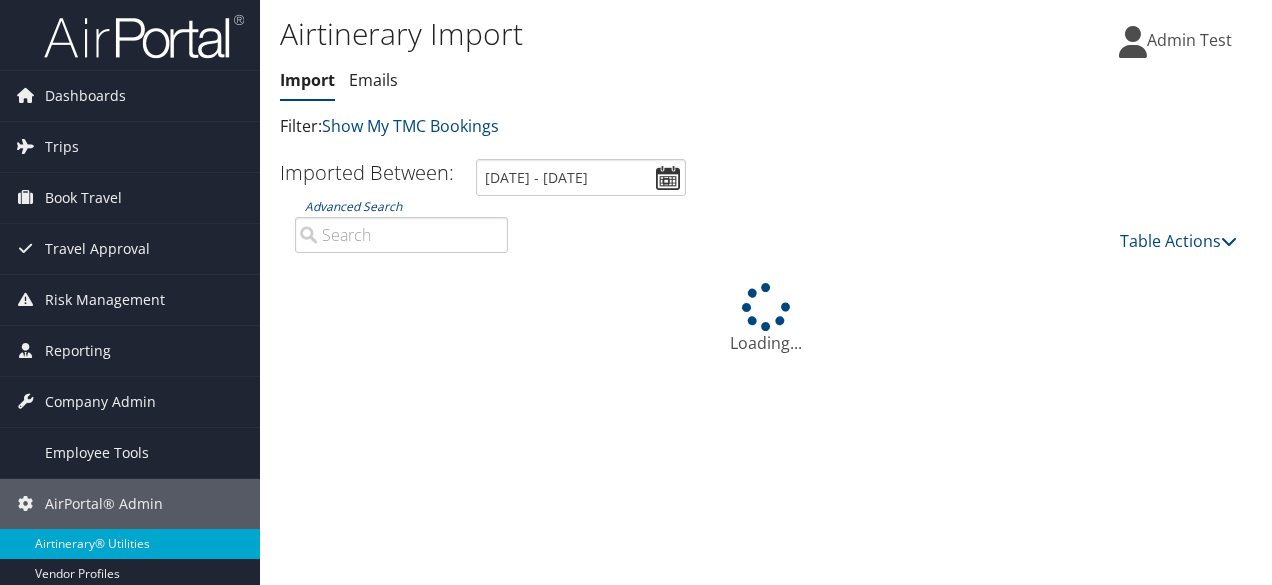 scroll, scrollTop: 0, scrollLeft: 0, axis: both 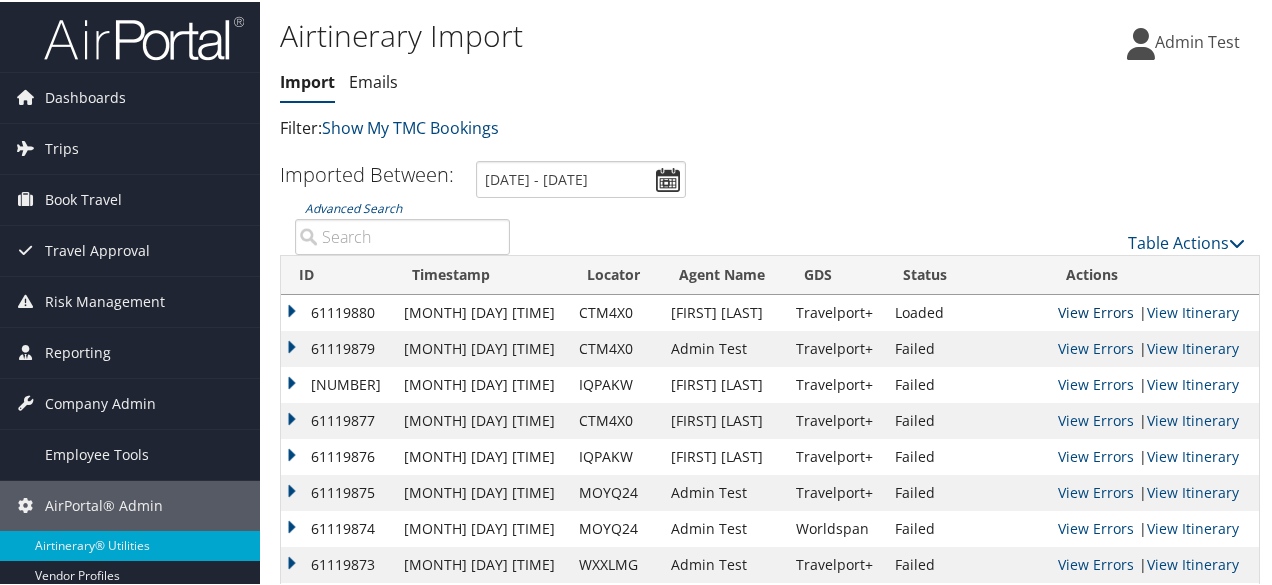 click on "View Errors" at bounding box center [1096, 310] 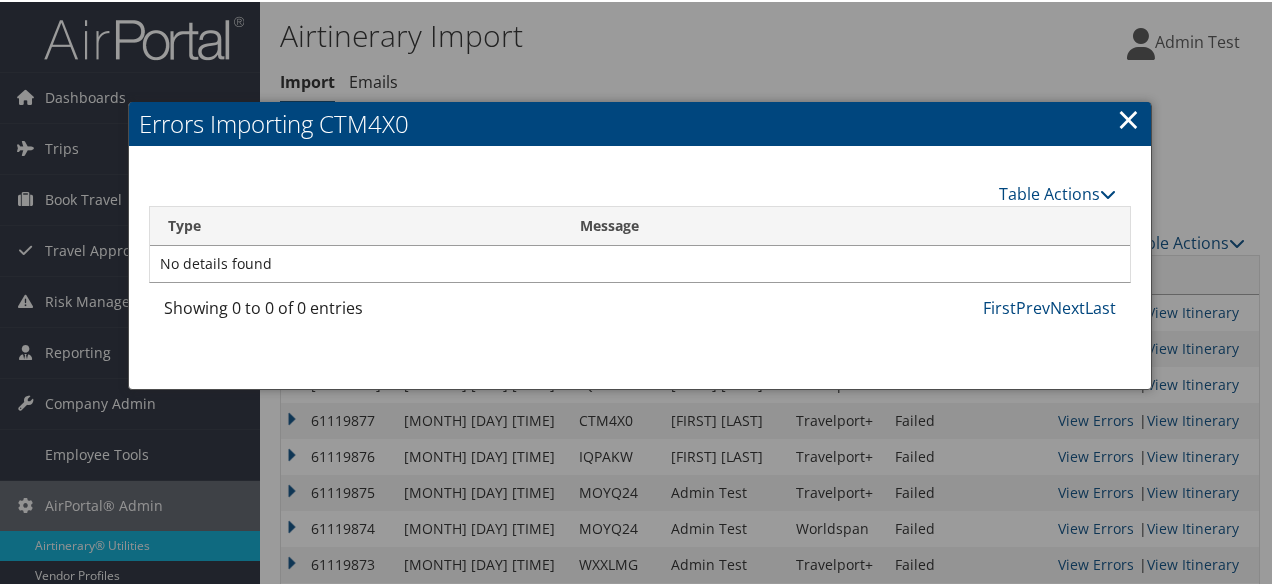 click on "×" at bounding box center (1128, 117) 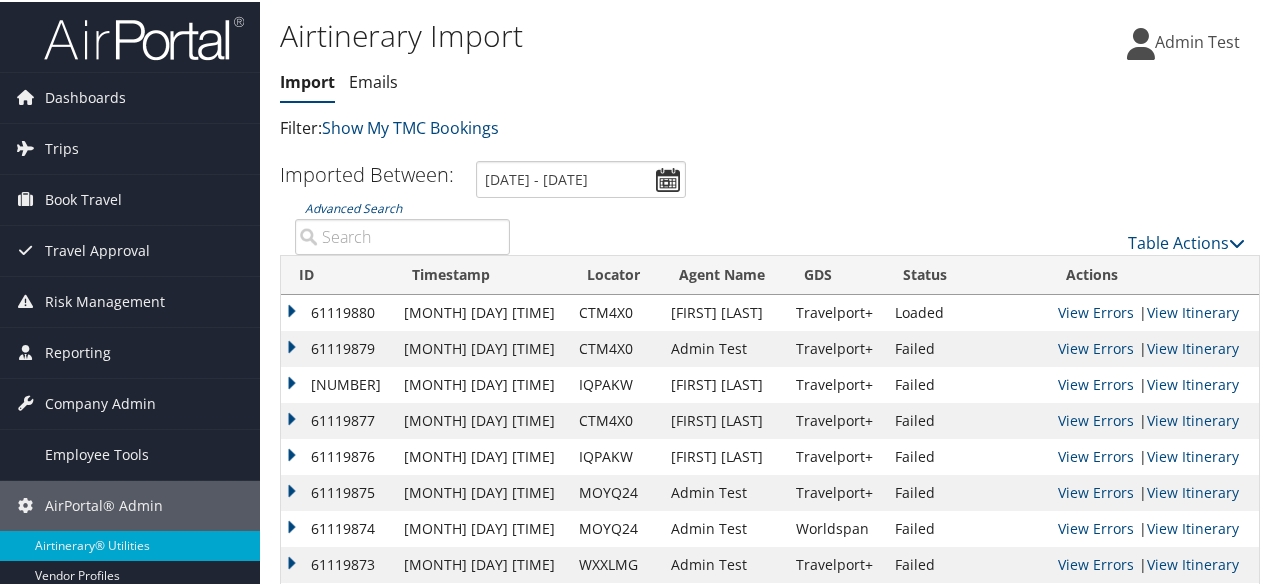 click on "61119880" at bounding box center [337, 311] 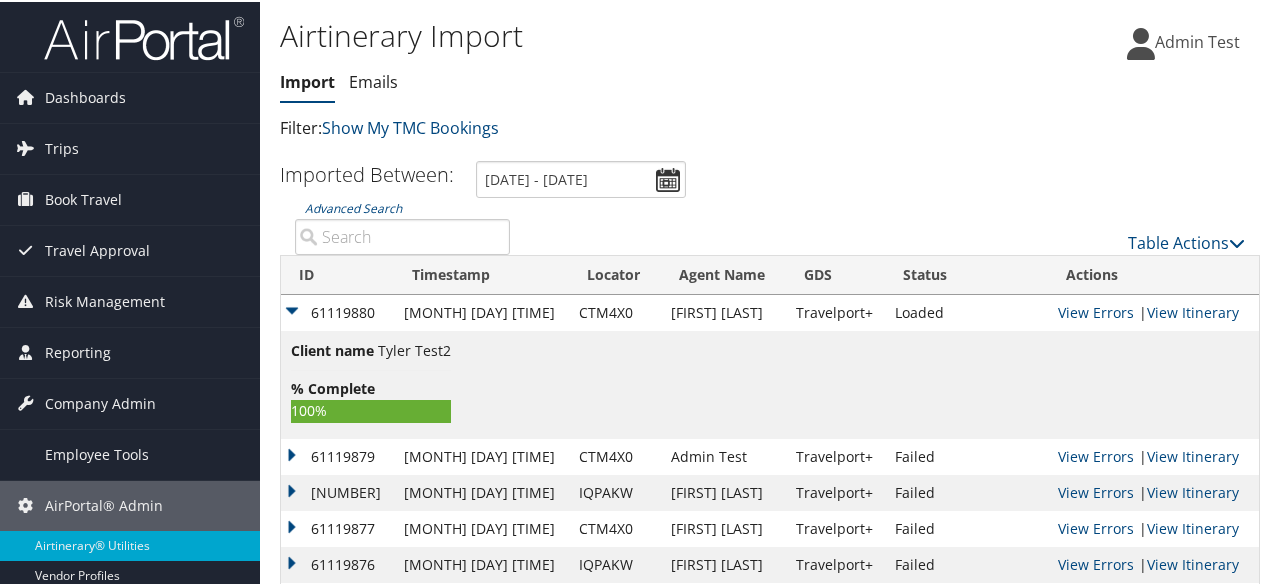 click on "Tyler Test2" at bounding box center (414, 348) 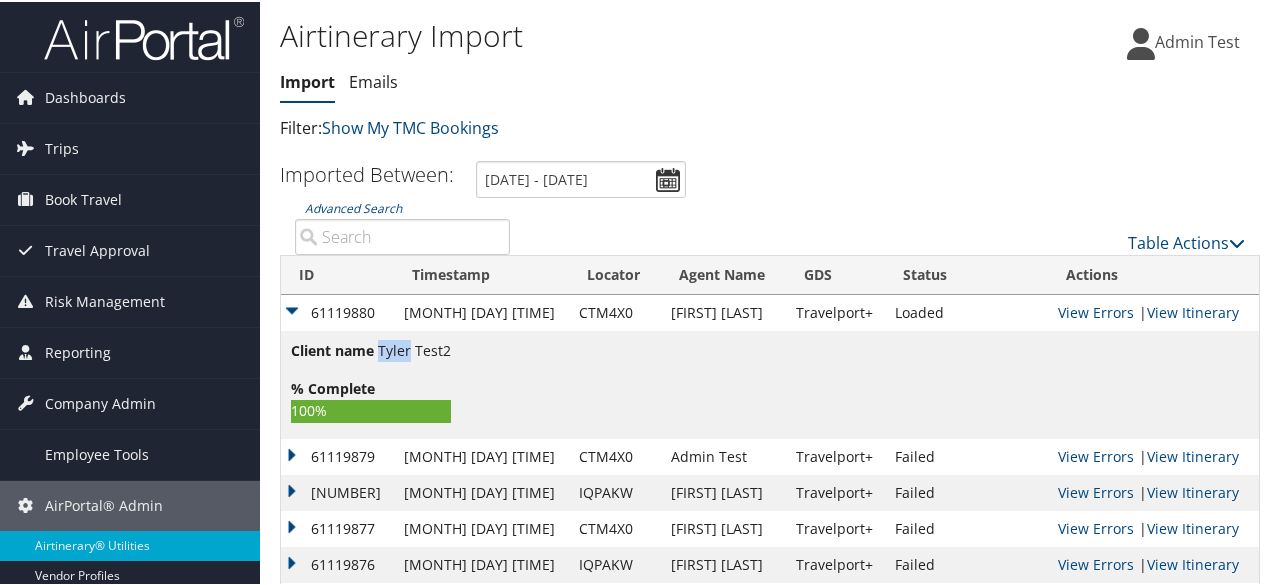 click on "Tyler Test2" at bounding box center [414, 348] 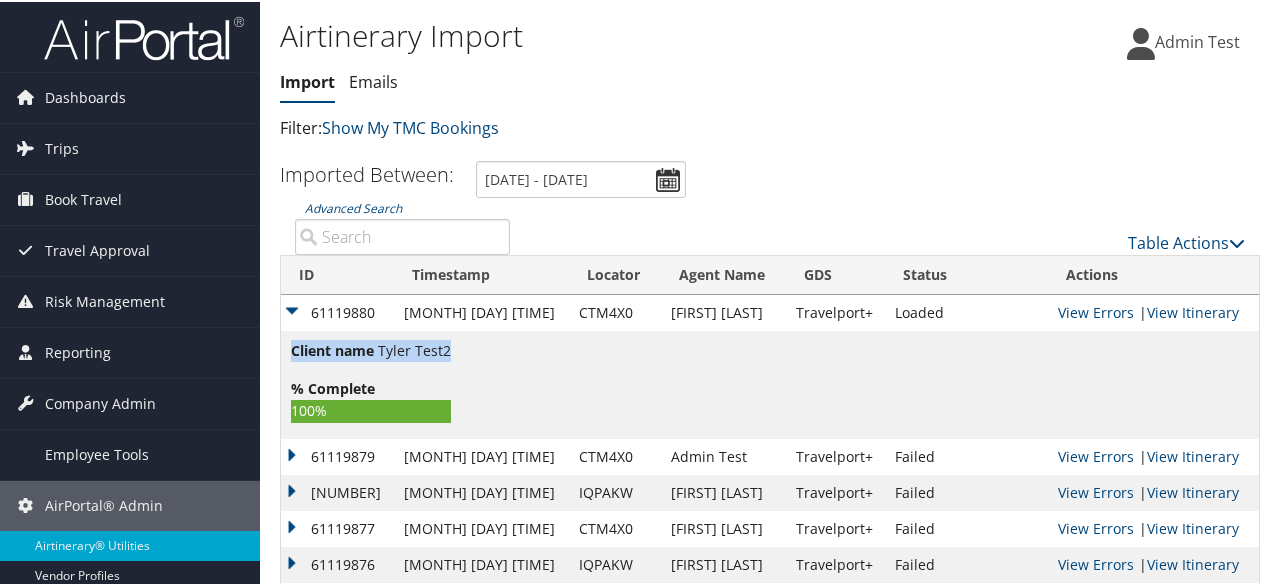 click on "Tyler Test2" at bounding box center [414, 348] 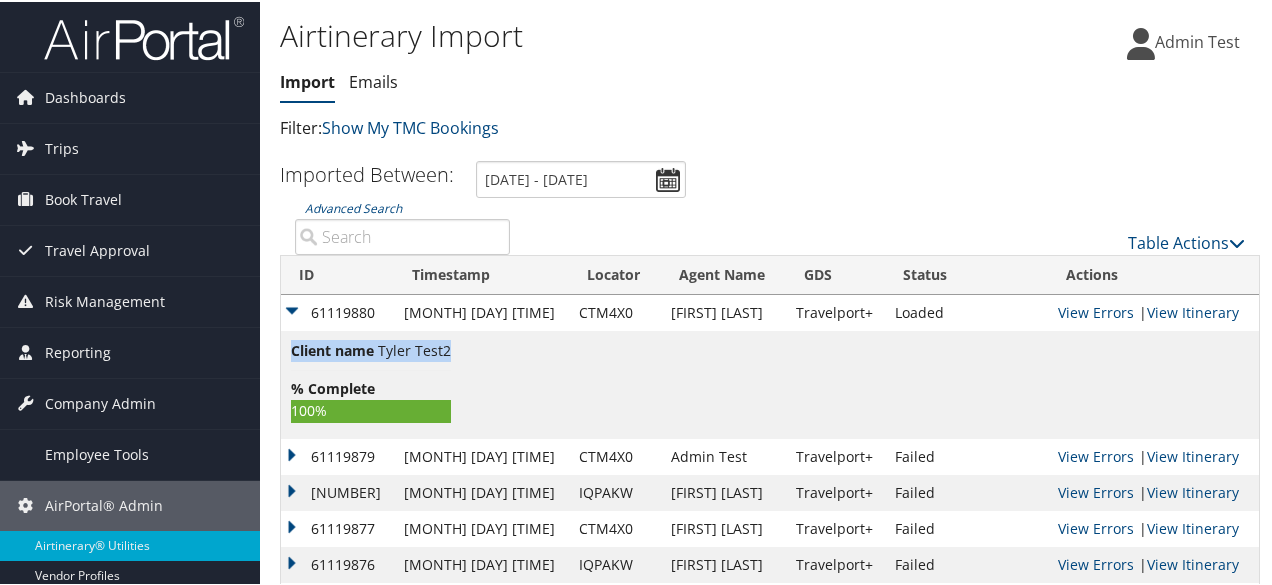 click on "Tyler Test2" at bounding box center (414, 348) 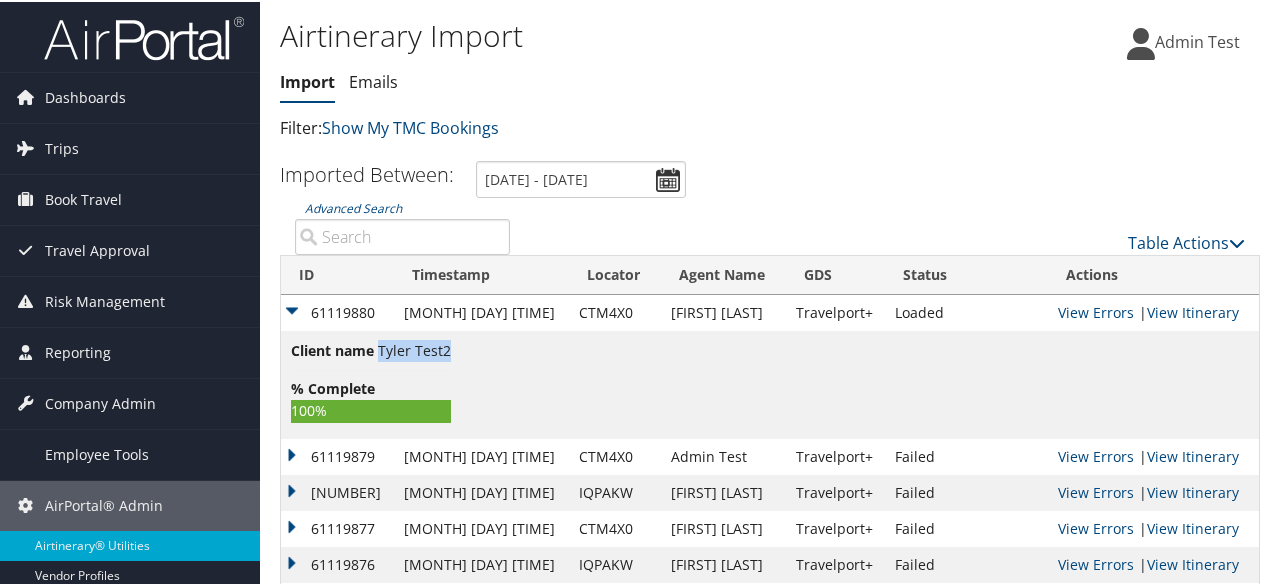 drag, startPoint x: 378, startPoint y: 348, endPoint x: 447, endPoint y: 355, distance: 69.354164 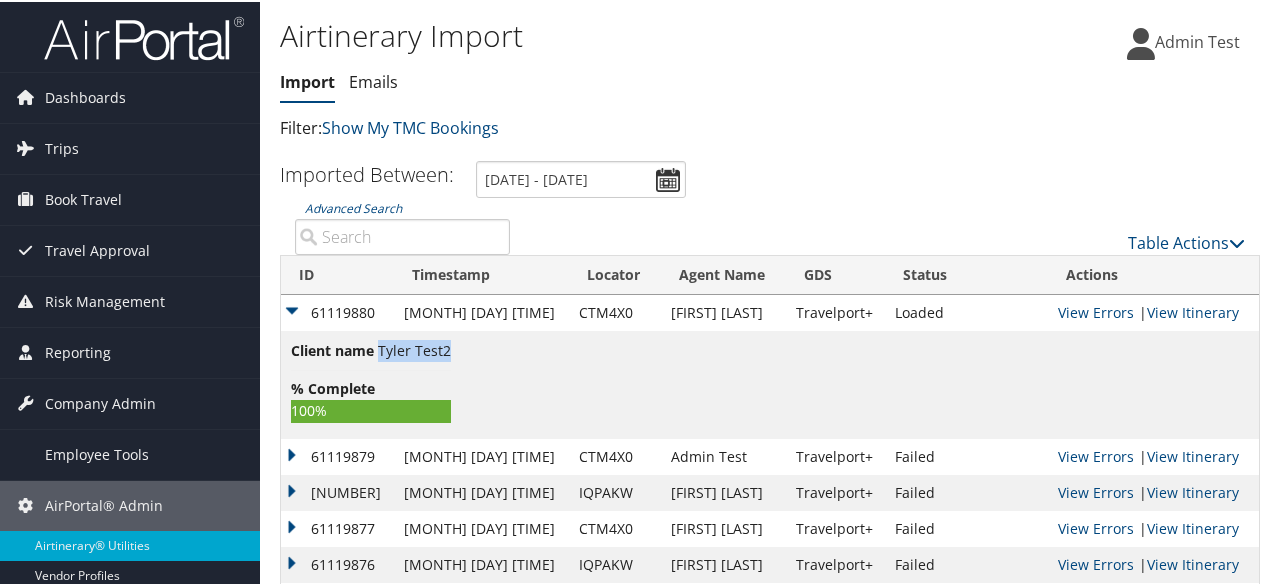 click on "Tyler Test2" at bounding box center (414, 348) 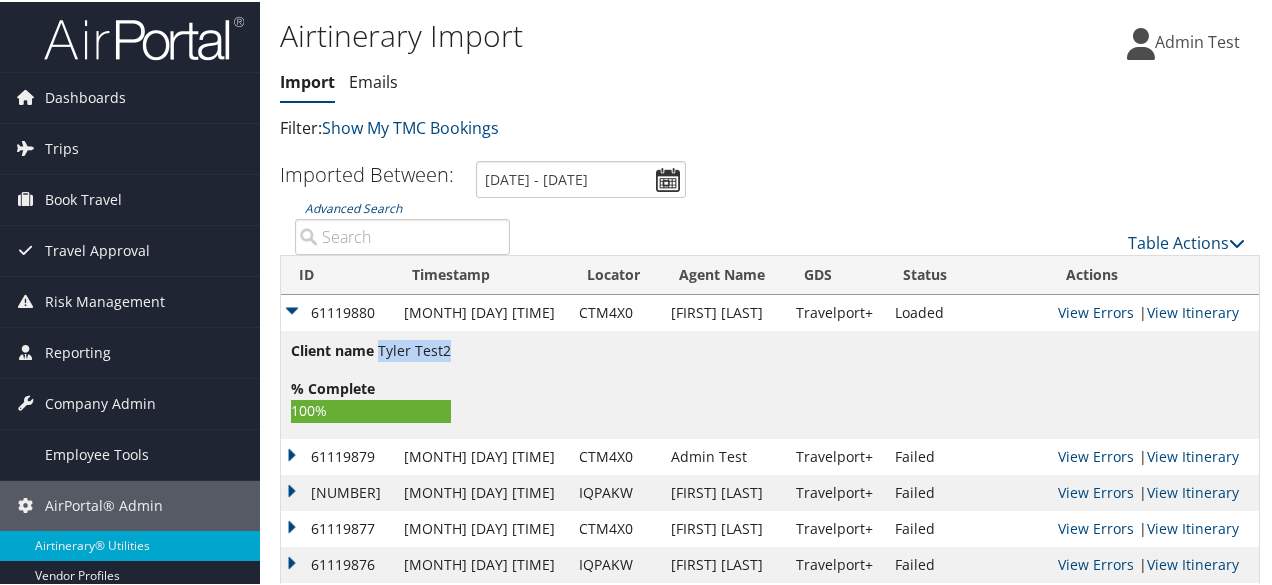 copy on "Tyler Test2" 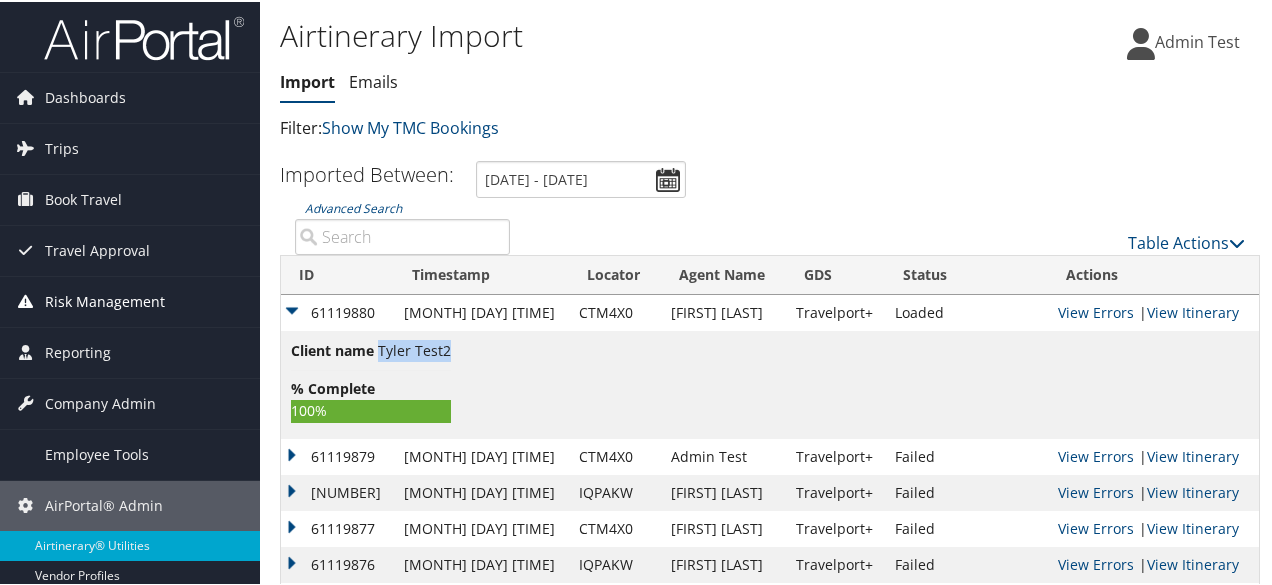 click on "Risk Management" at bounding box center [105, 300] 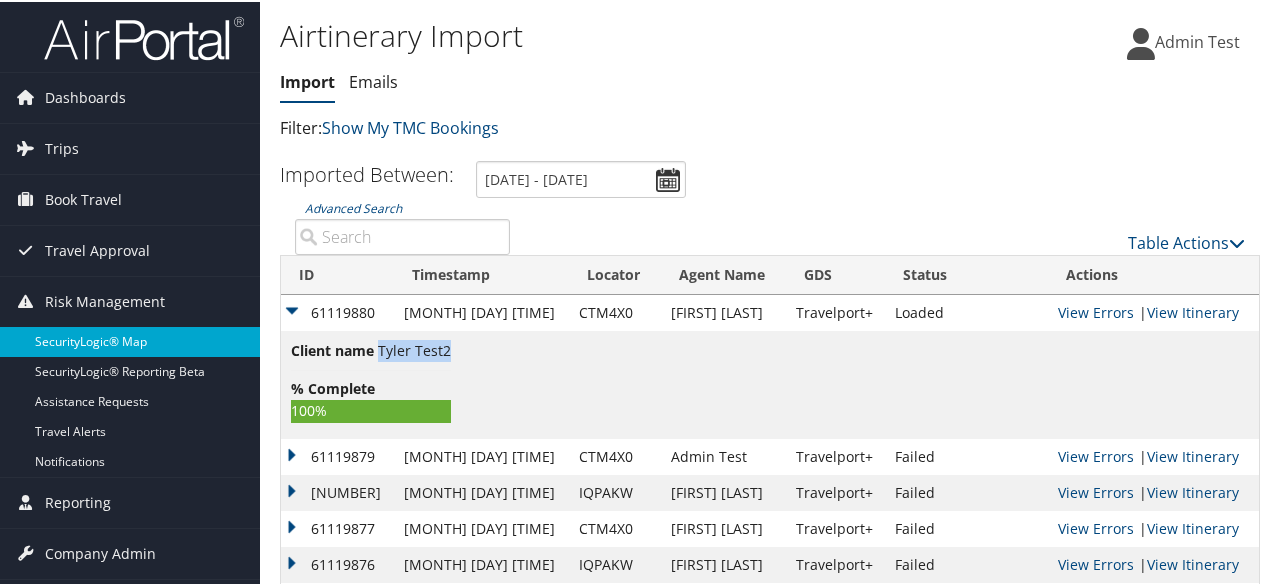 click on "SecurityLogic® Map" at bounding box center (130, 340) 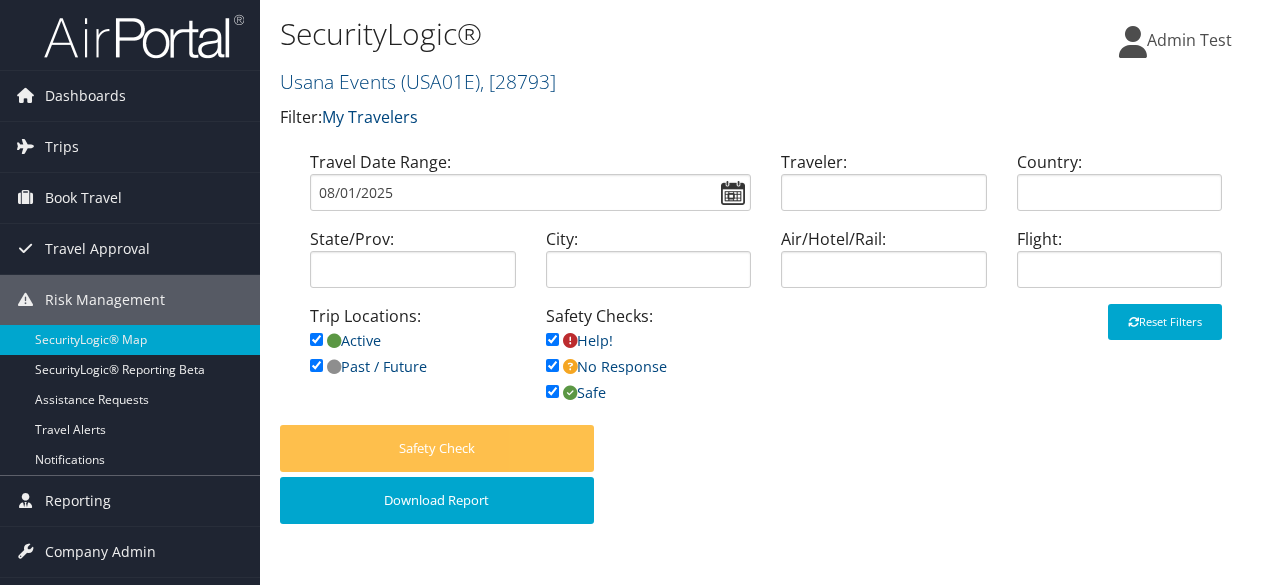 scroll, scrollTop: 0, scrollLeft: 0, axis: both 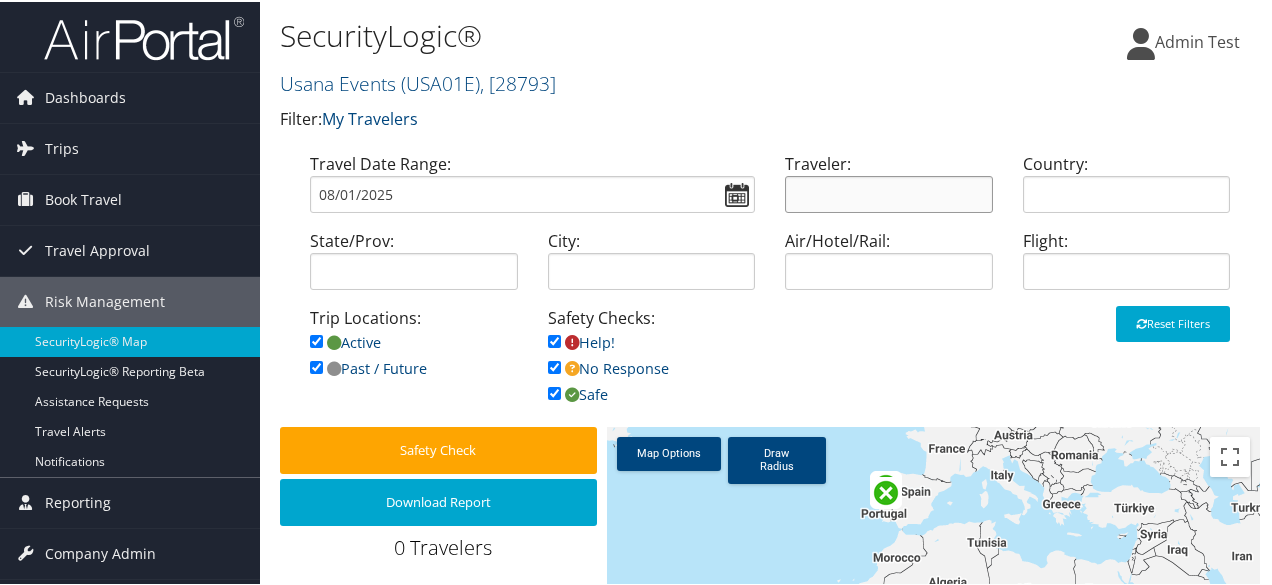 click at bounding box center [889, 192] 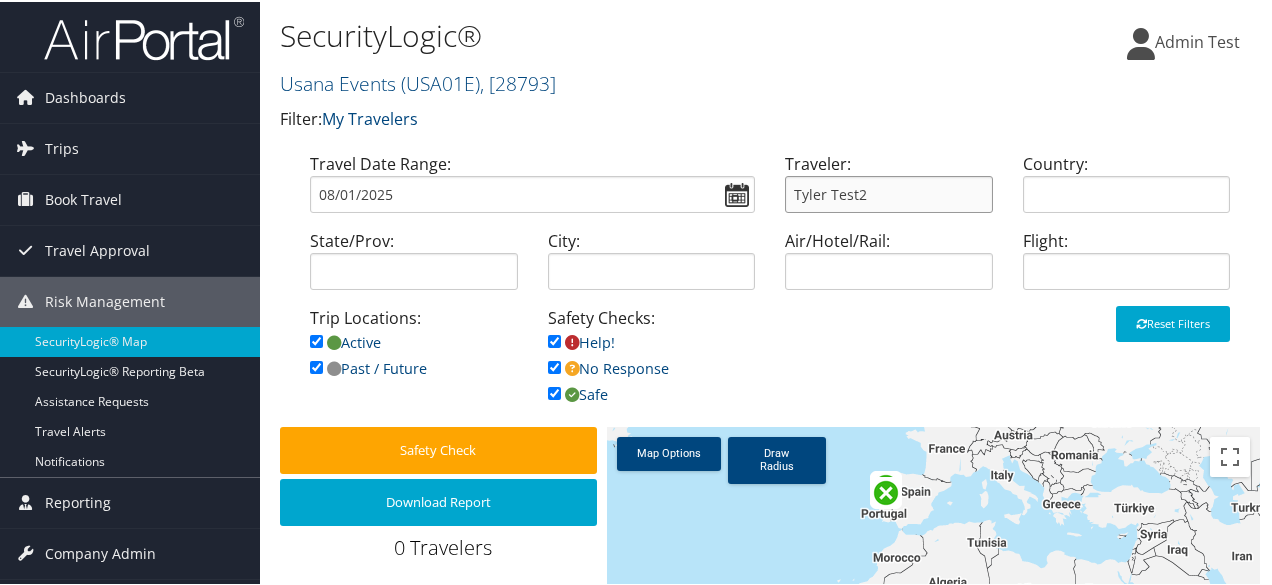 type on "Tyler Test2" 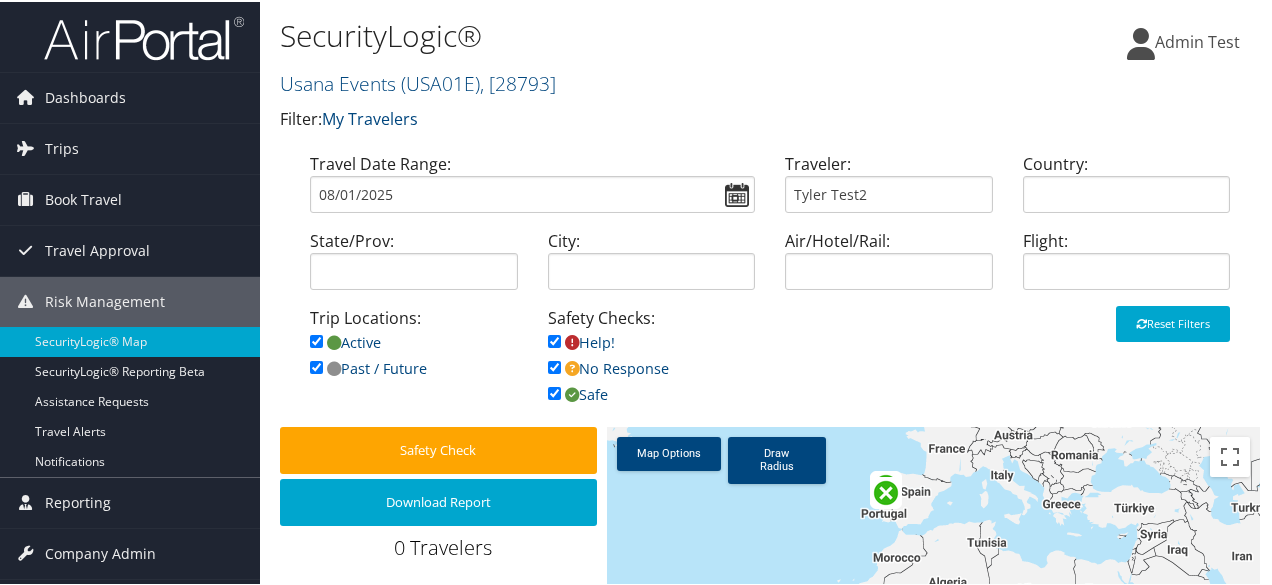 click on "Travel Date Range:
08/01/2025" at bounding box center (532, 188) 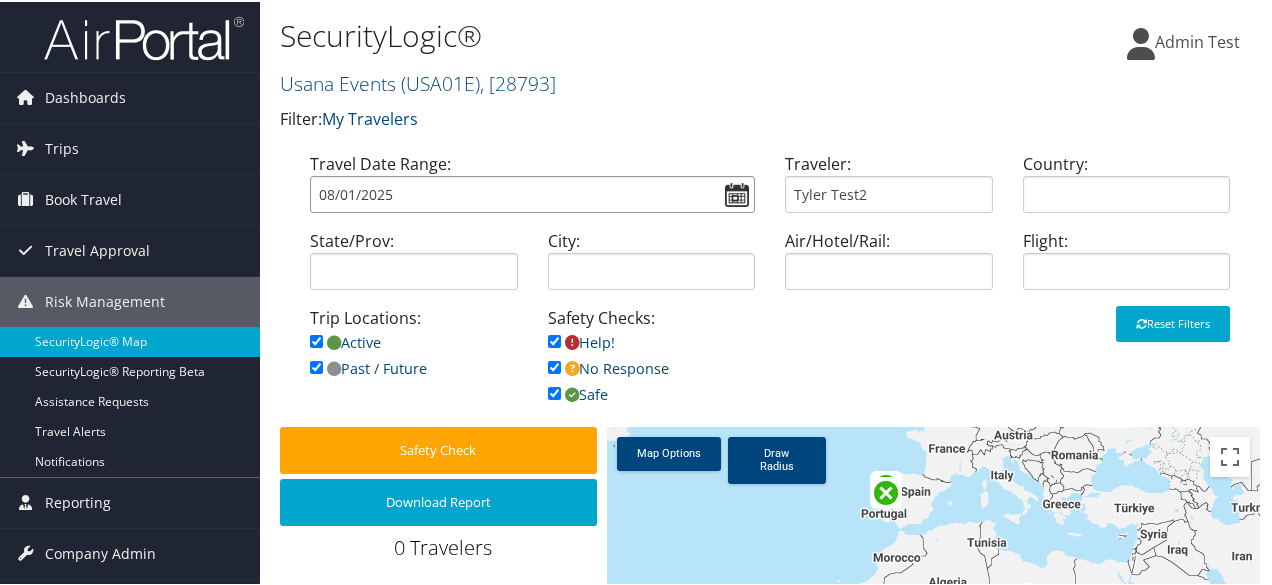 click on "08/01/2025" at bounding box center [532, 192] 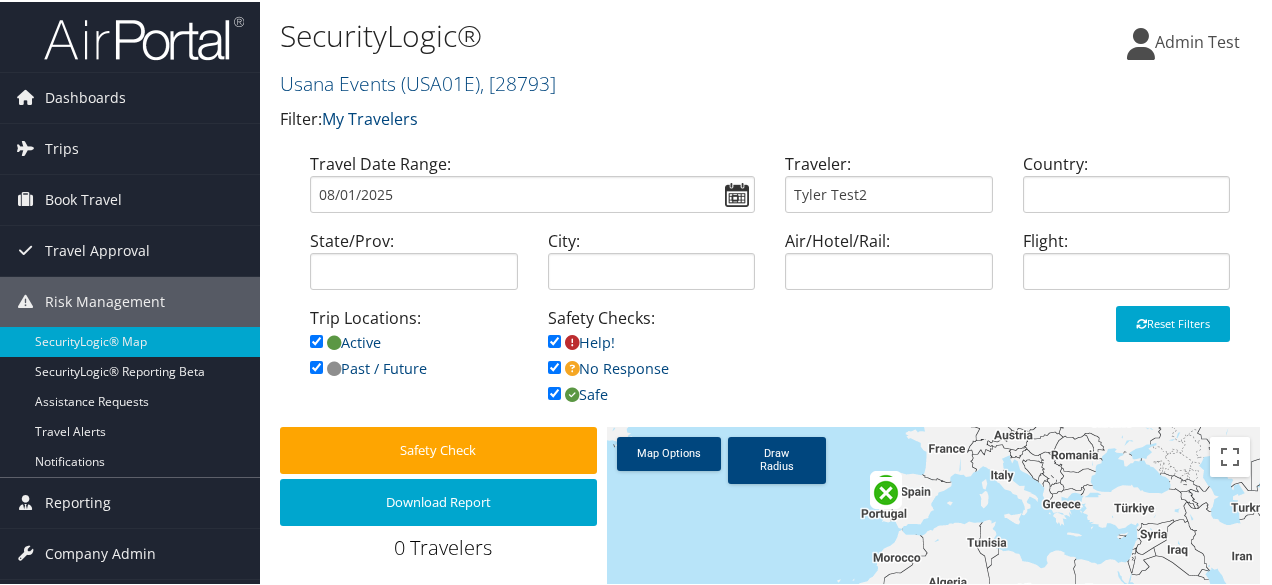 click on "SecurityLogic®
Usana Events   ( USA01E )  , [ 28793 ]    Usana Events     US Against Alzheimer's DC summit     Christopherson Business Travel     Global Marketing Services     CBT Staging     GMSDEMO TEST CLIENT     AMI Divison     CO Energy Office     Companion Corp     CHG
Usana Events, [28793]
US Against Alzheimer's DC summit, [39772]
Christopherson Business Travel, [72]
Global Marketing Services, [37903]
CBT Staging, [32649]
GMSDEMO TEST CLIENT, [43433]
AMI Divison, [43423]
CO Energy Office, [27095]
Companion Corp, [4056]
CHG, [9757]
Filter:
My Bookings" at bounding box center (606, 80) 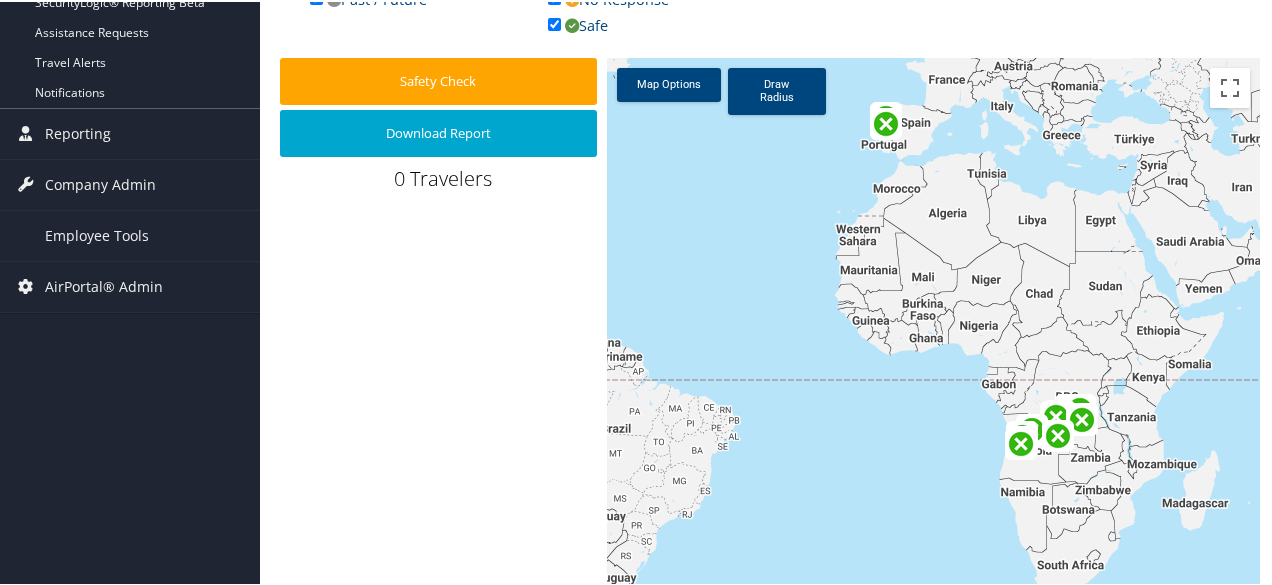 scroll, scrollTop: 484, scrollLeft: 0, axis: vertical 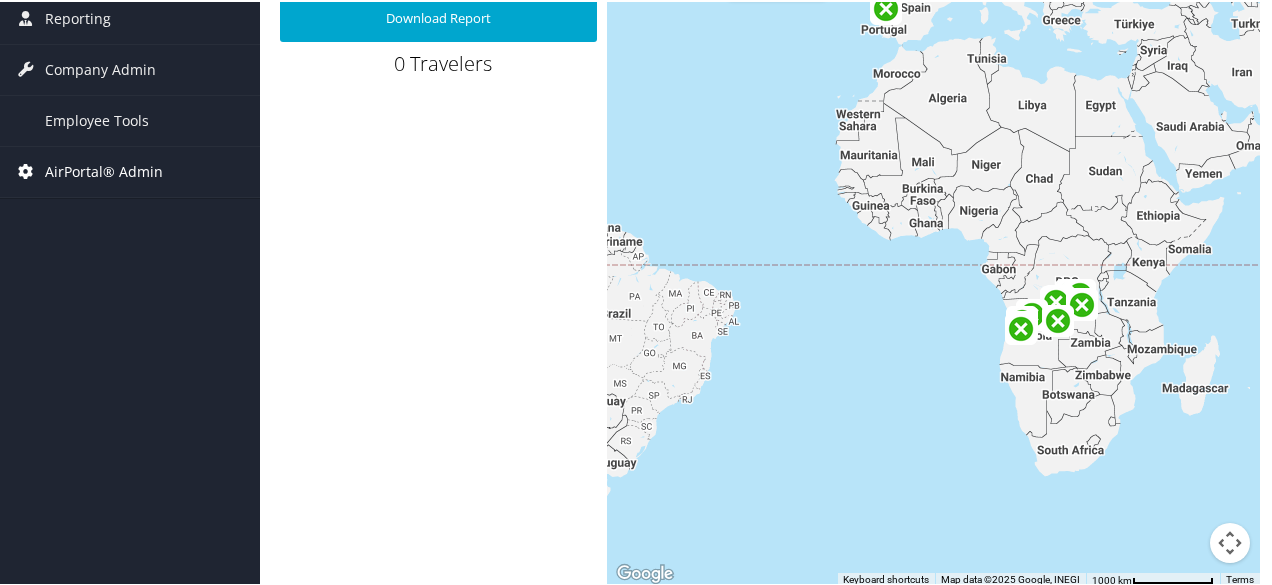 click on "AirPortal® Admin" at bounding box center [104, 170] 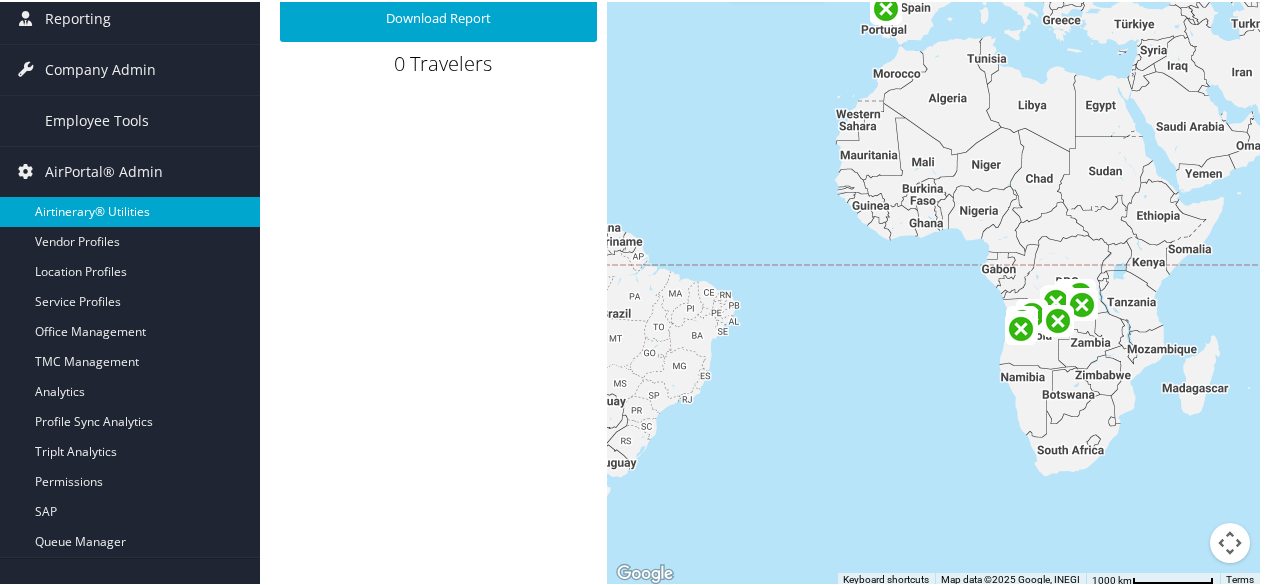 click on "Airtinerary® Utilities" at bounding box center [130, 210] 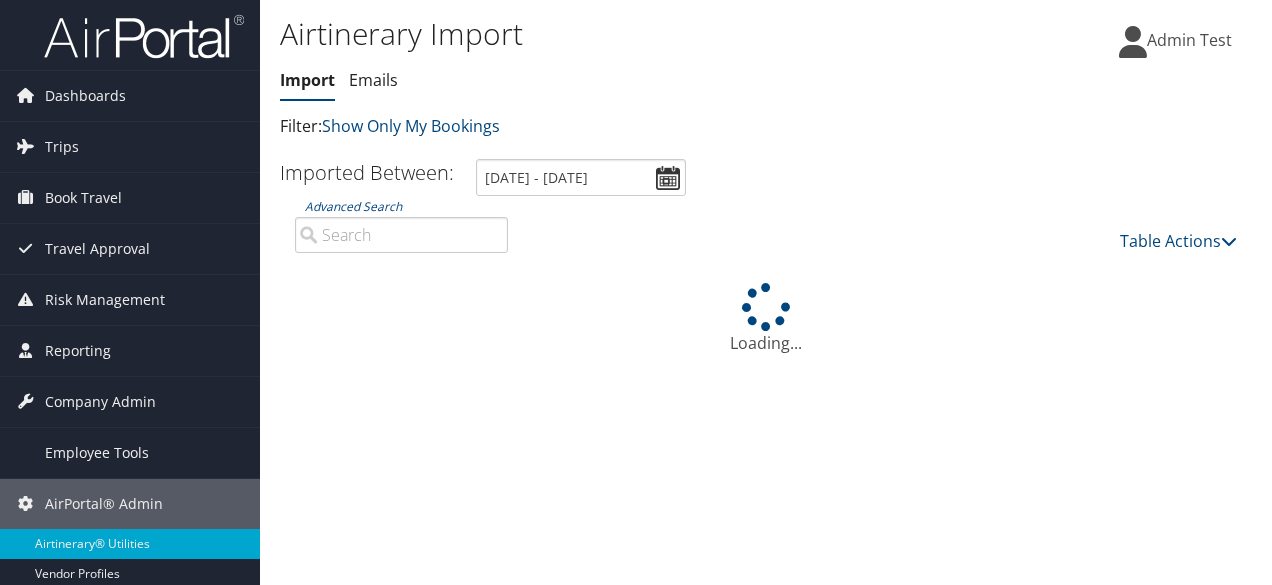 scroll, scrollTop: 0, scrollLeft: 0, axis: both 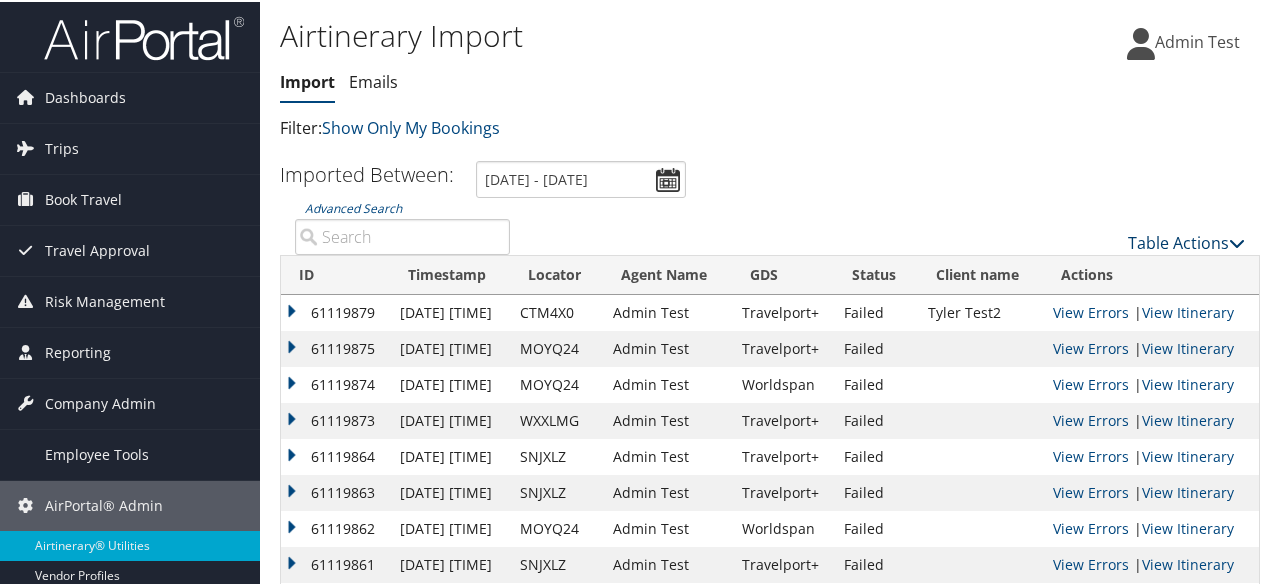 click on "Table Actions" at bounding box center [1186, 241] 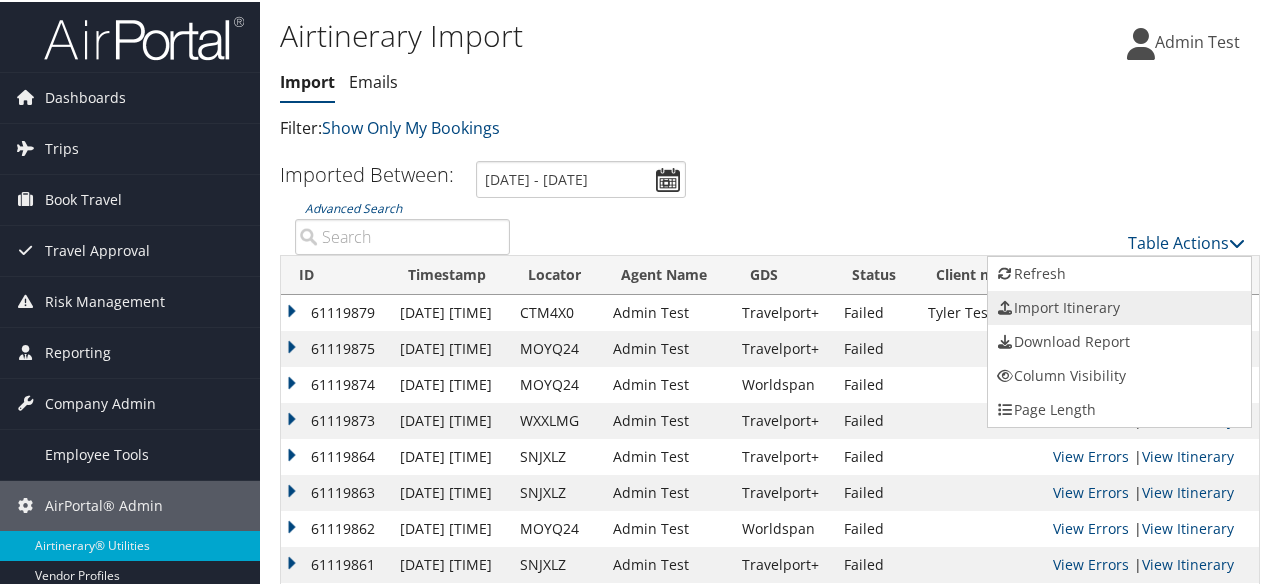 click on "Import Itinerary" at bounding box center (1119, 306) 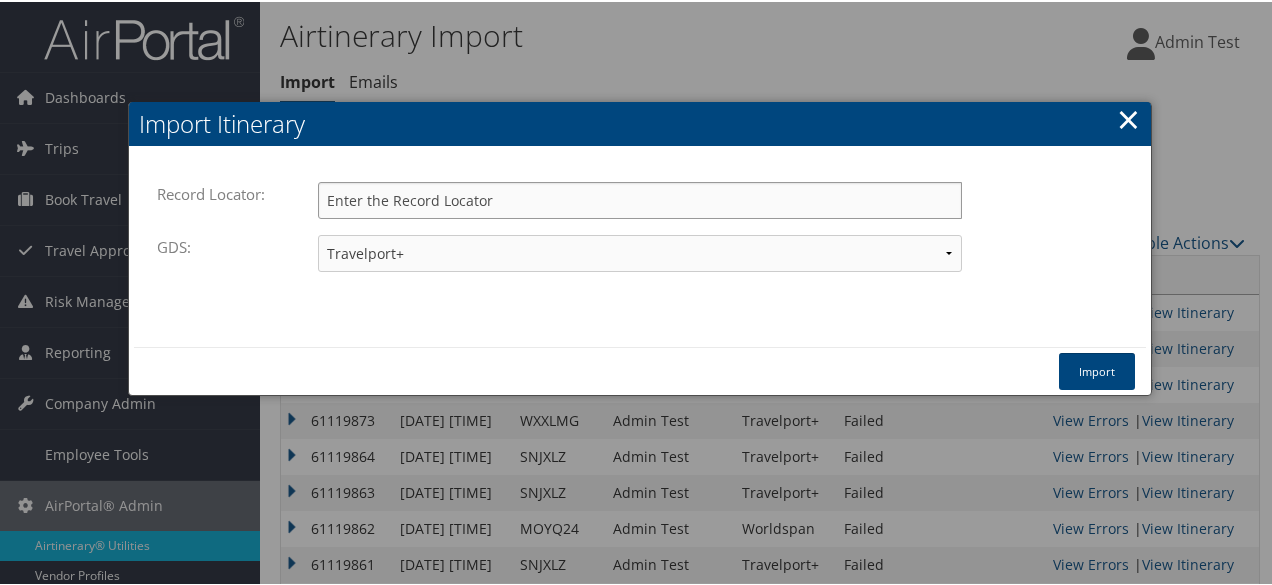 click on "Record Locator:" at bounding box center [640, 198] 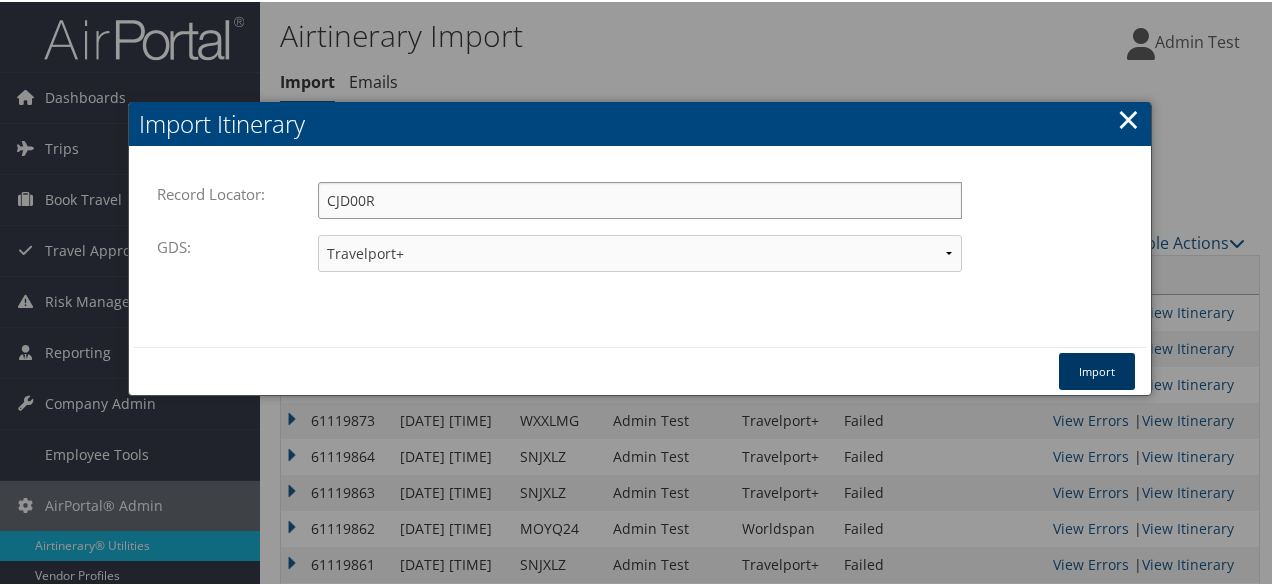 type on "CJD00R" 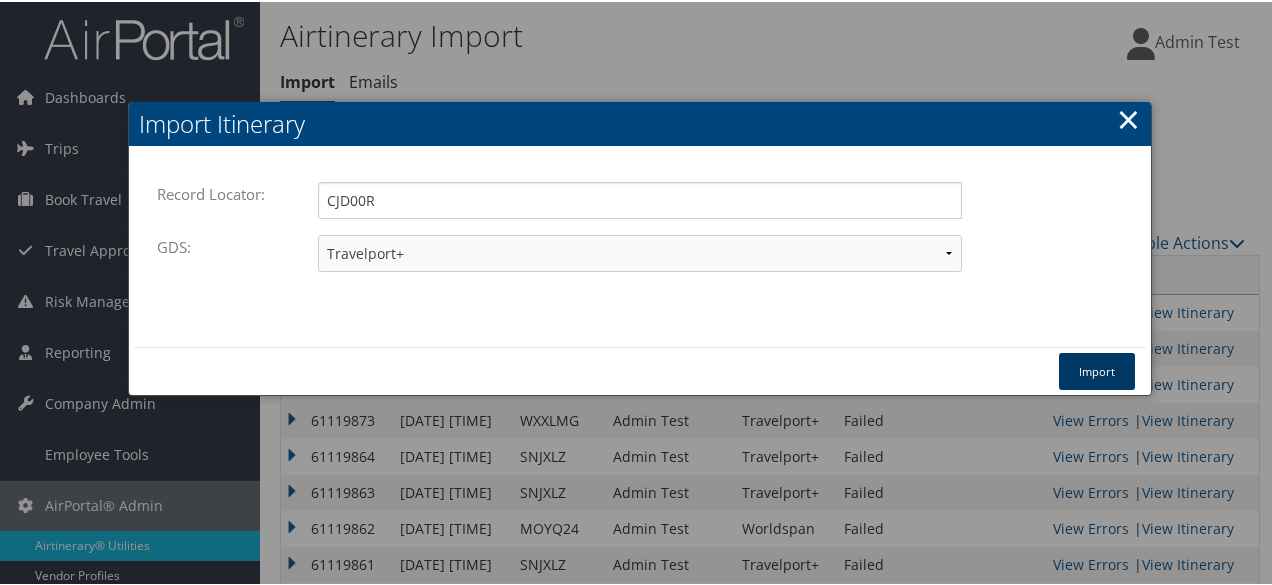 click on "Import" at bounding box center (1097, 369) 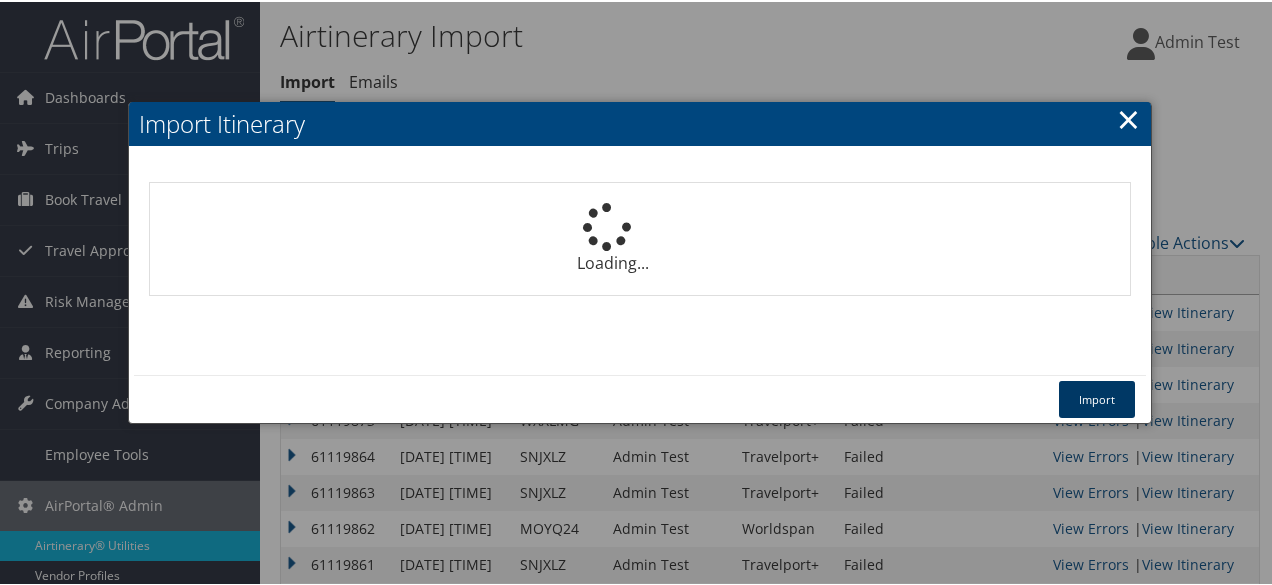 type 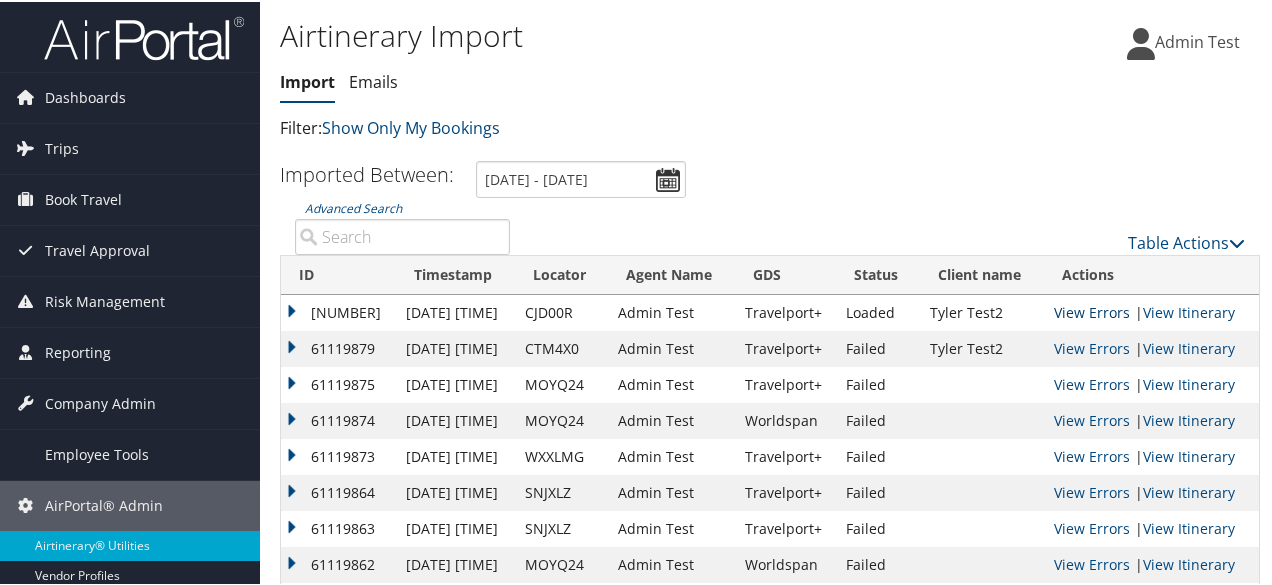 click on "View Errors" at bounding box center [1092, 310] 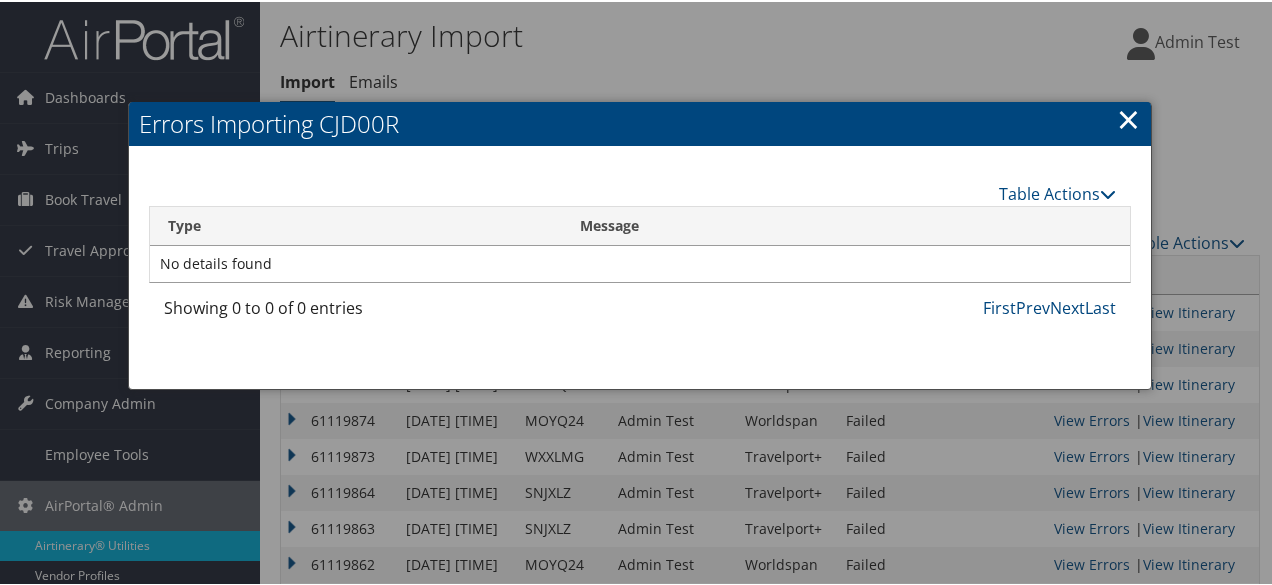 click on "×" at bounding box center [1128, 117] 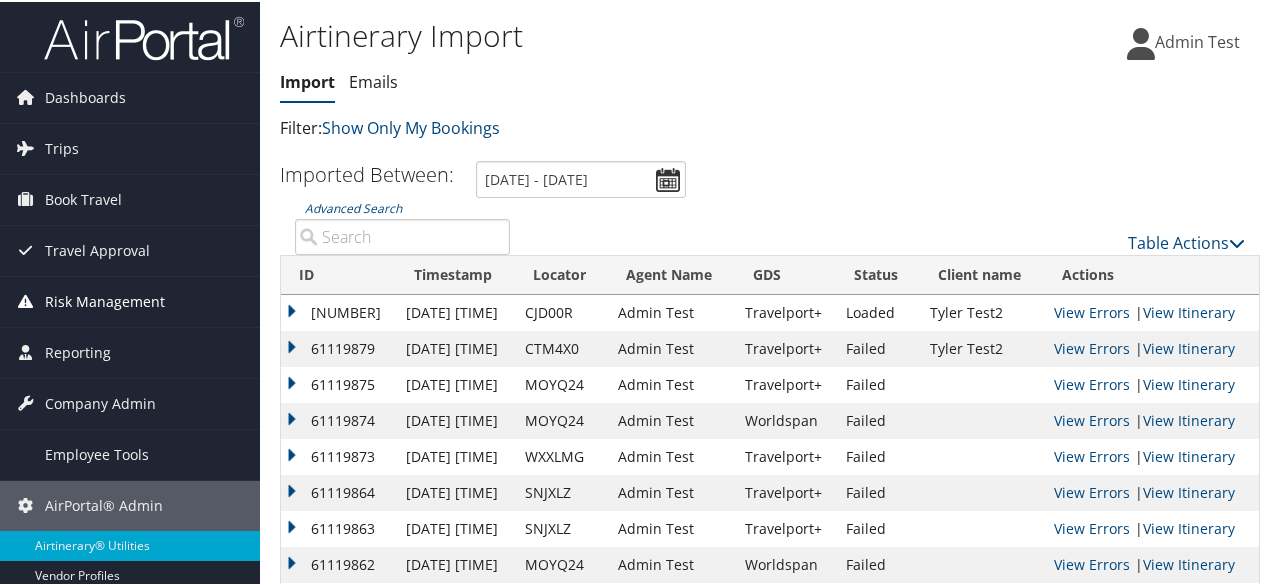 click on "Risk Management" at bounding box center (105, 300) 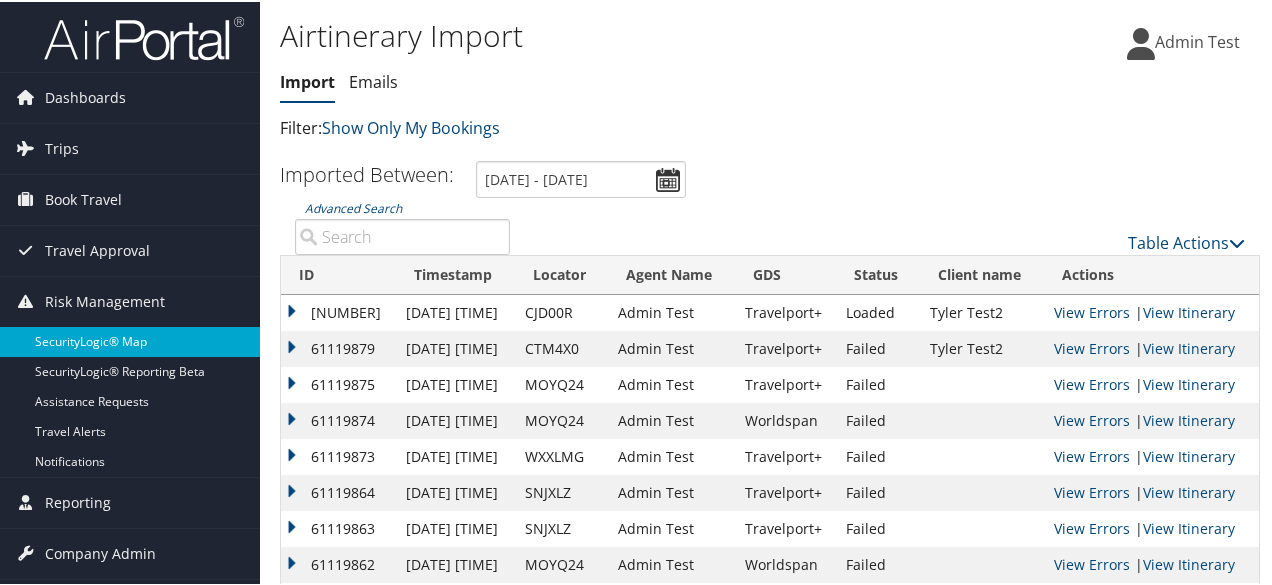 click on "SecurityLogic® Map" at bounding box center [130, 340] 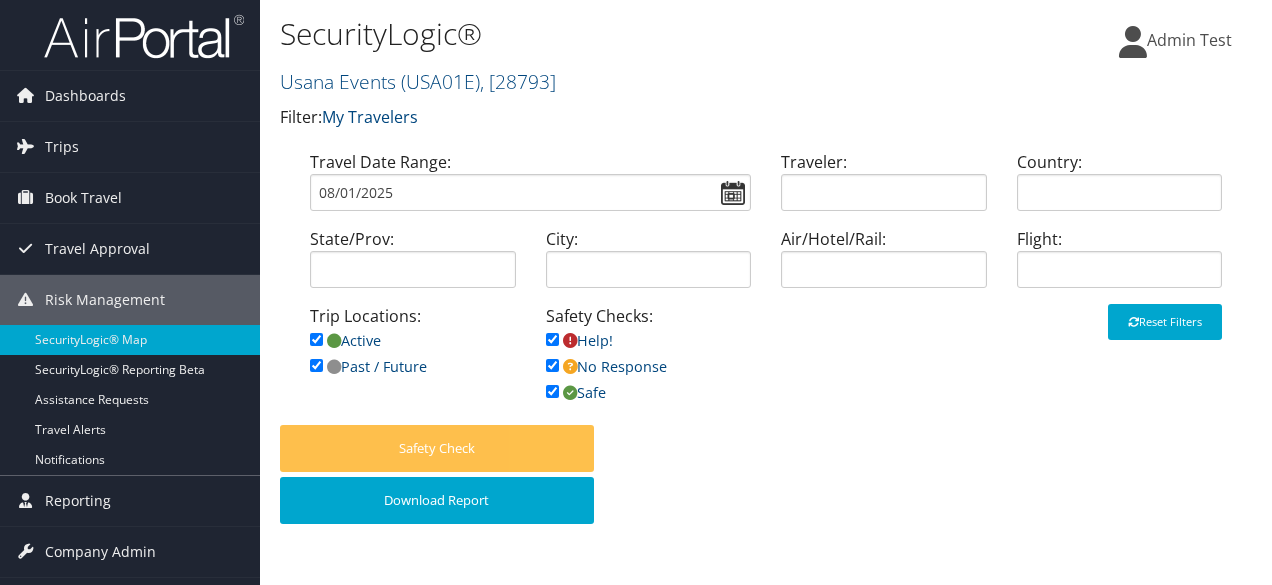 scroll, scrollTop: 0, scrollLeft: 0, axis: both 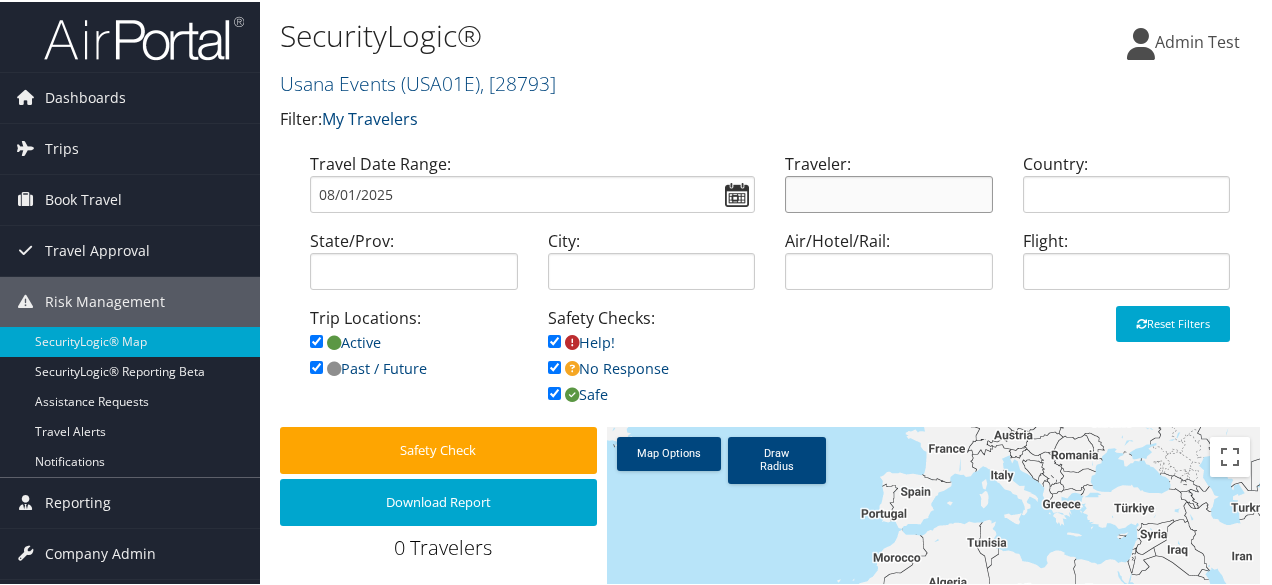 click at bounding box center [889, 192] 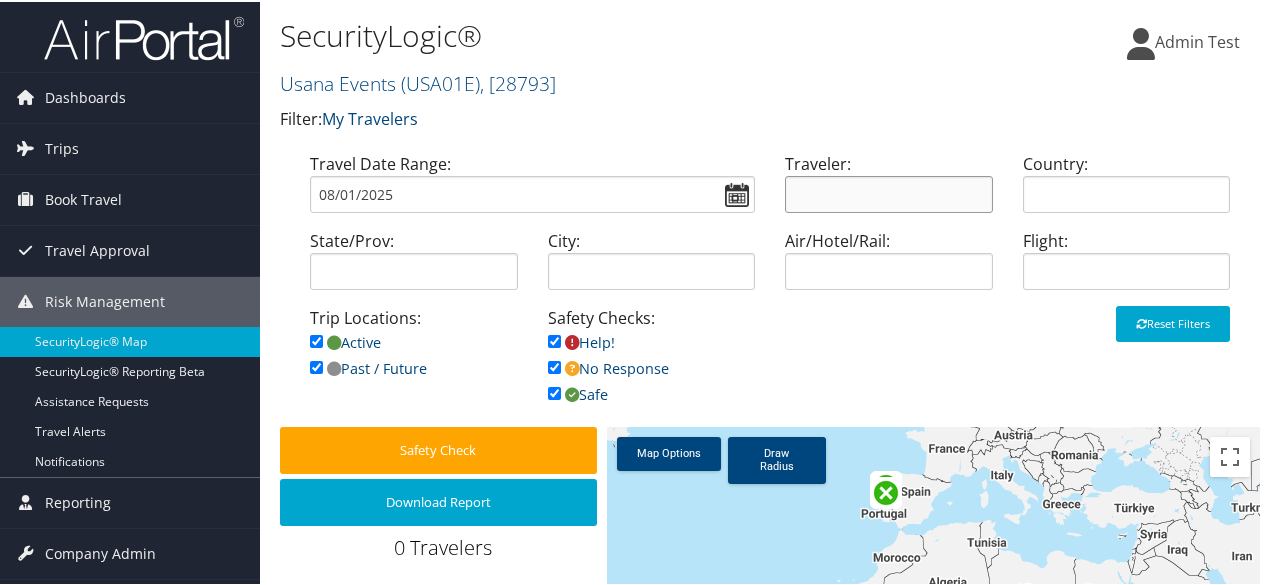 paste on "CJD00R" 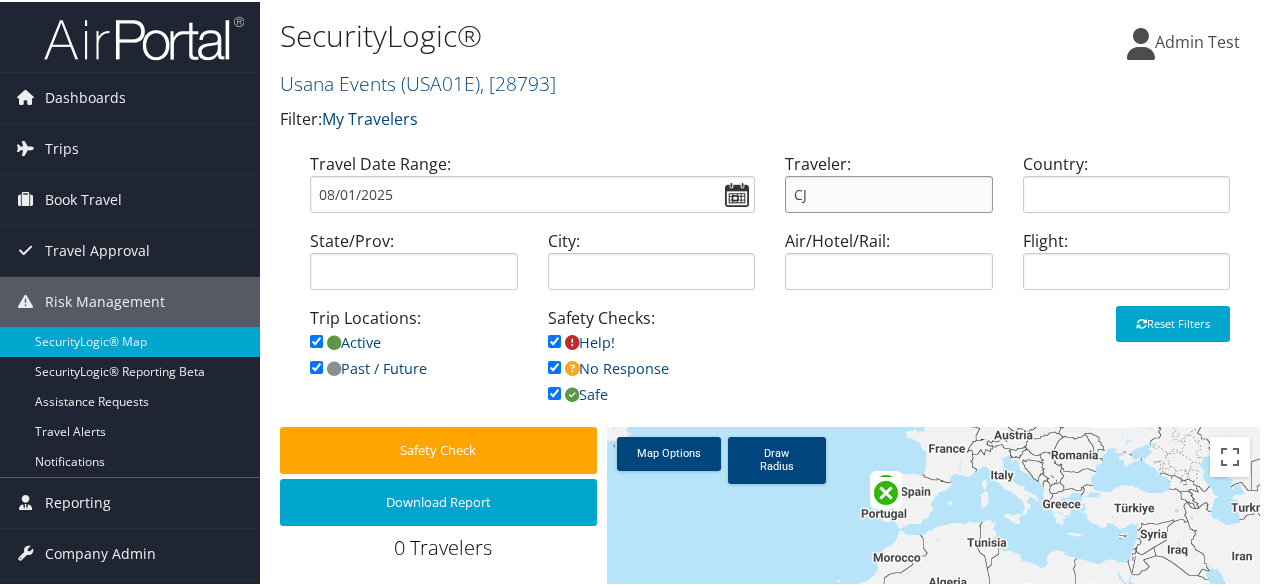 type on "C" 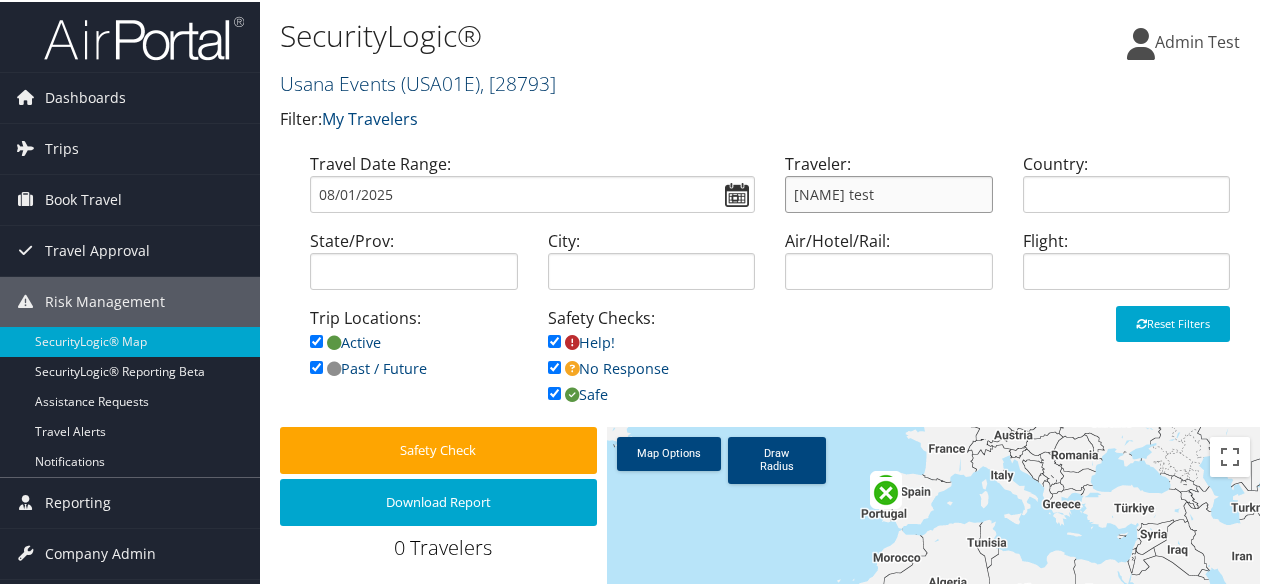 type on "Tyler test" 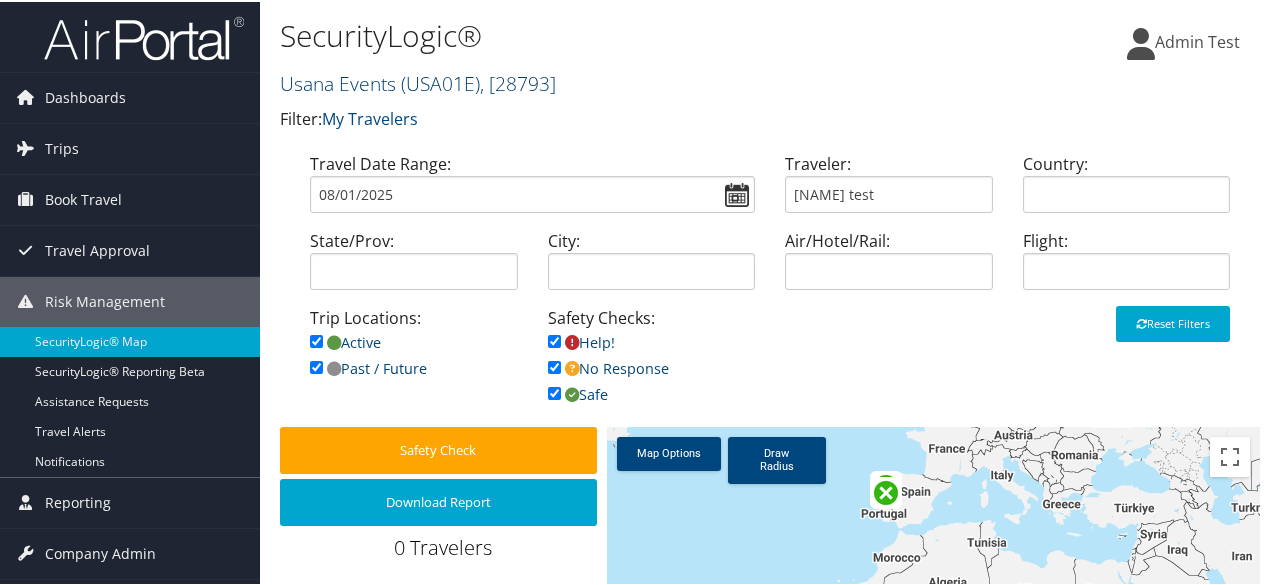 click on "( USA01E )" at bounding box center (440, 81) 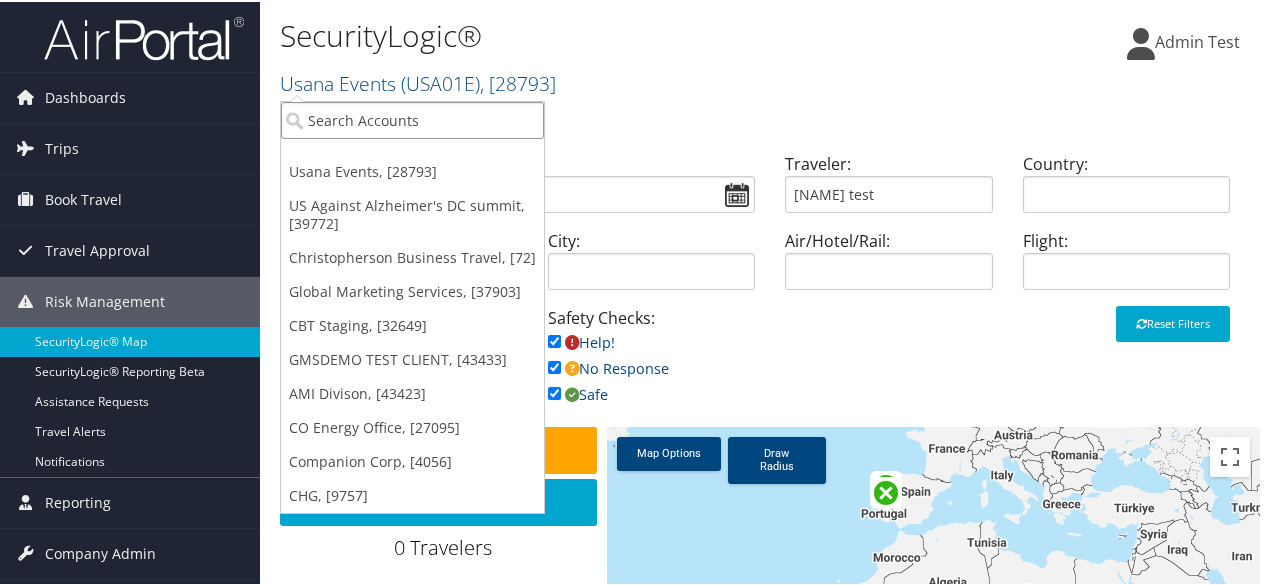 click at bounding box center [412, 118] 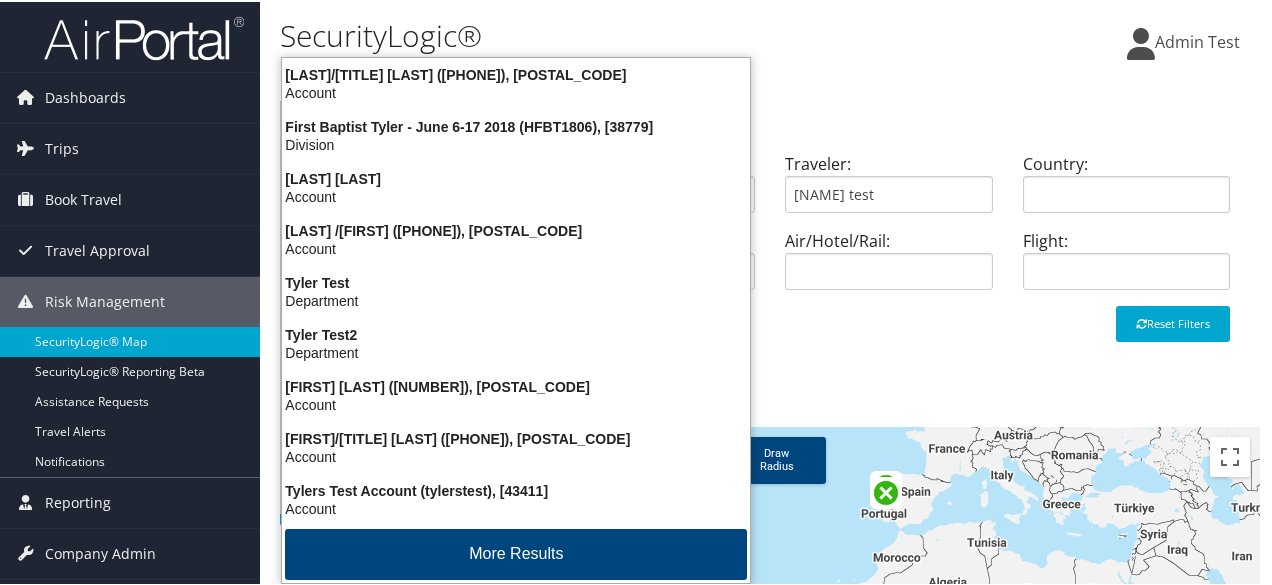 type on "tyler" 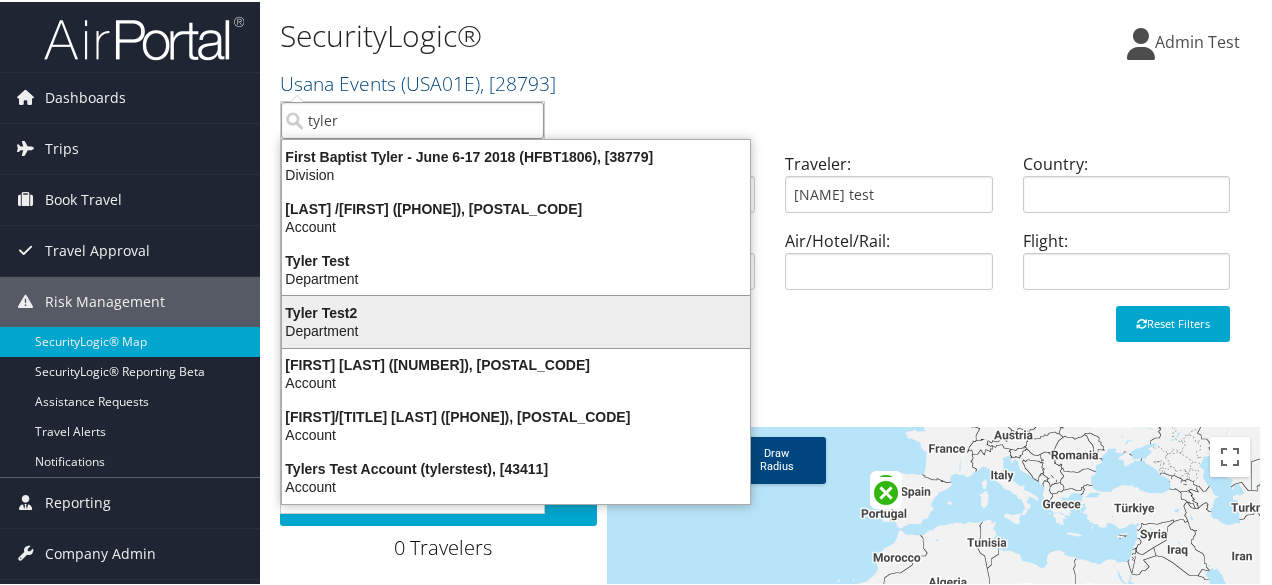 click on "Tyler Test2" at bounding box center (516, 311) 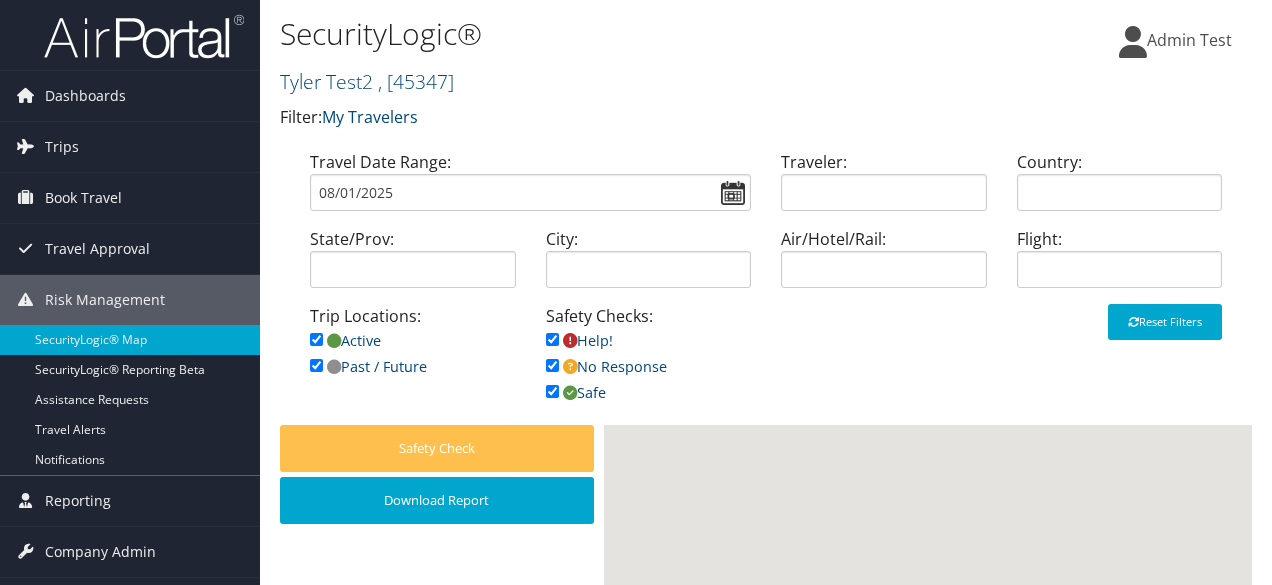scroll, scrollTop: 0, scrollLeft: 0, axis: both 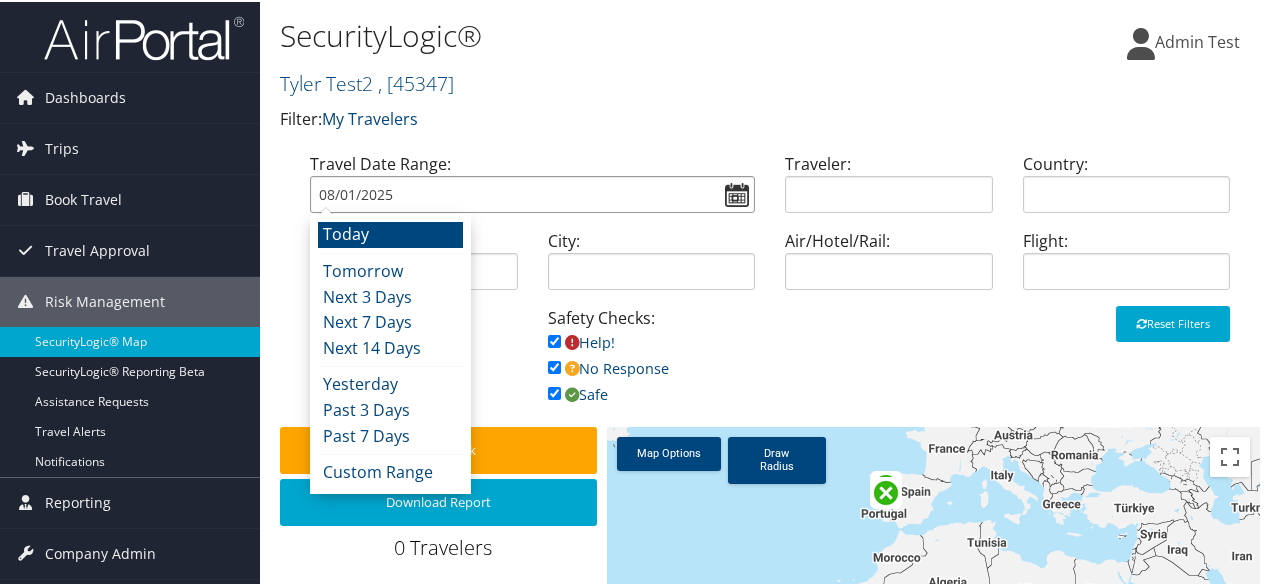 click on "08/01/2025" at bounding box center [532, 192] 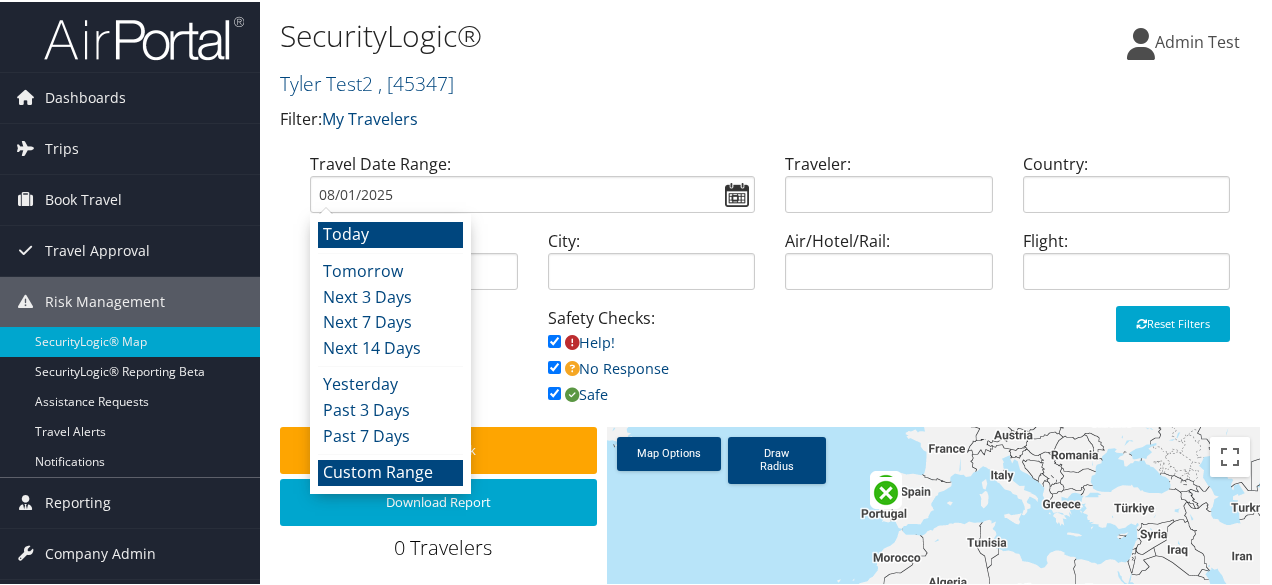 click on "Custom Range" at bounding box center (390, 471) 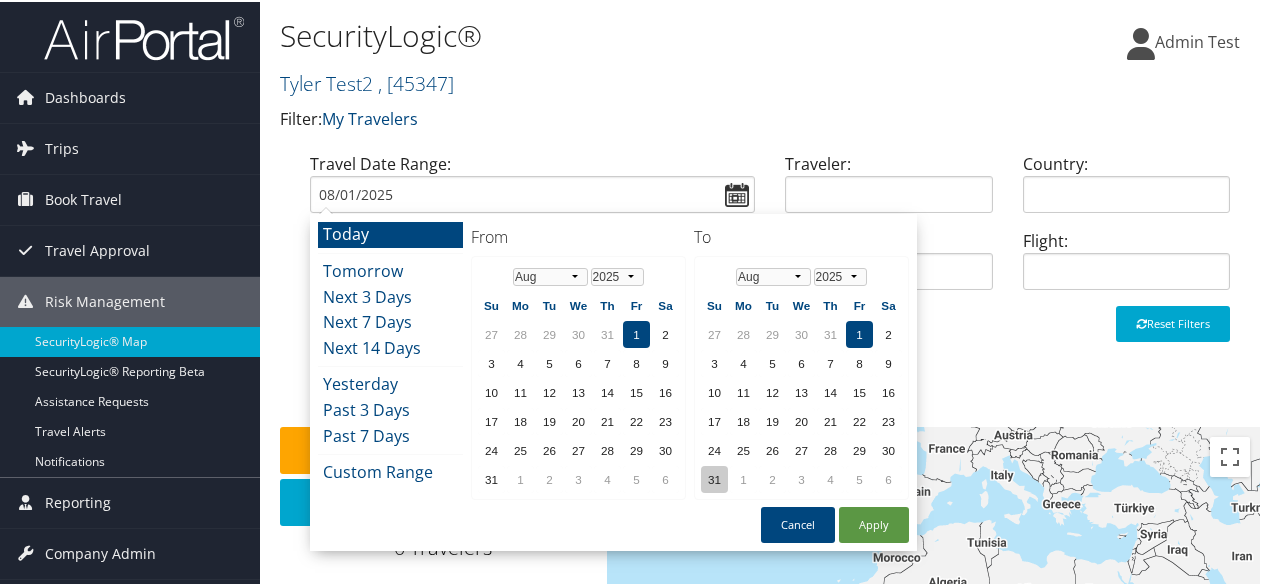 click on "31" at bounding box center (714, 477) 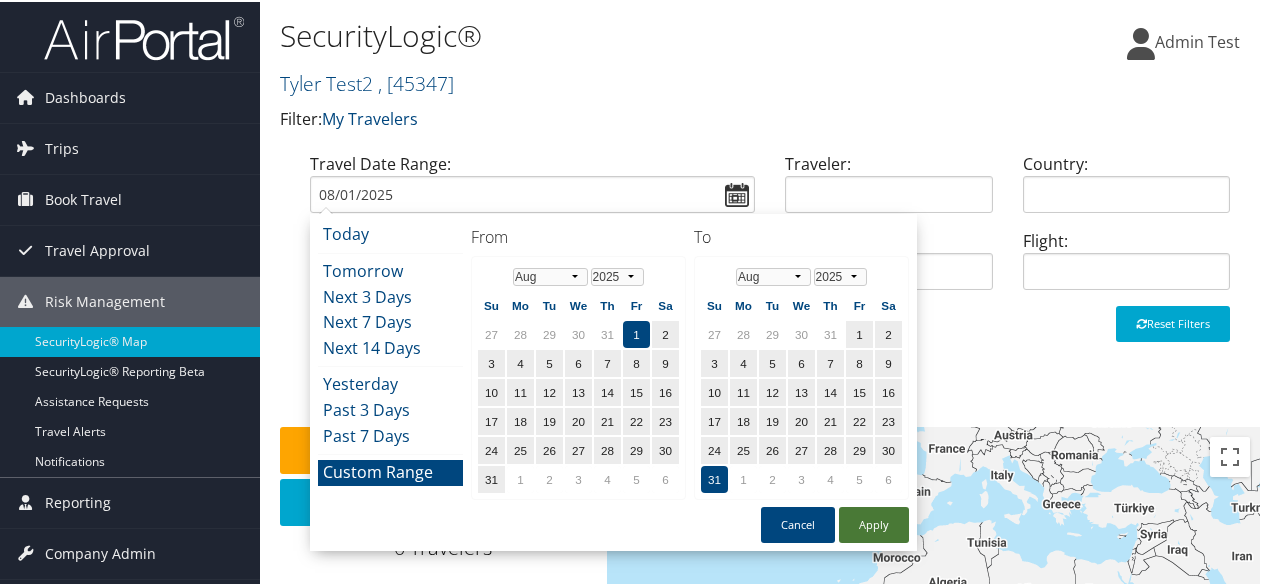 click on "Apply" at bounding box center (874, 523) 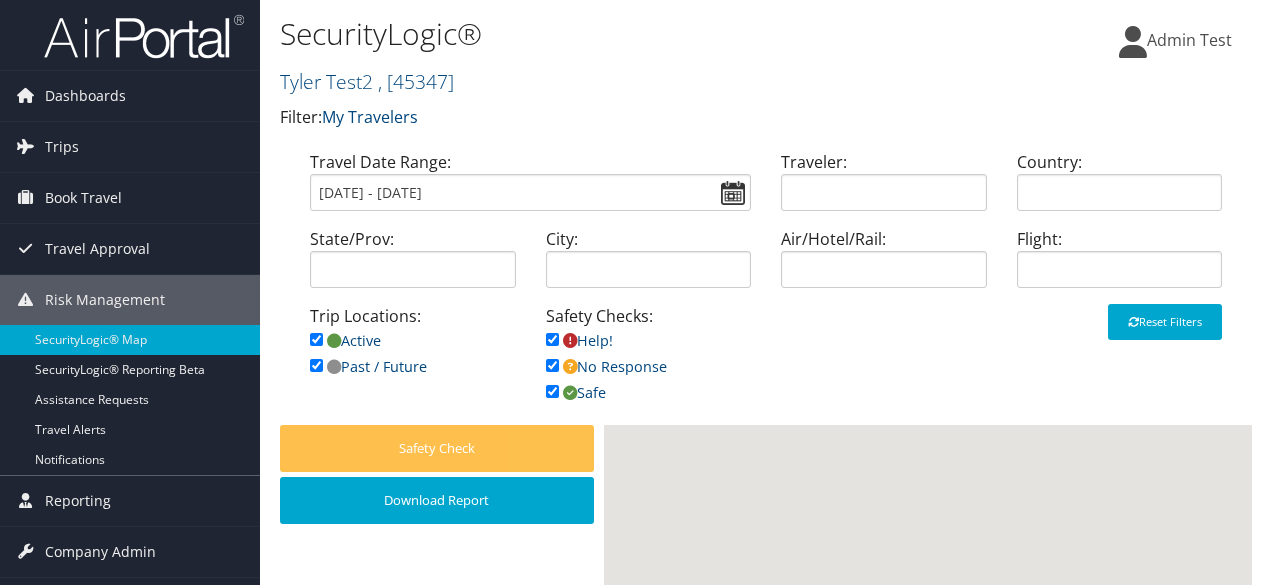 scroll, scrollTop: 0, scrollLeft: 0, axis: both 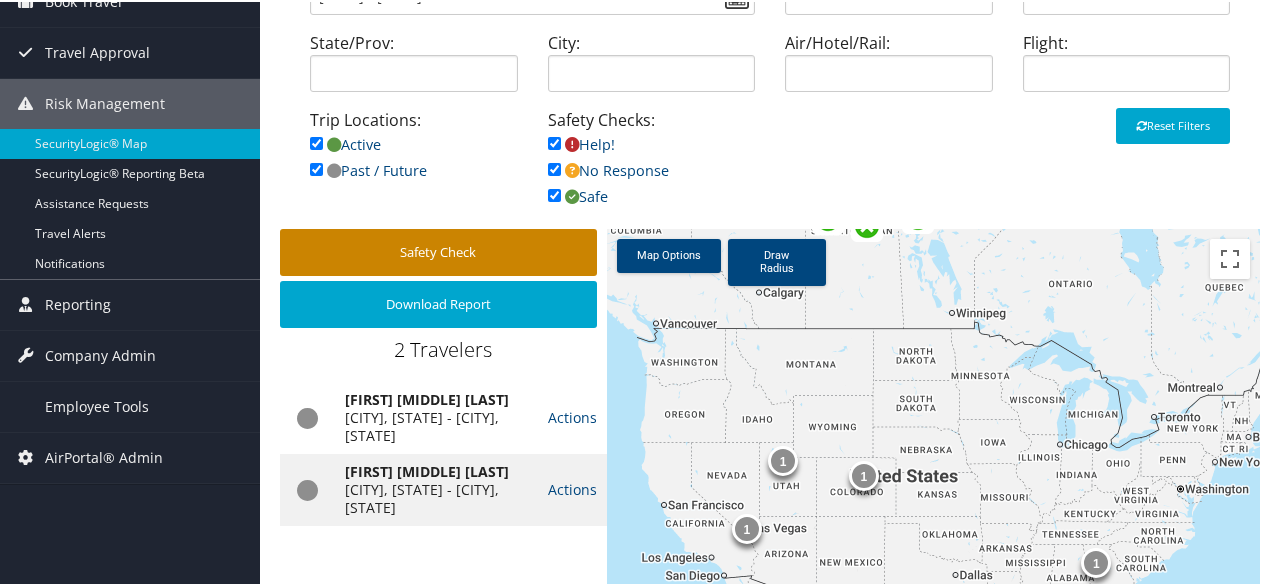 click on "Safety Check" at bounding box center [438, 250] 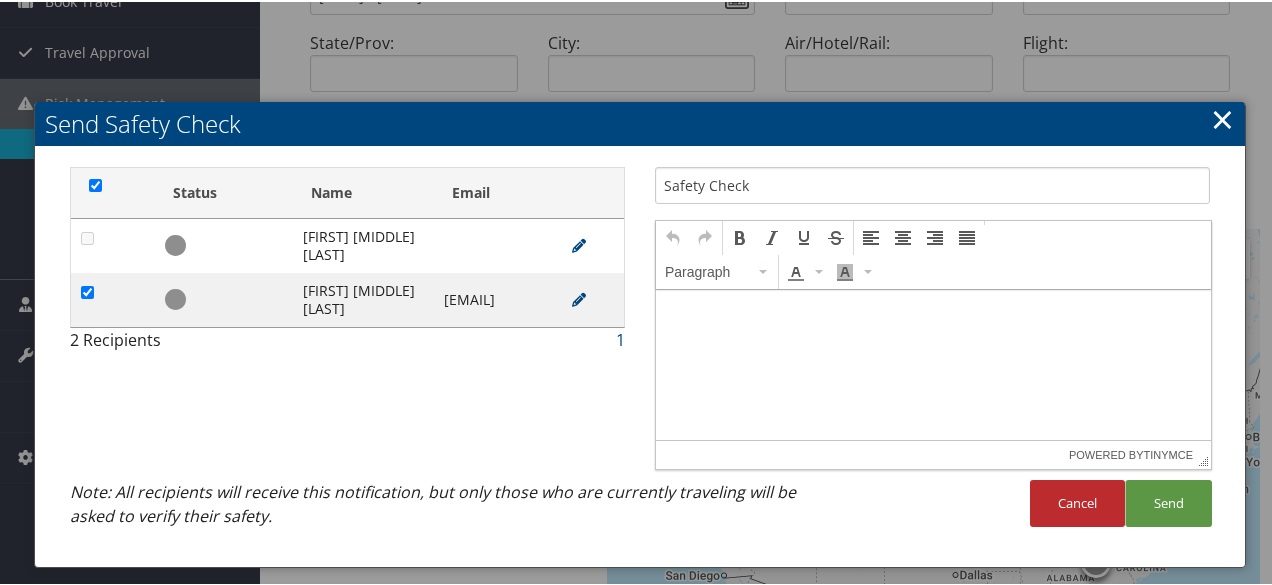 scroll, scrollTop: 0, scrollLeft: 0, axis: both 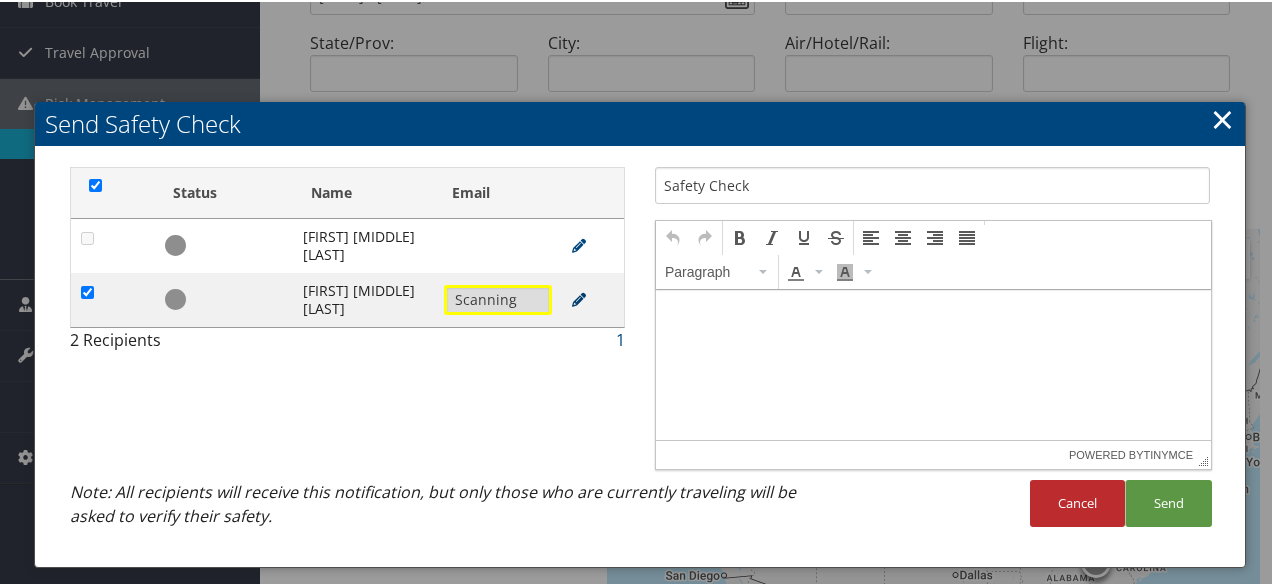 click at bounding box center [579, 298] 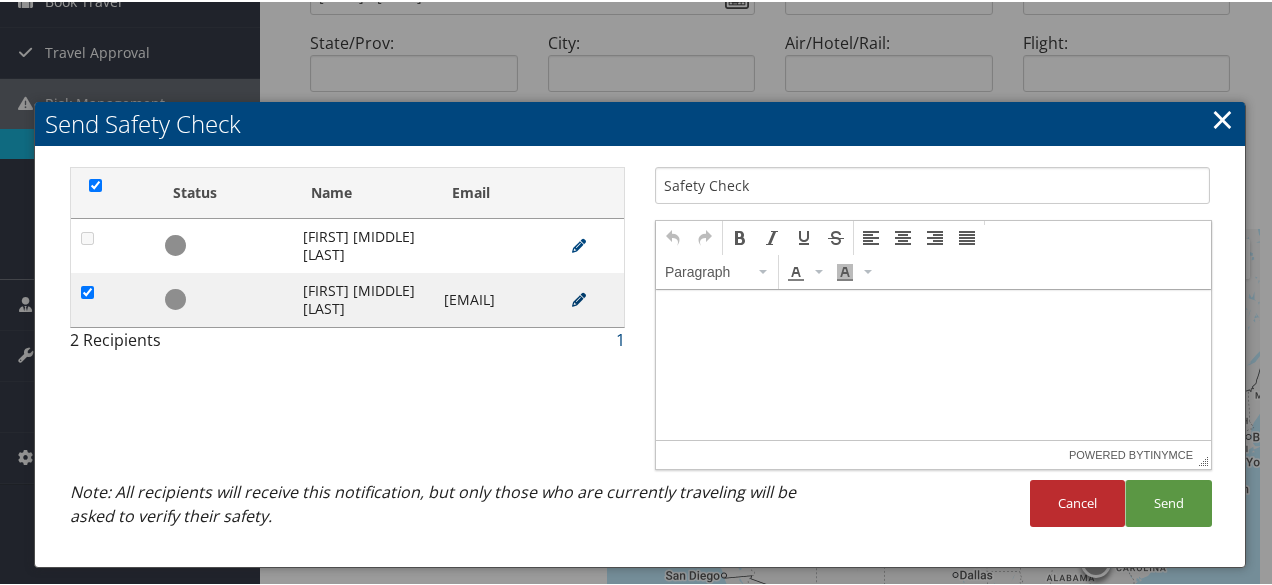 click at bounding box center [579, 298] 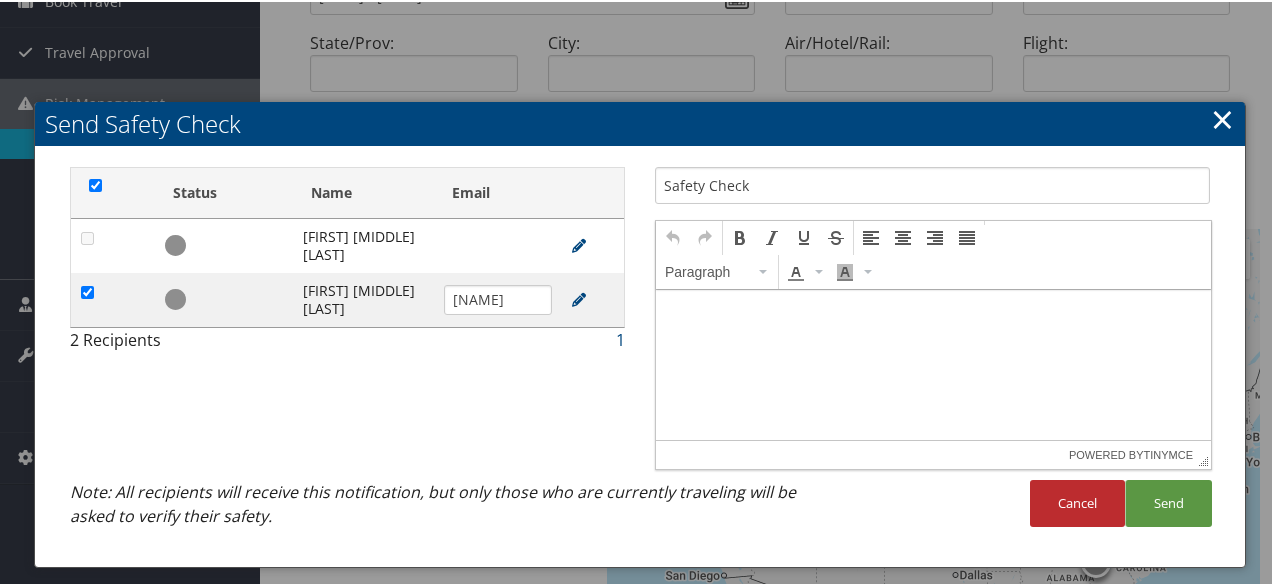 scroll, scrollTop: 0, scrollLeft: 0, axis: both 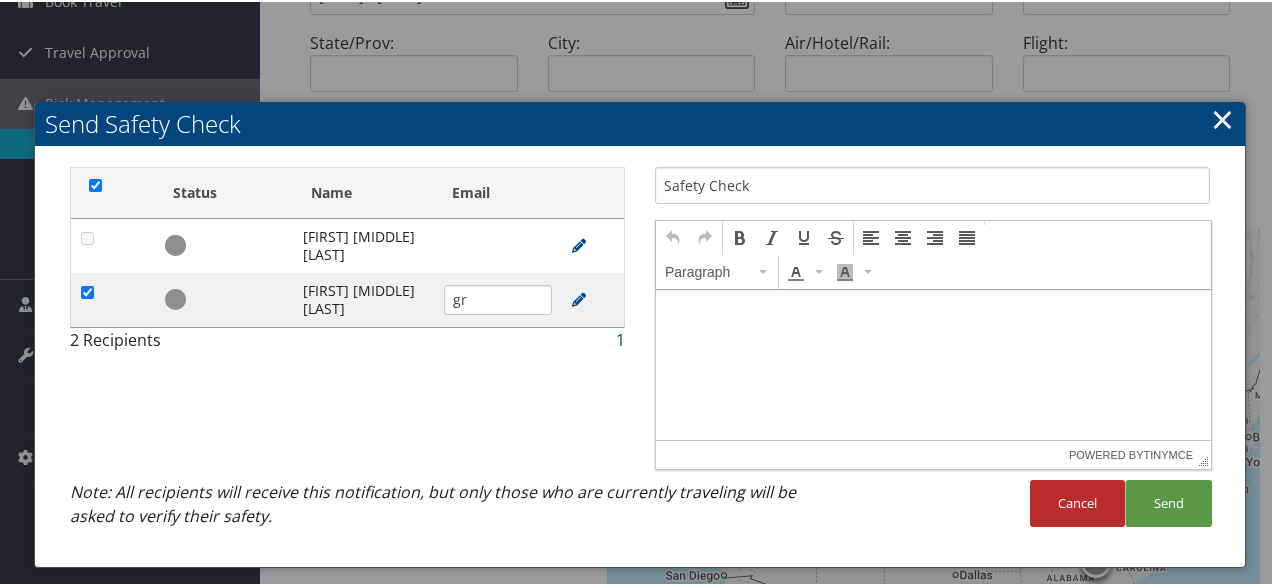 type on "g" 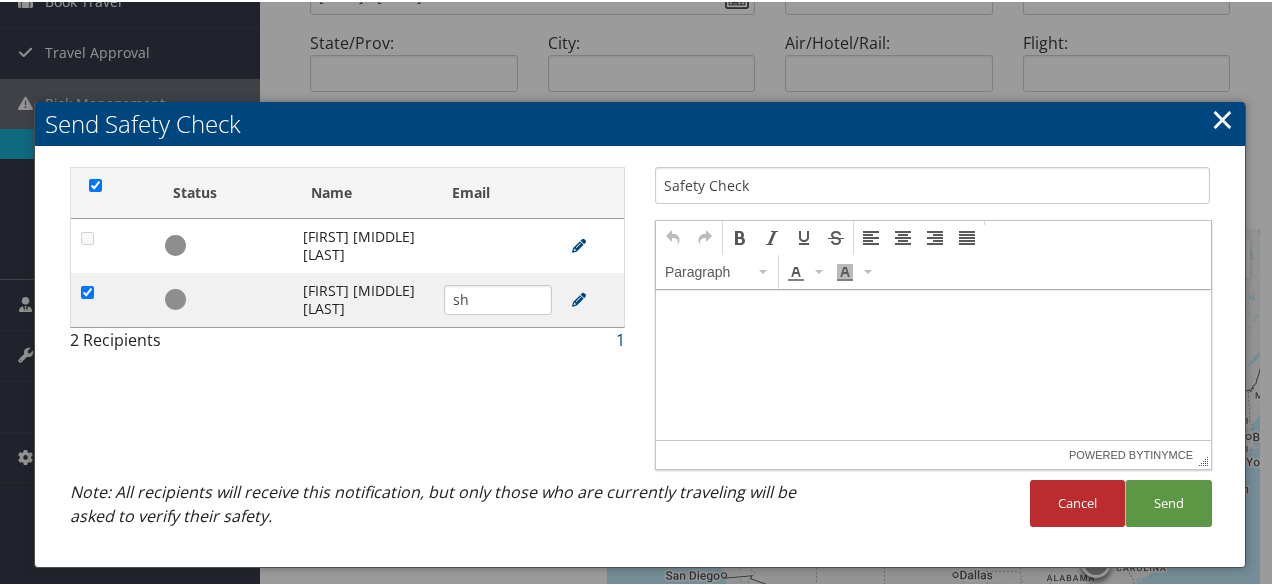 type on "s" 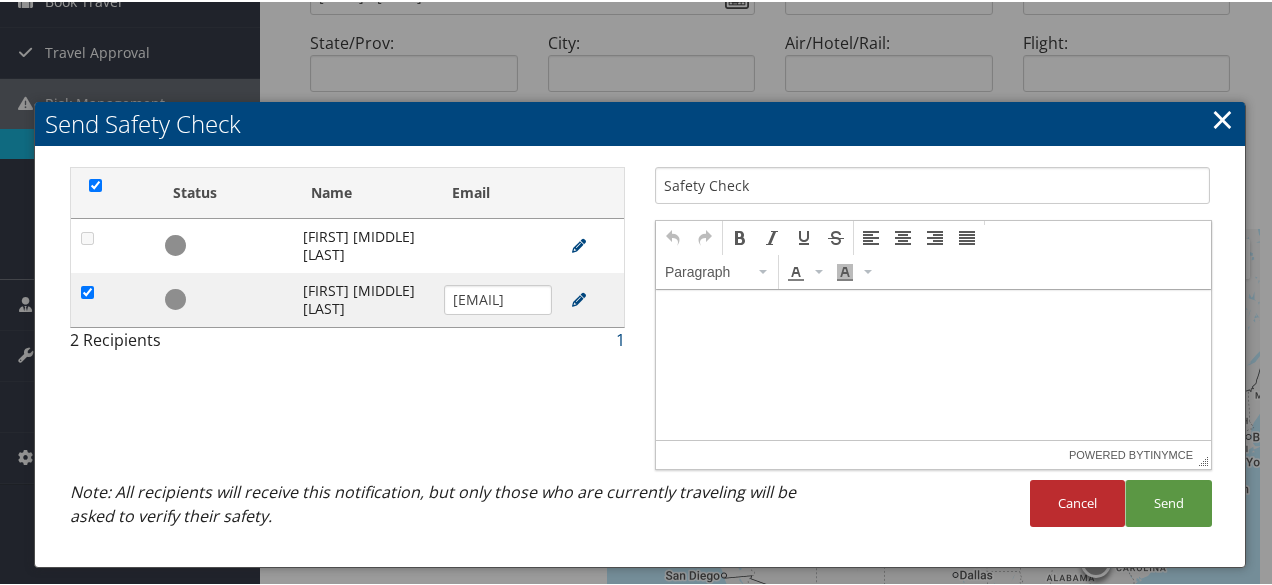 scroll, scrollTop: 0, scrollLeft: 106, axis: horizontal 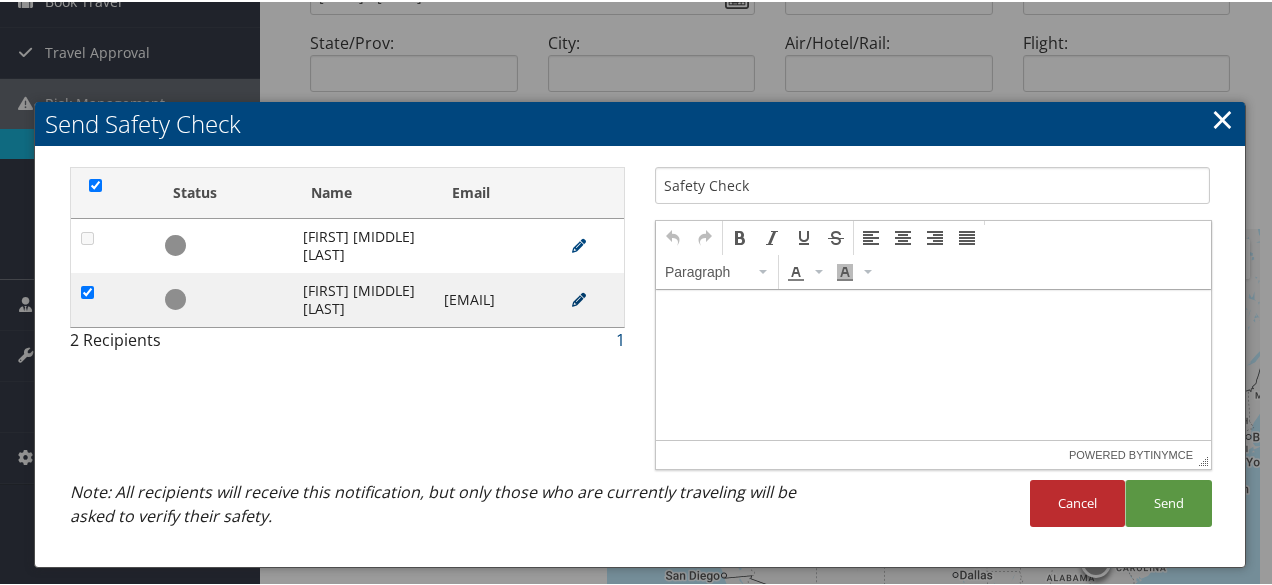 click at bounding box center (579, 298) 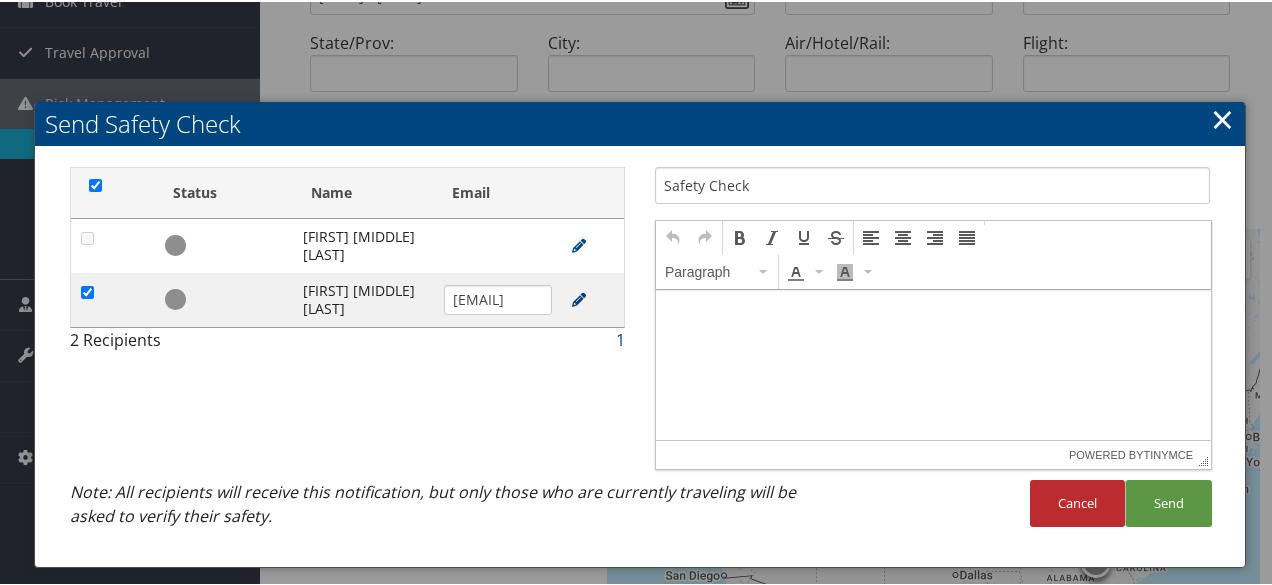 scroll, scrollTop: 0, scrollLeft: 113, axis: horizontal 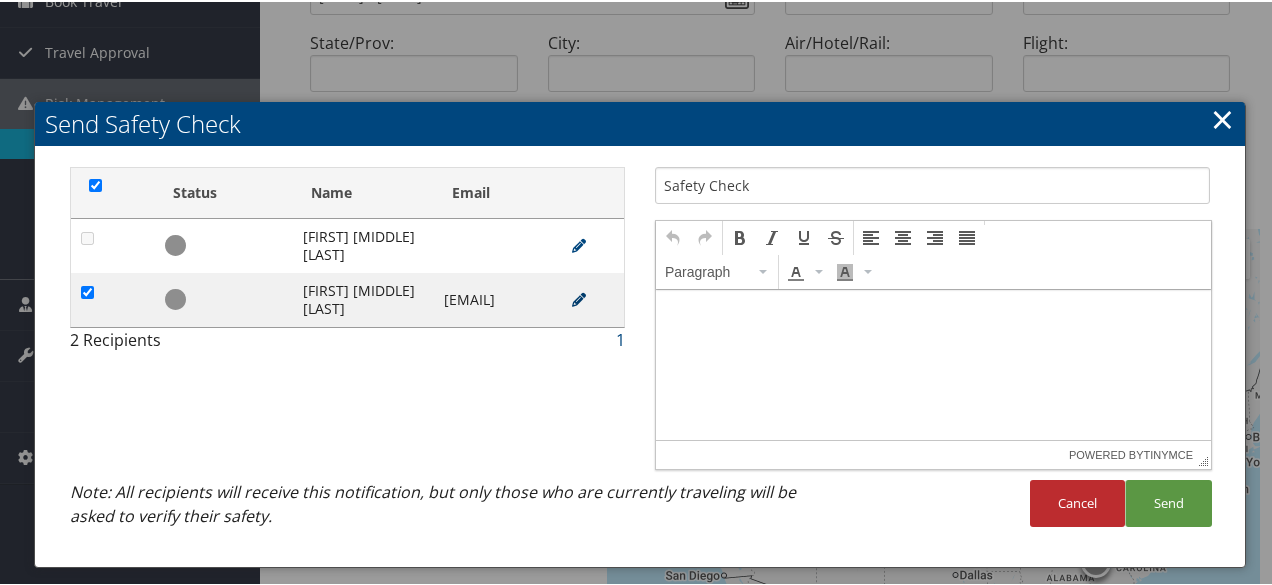 click at bounding box center [579, 298] 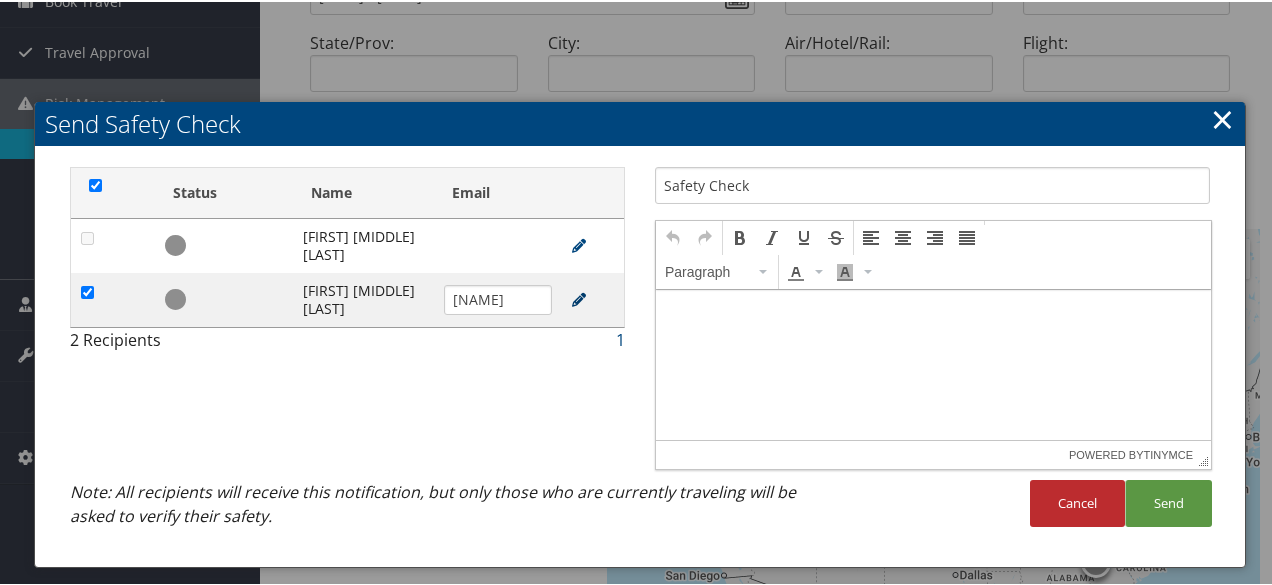 scroll, scrollTop: 0, scrollLeft: 0, axis: both 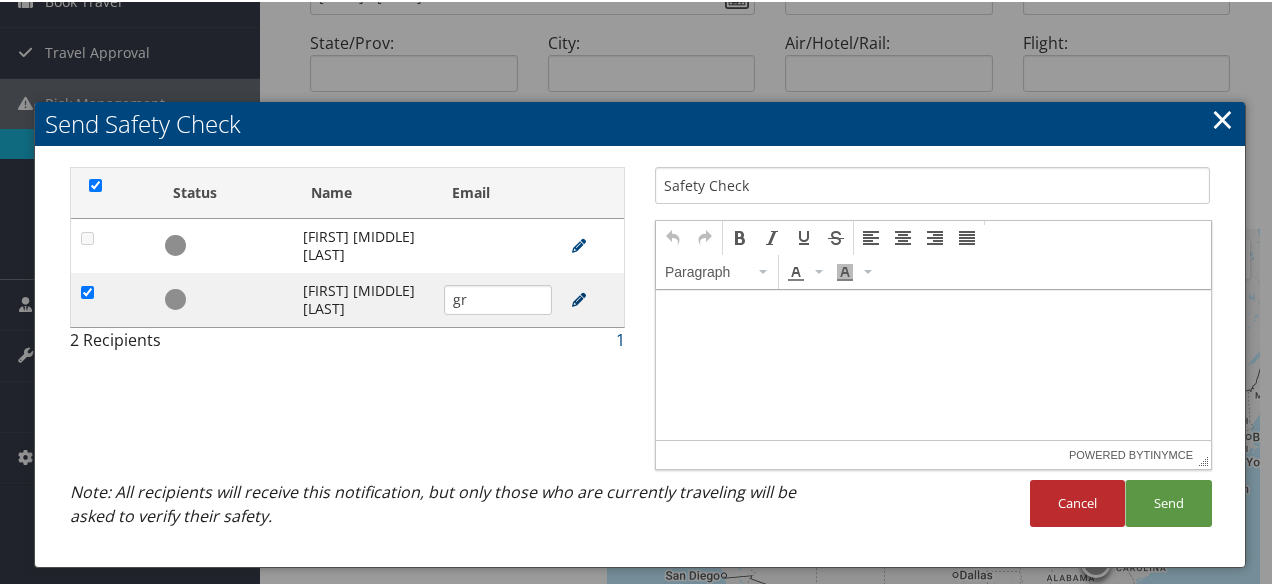 type on "g" 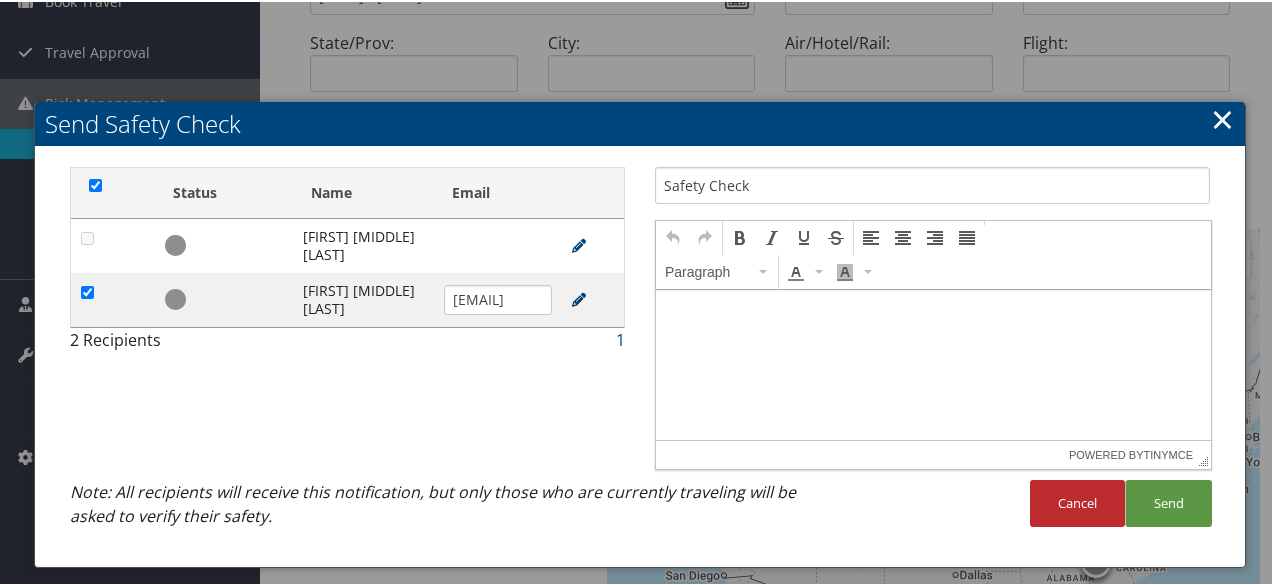 scroll, scrollTop: 0, scrollLeft: 106, axis: horizontal 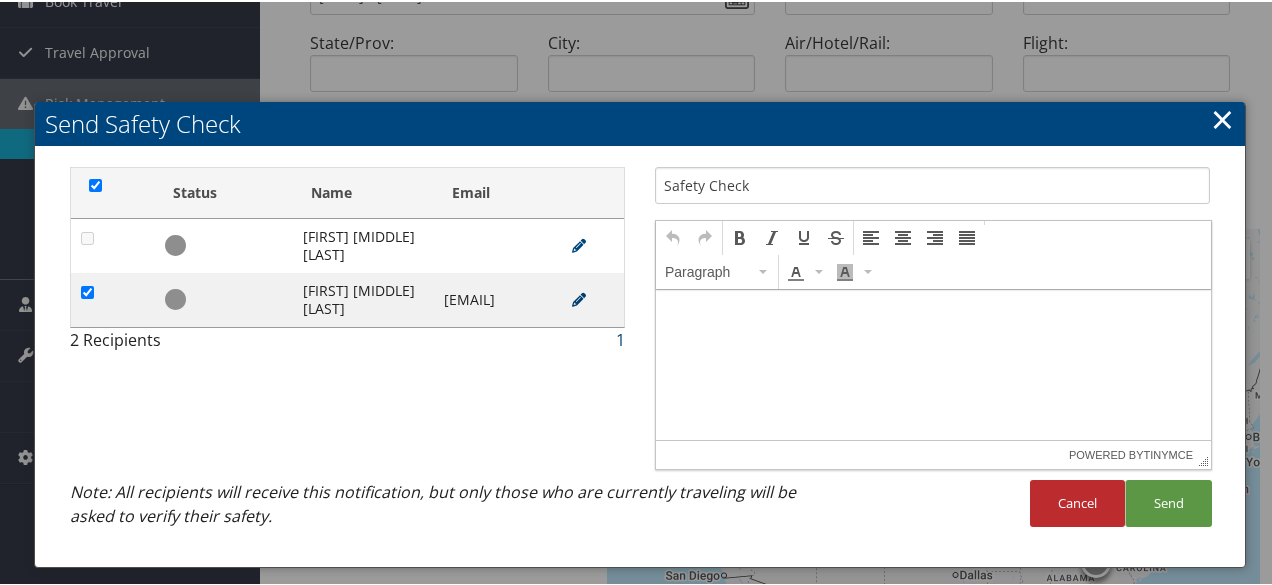 click at bounding box center [579, 298] 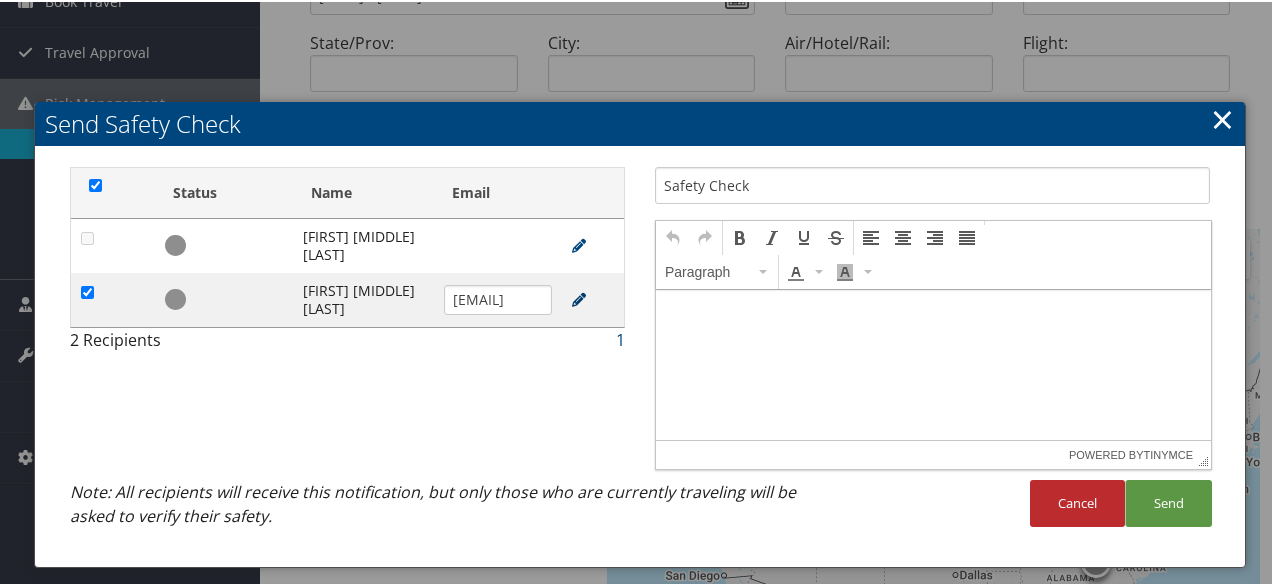 scroll, scrollTop: 0, scrollLeft: 113, axis: horizontal 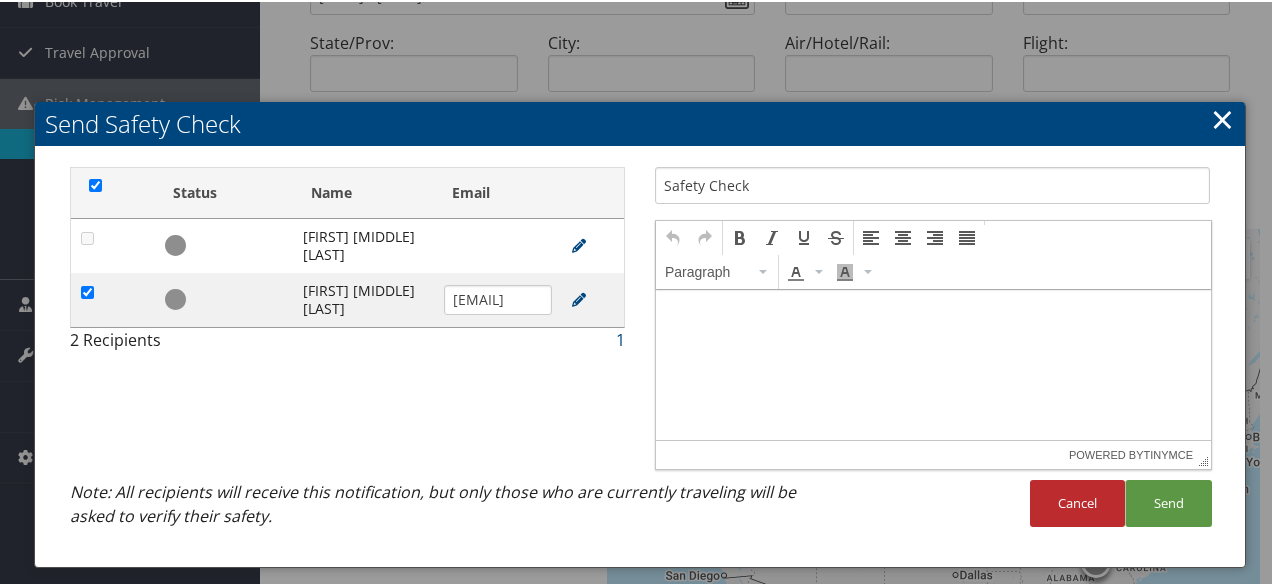 click on "[EMAIL]" at bounding box center (497, 298) 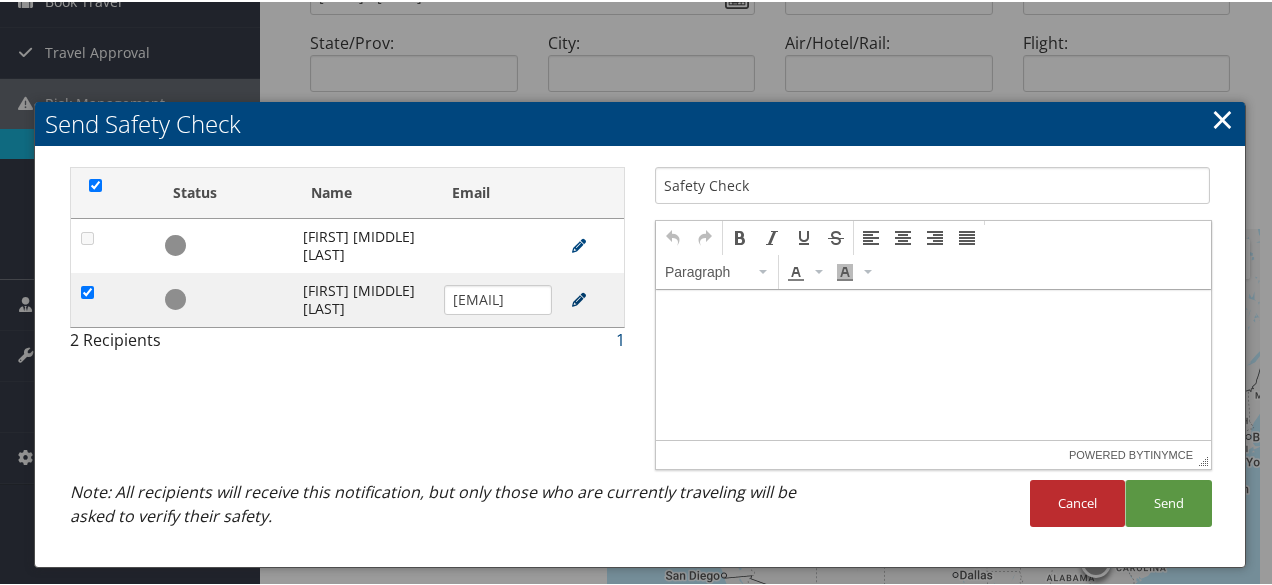 type on "[EMAIL]" 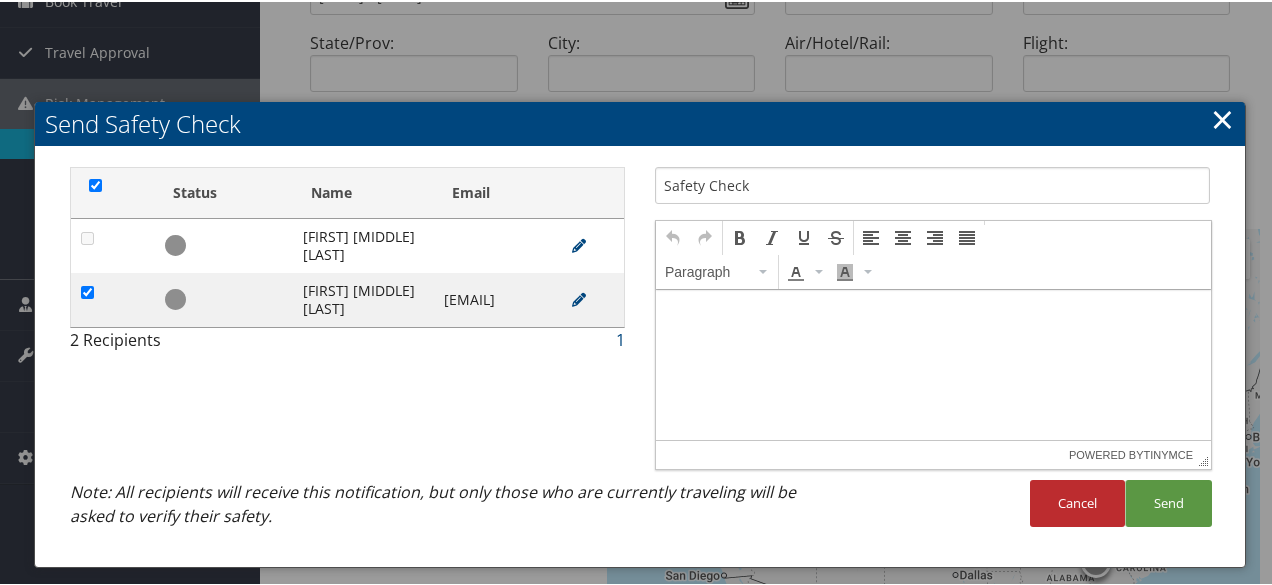 click on "×" at bounding box center (1222, 117) 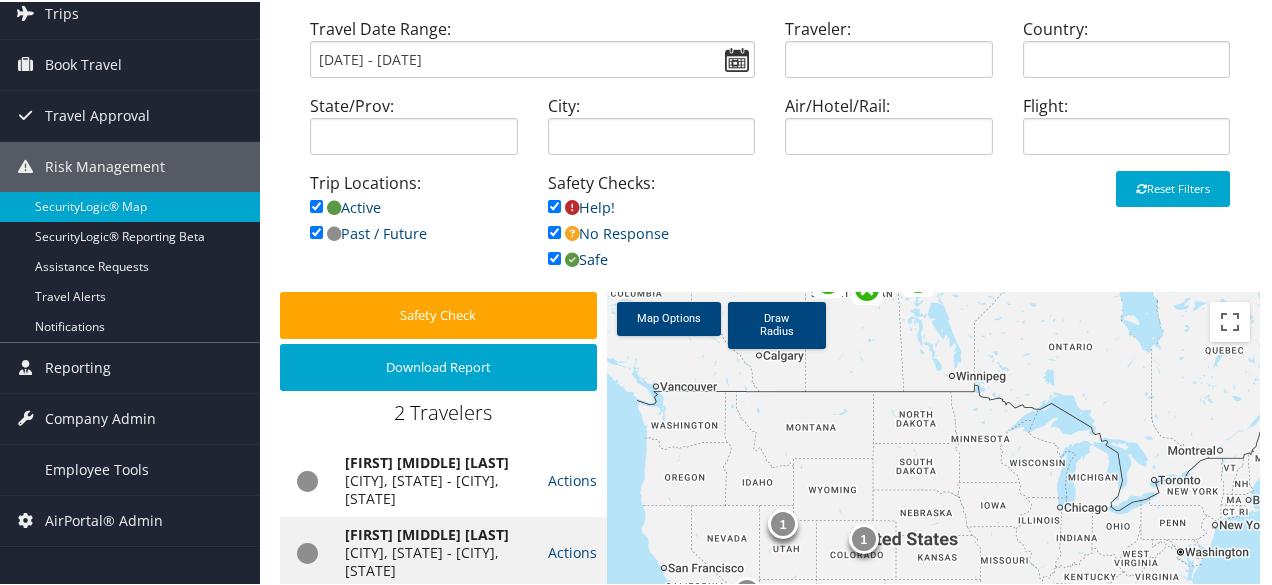 scroll, scrollTop: 146, scrollLeft: 0, axis: vertical 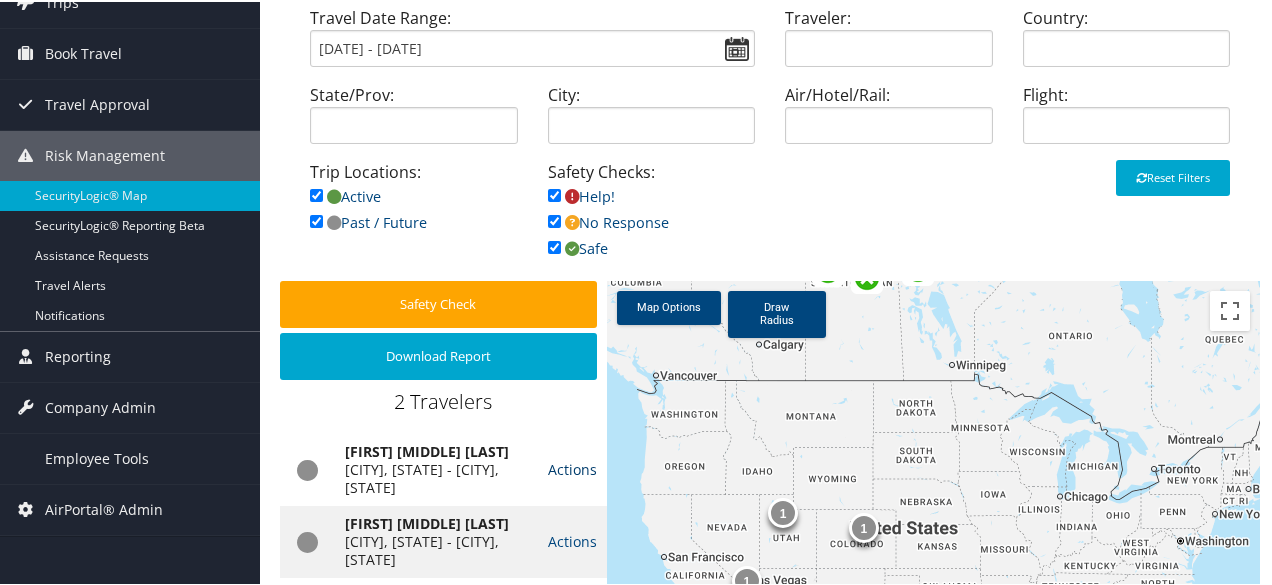 click on "Actions" at bounding box center (572, 467) 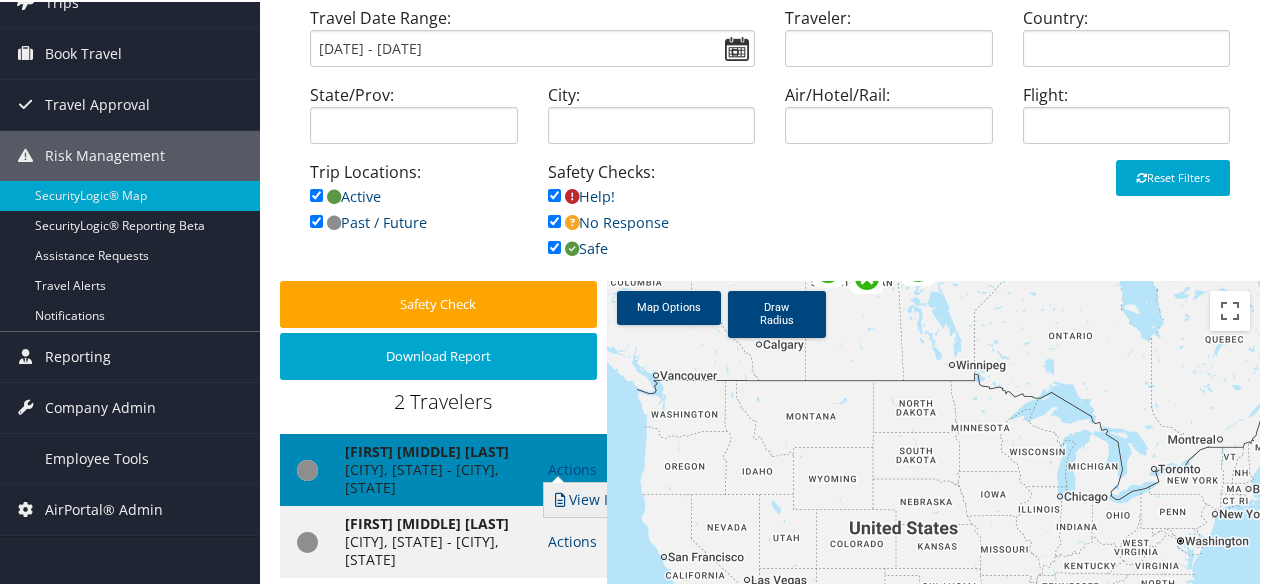 click on "View Itinerary" at bounding box center [607, 498] 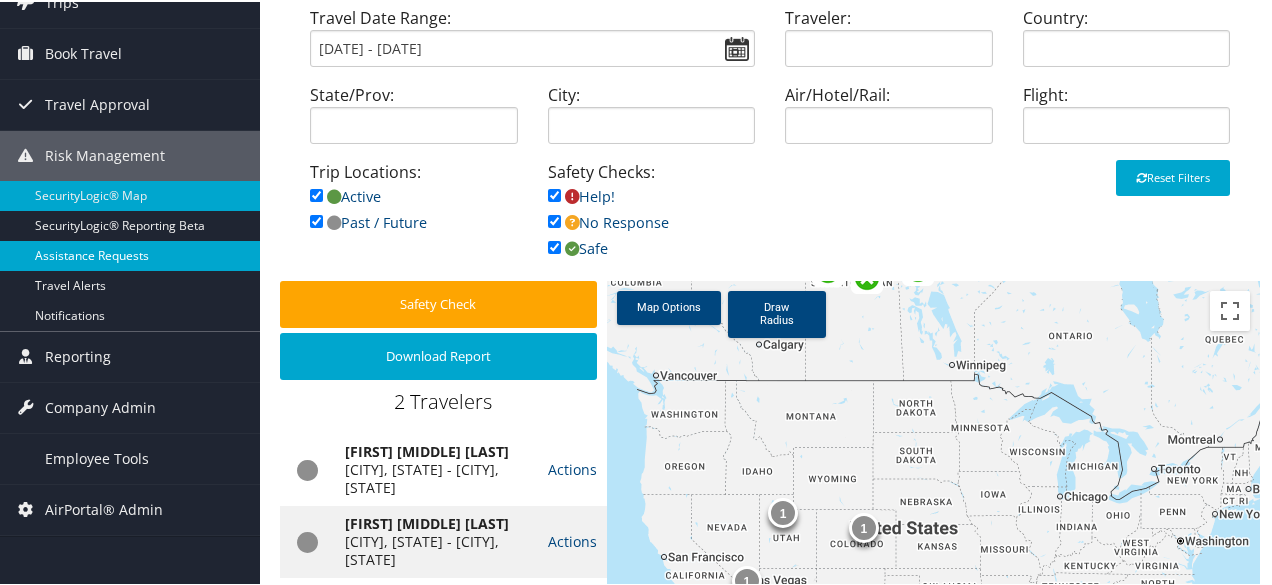 drag, startPoint x: 144, startPoint y: 242, endPoint x: 112, endPoint y: 245, distance: 32.140316 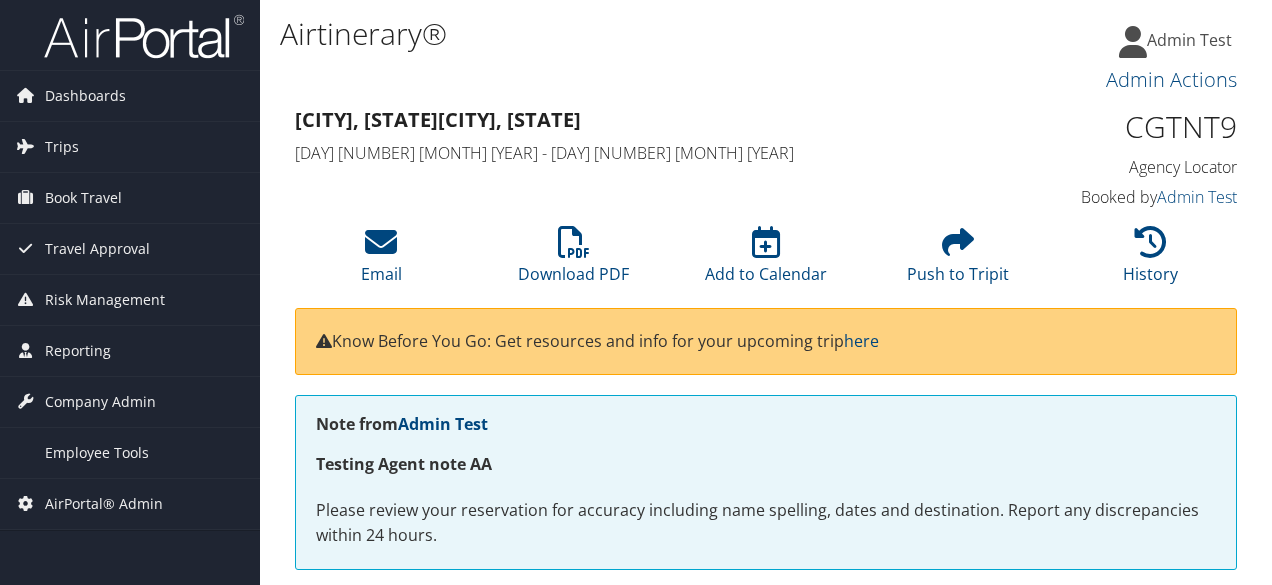 scroll, scrollTop: 0, scrollLeft: 0, axis: both 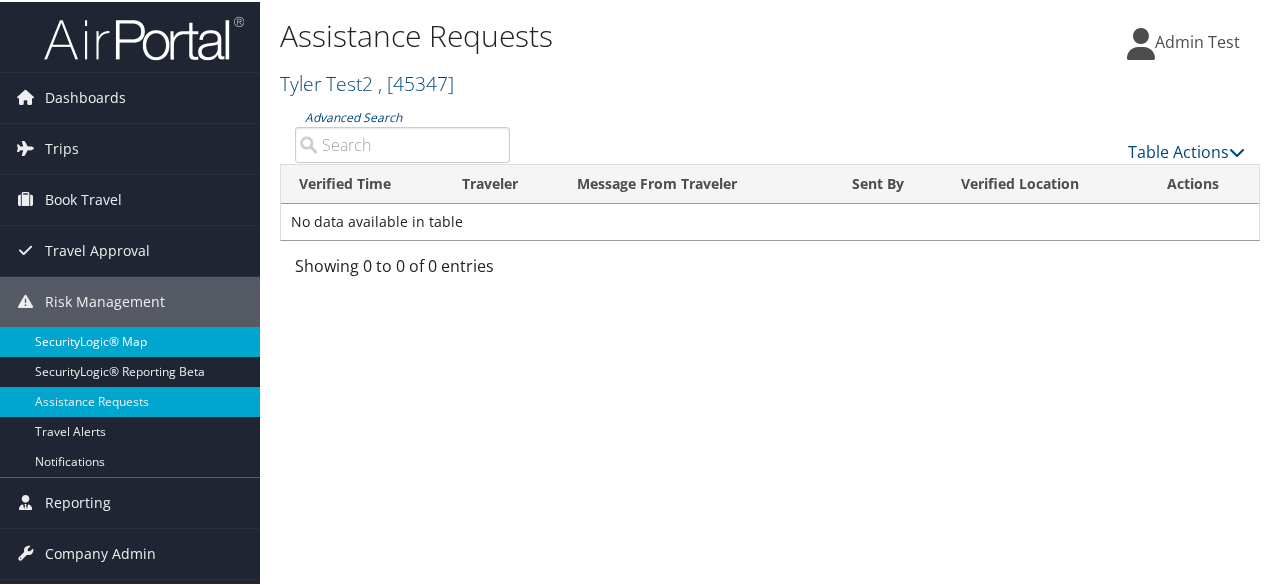 click on "SecurityLogic® Map" at bounding box center [130, 340] 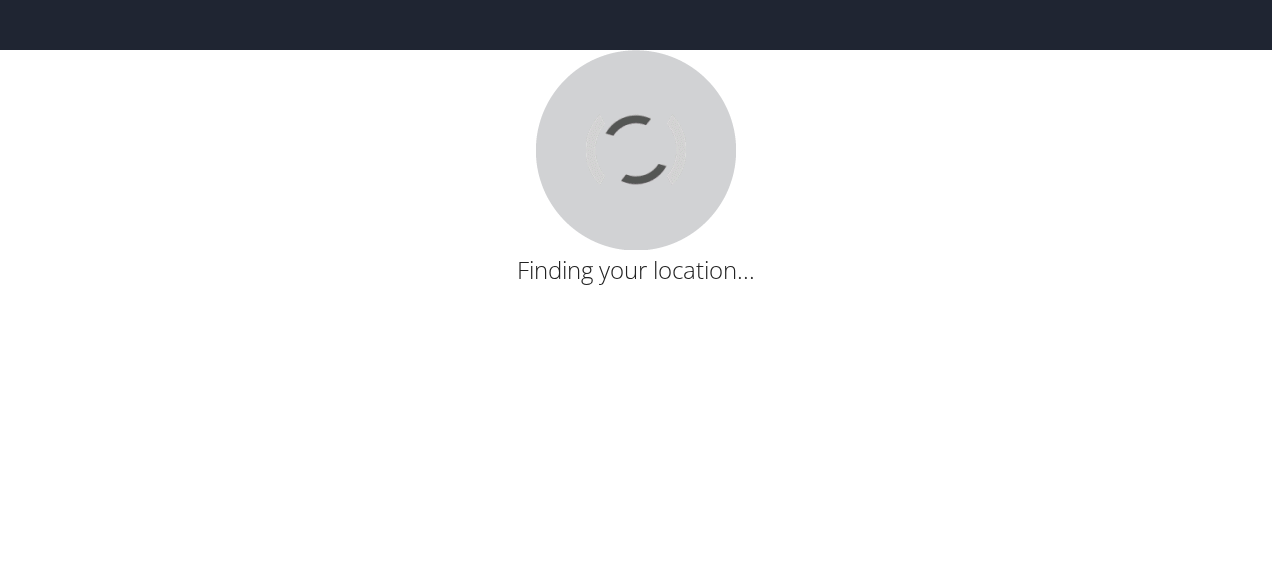scroll, scrollTop: 0, scrollLeft: 0, axis: both 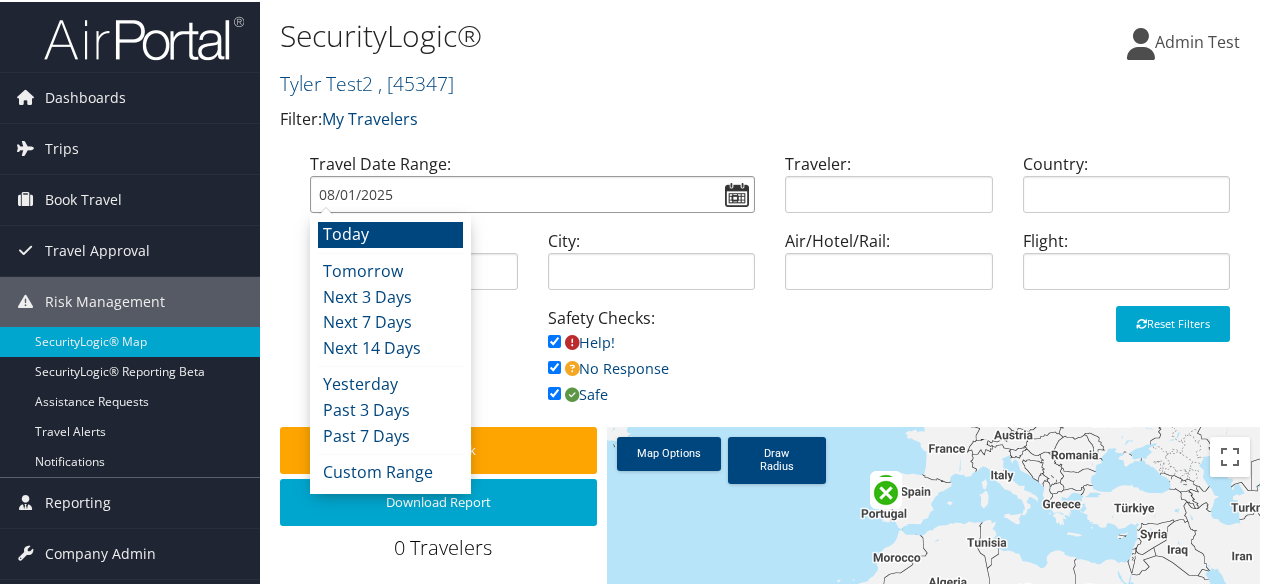click on "08/01/2025" at bounding box center (532, 192) 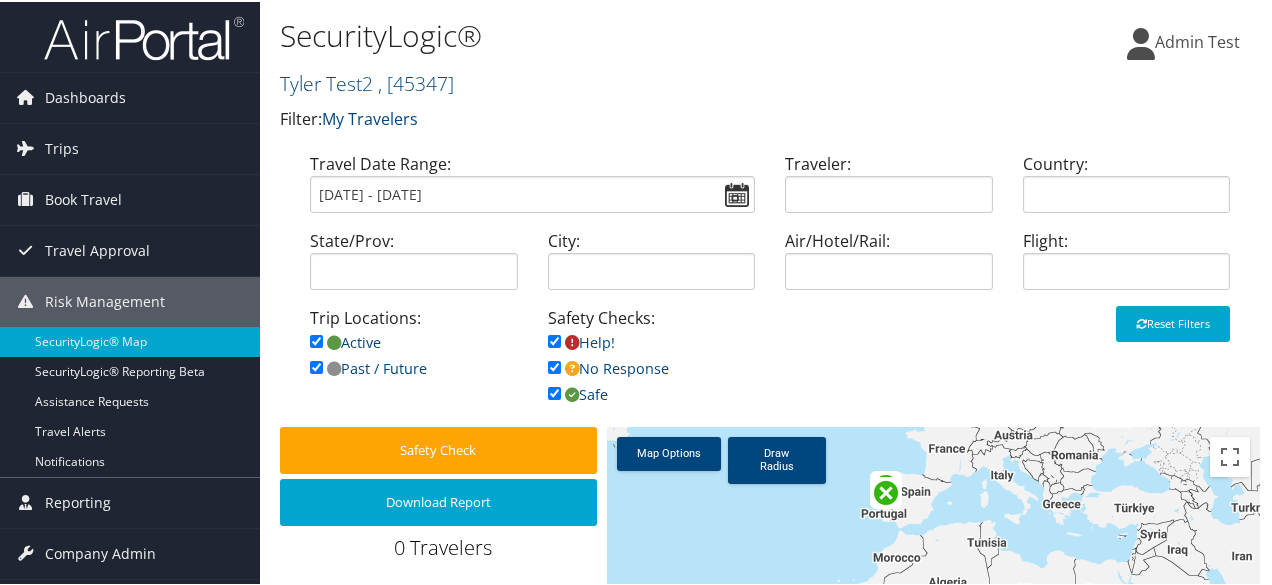 click on "Reset Filters" at bounding box center (1007, 332) 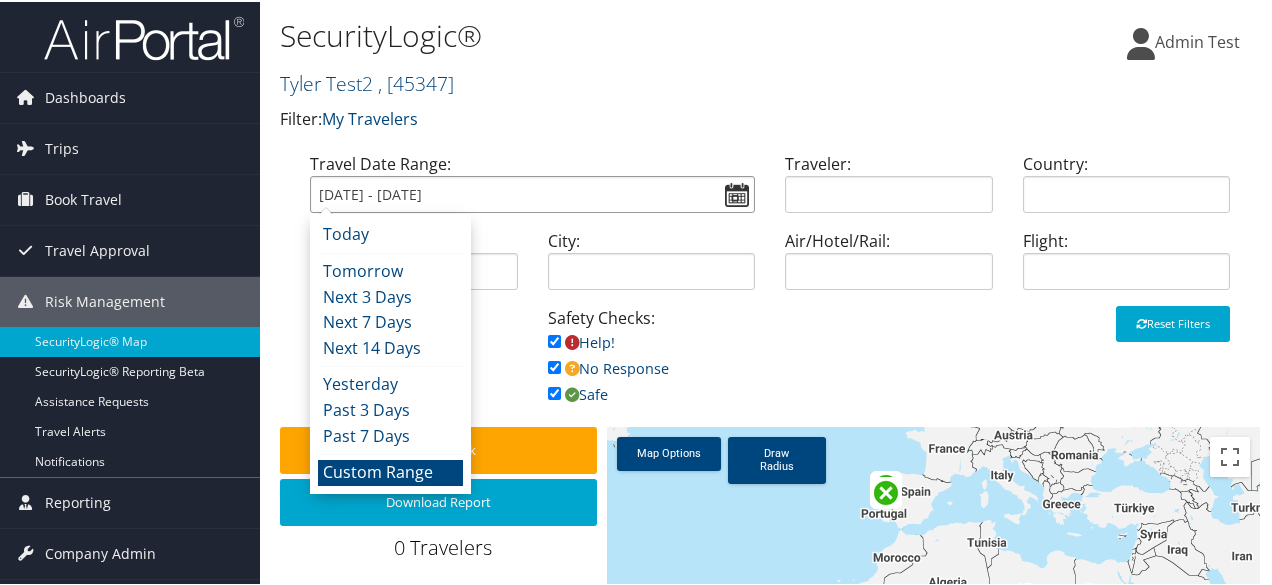 click on "08/01/2025 - 08/31/2025" at bounding box center [532, 192] 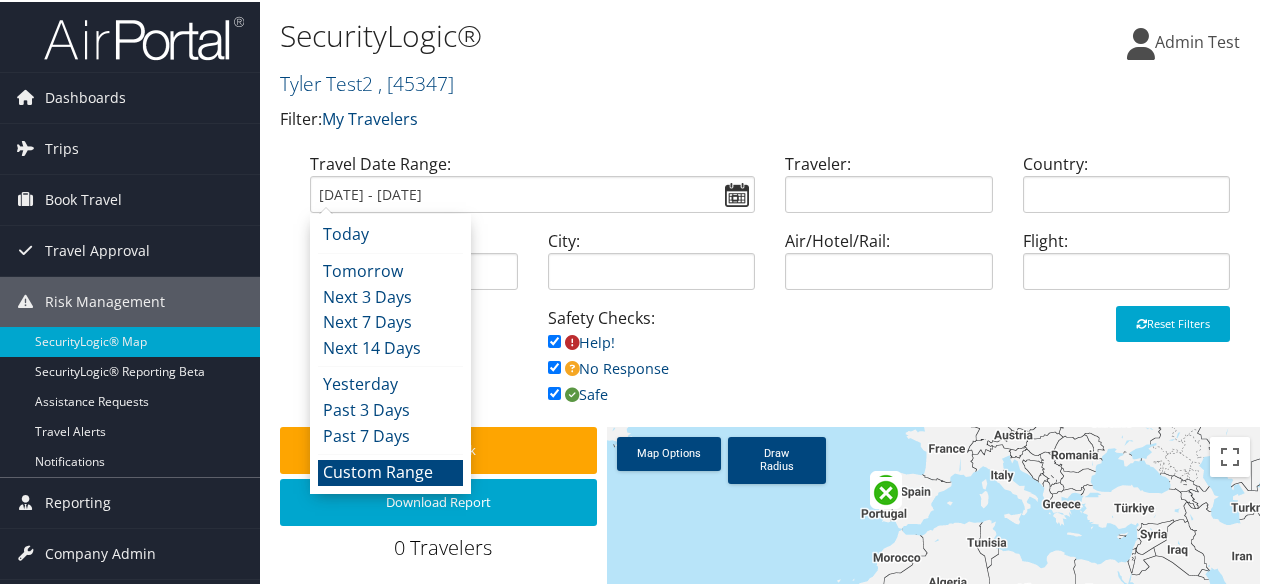 click on "Custom Range" at bounding box center (390, 471) 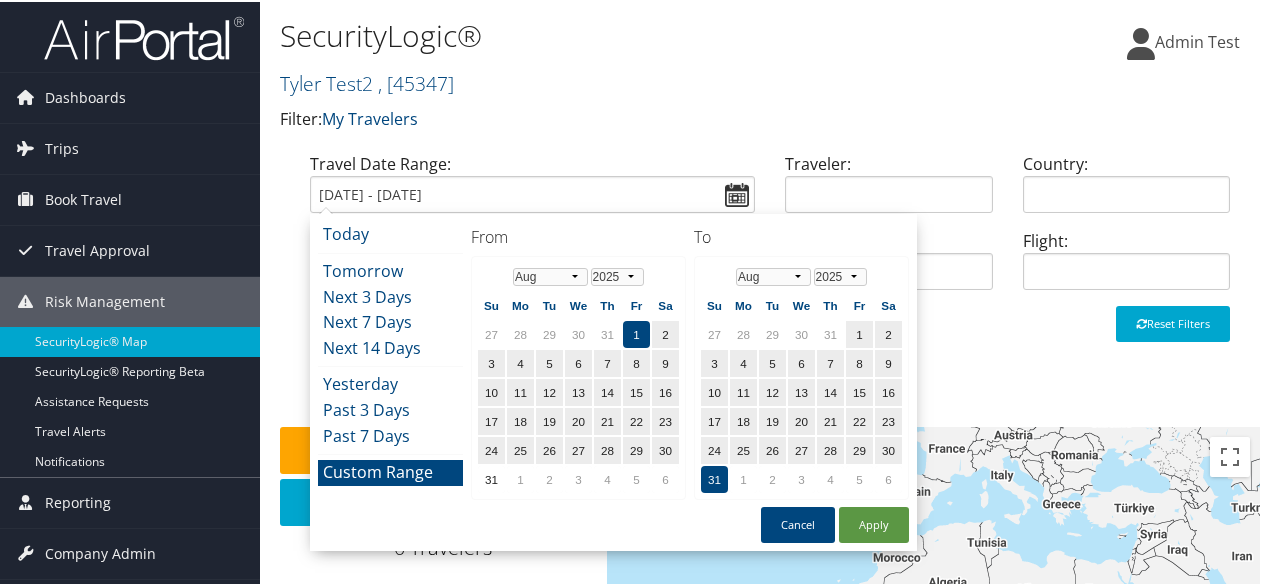 click on "31" at bounding box center [714, 477] 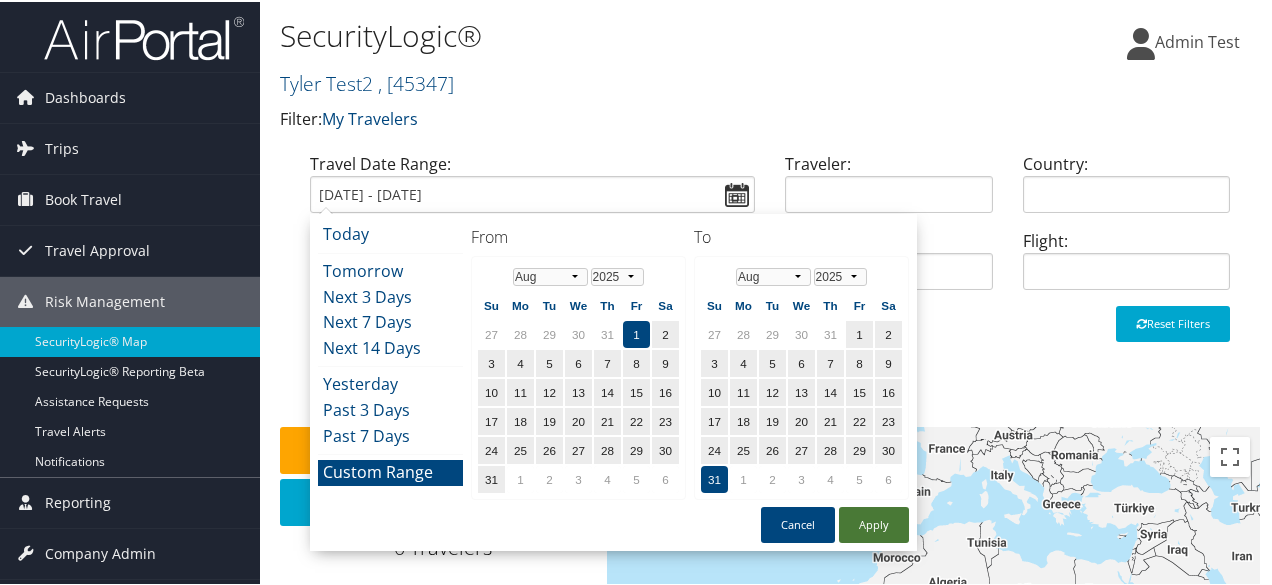 click on "Apply" at bounding box center [874, 523] 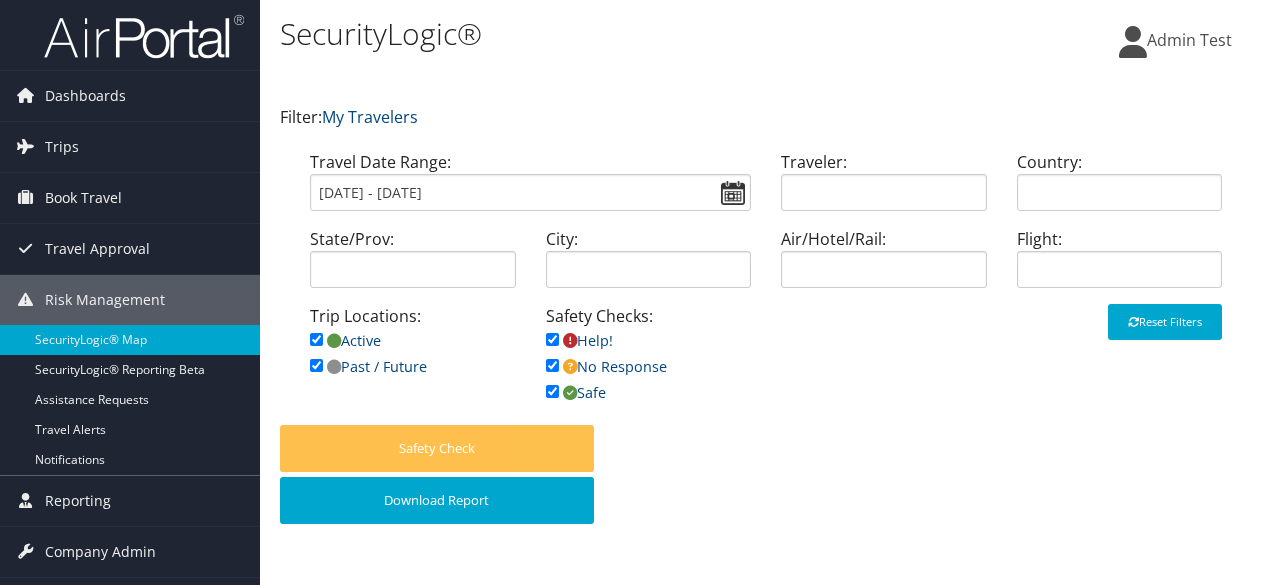 scroll, scrollTop: 0, scrollLeft: 0, axis: both 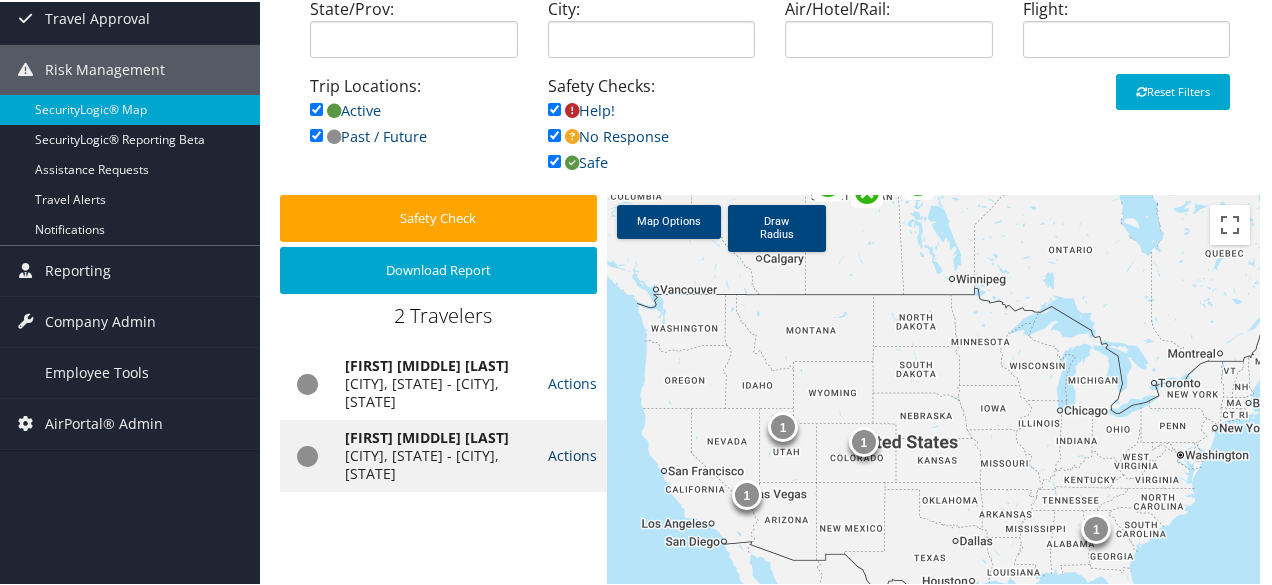 click on "Actions" at bounding box center [572, 453] 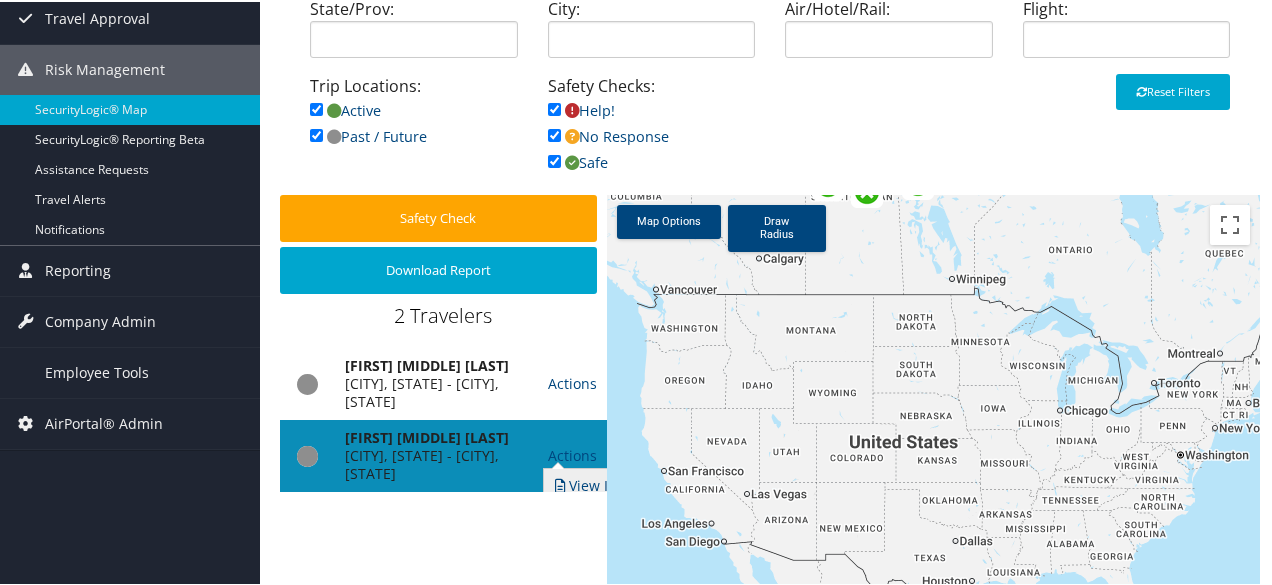 click at bounding box center [561, 484] 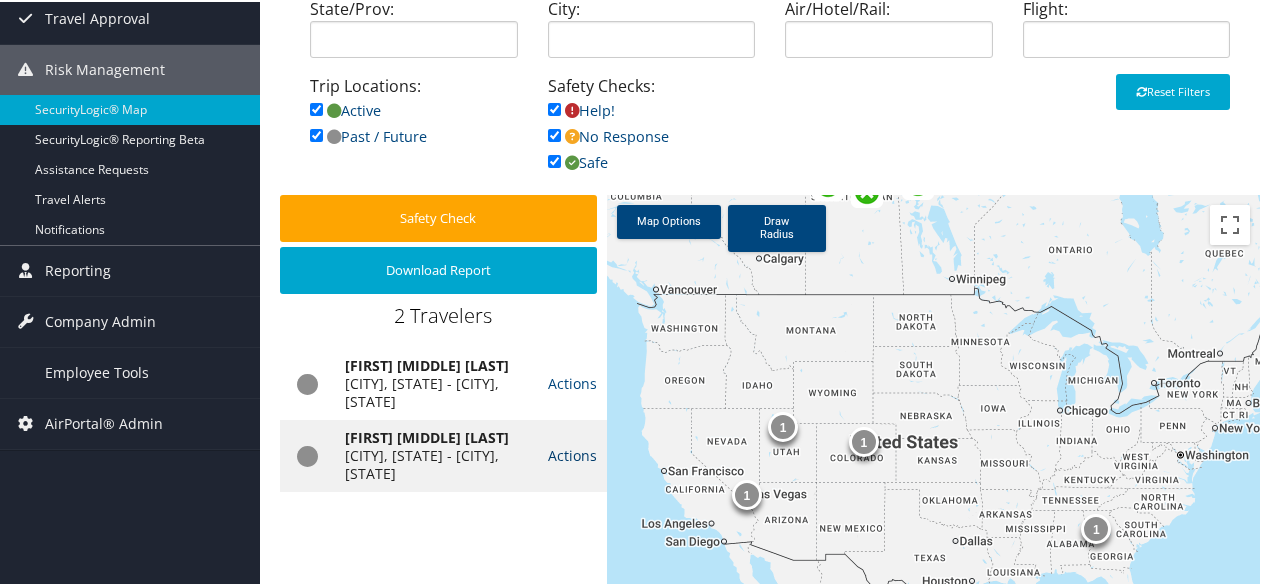 click on "Actions" at bounding box center (572, 453) 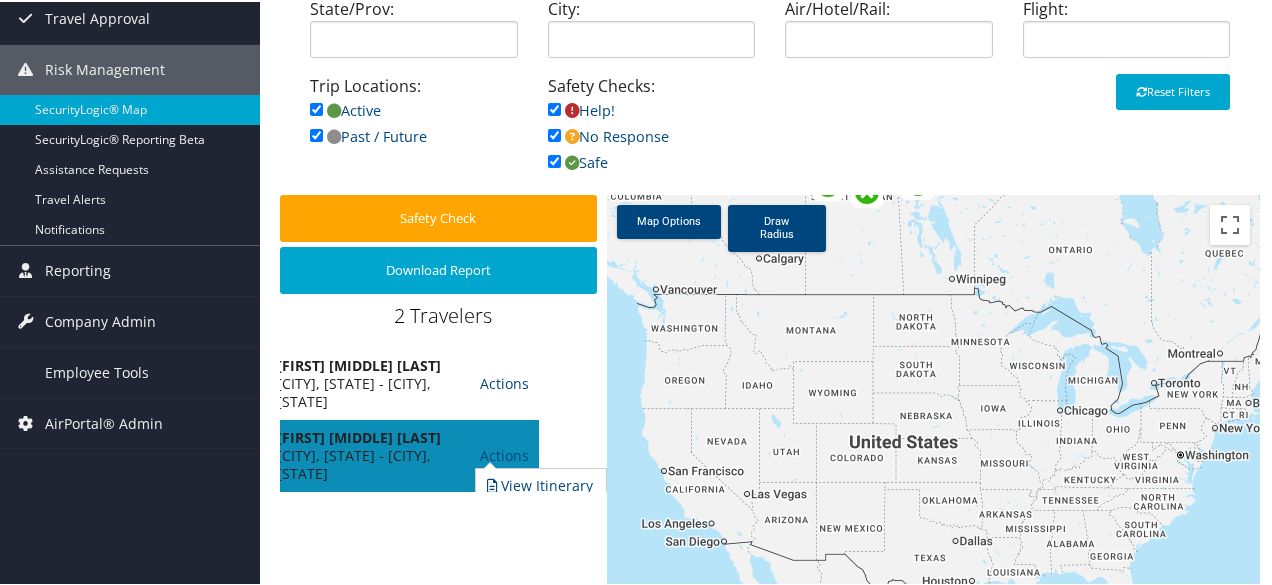 scroll, scrollTop: 0, scrollLeft: 72, axis: horizontal 